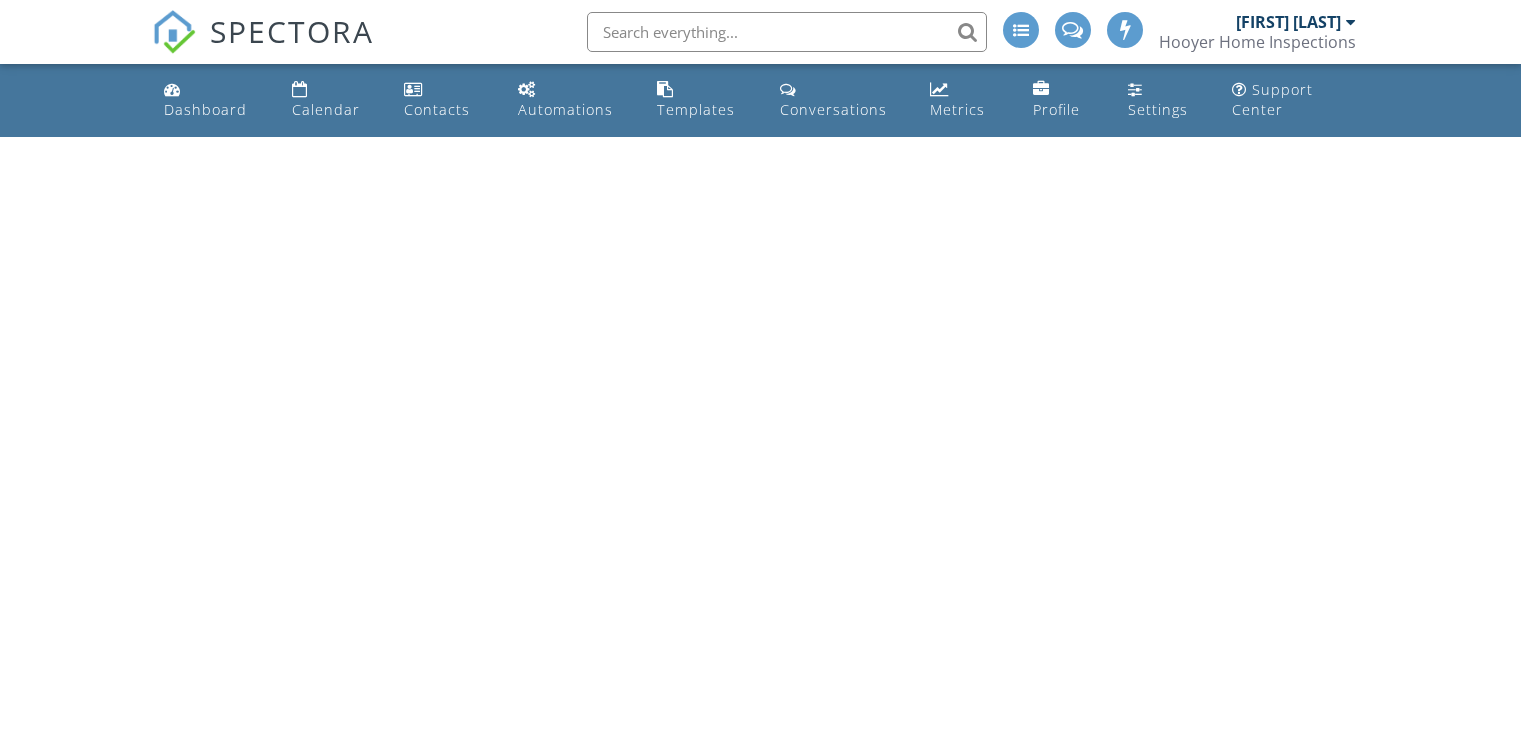scroll, scrollTop: 0, scrollLeft: 0, axis: both 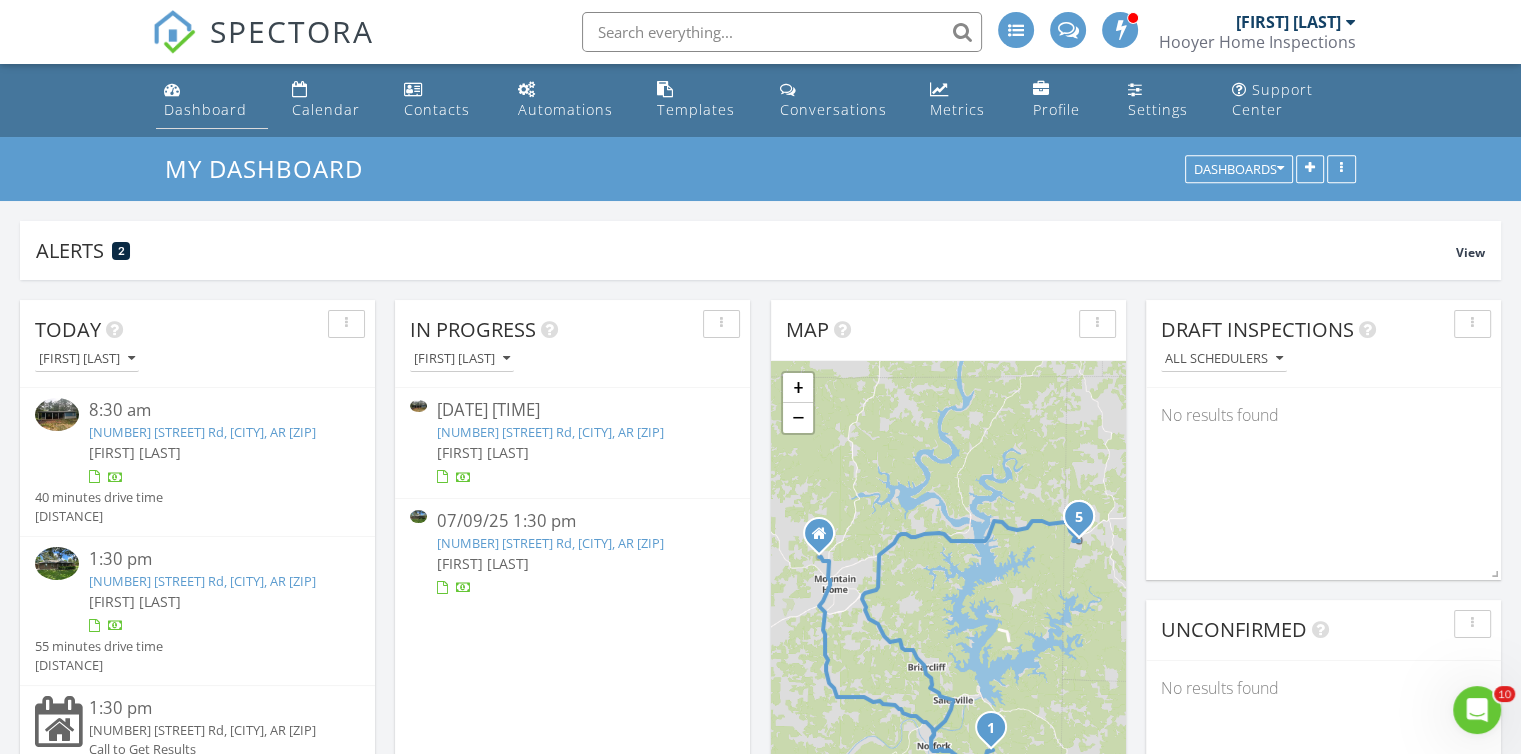 click on "Dashboard" at bounding box center (205, 109) 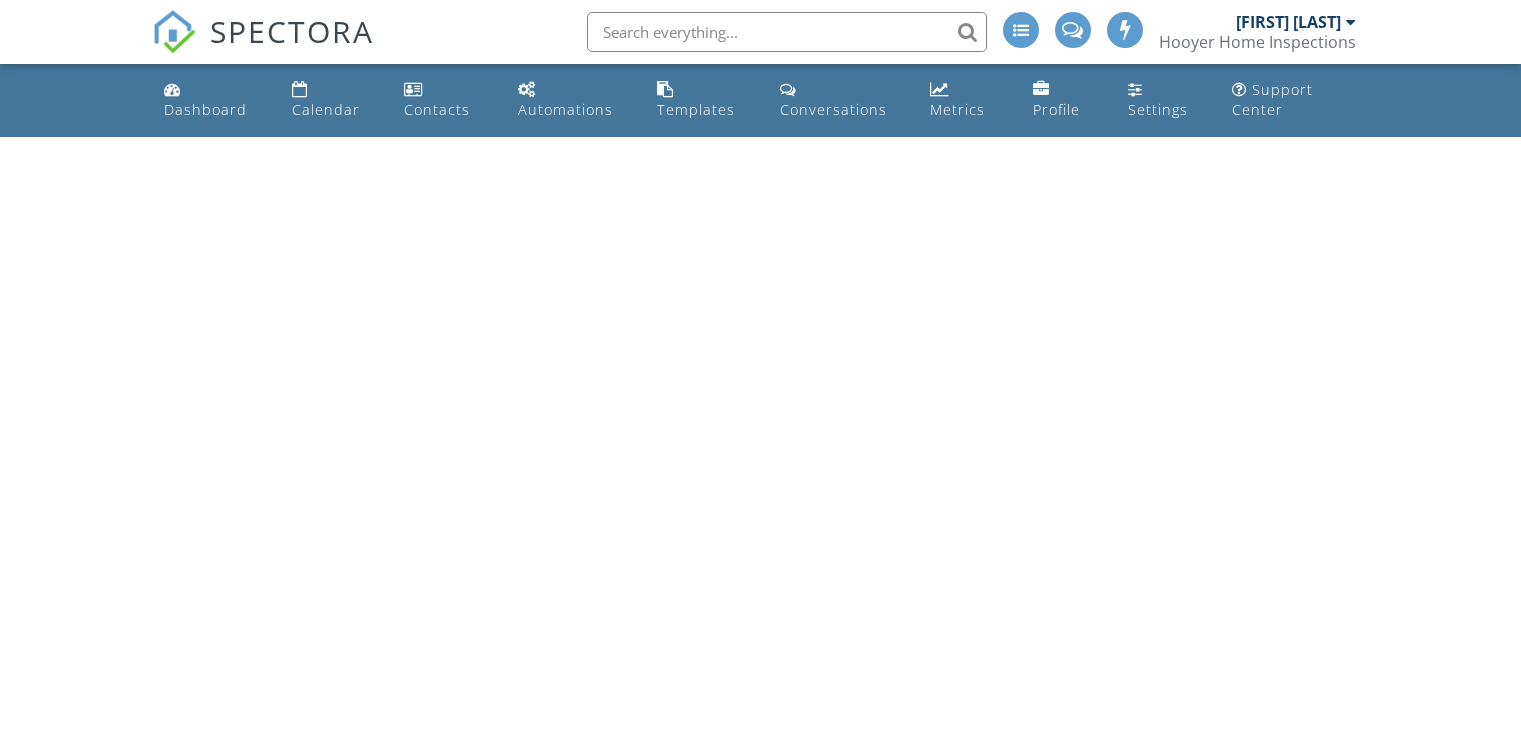 scroll, scrollTop: 0, scrollLeft: 0, axis: both 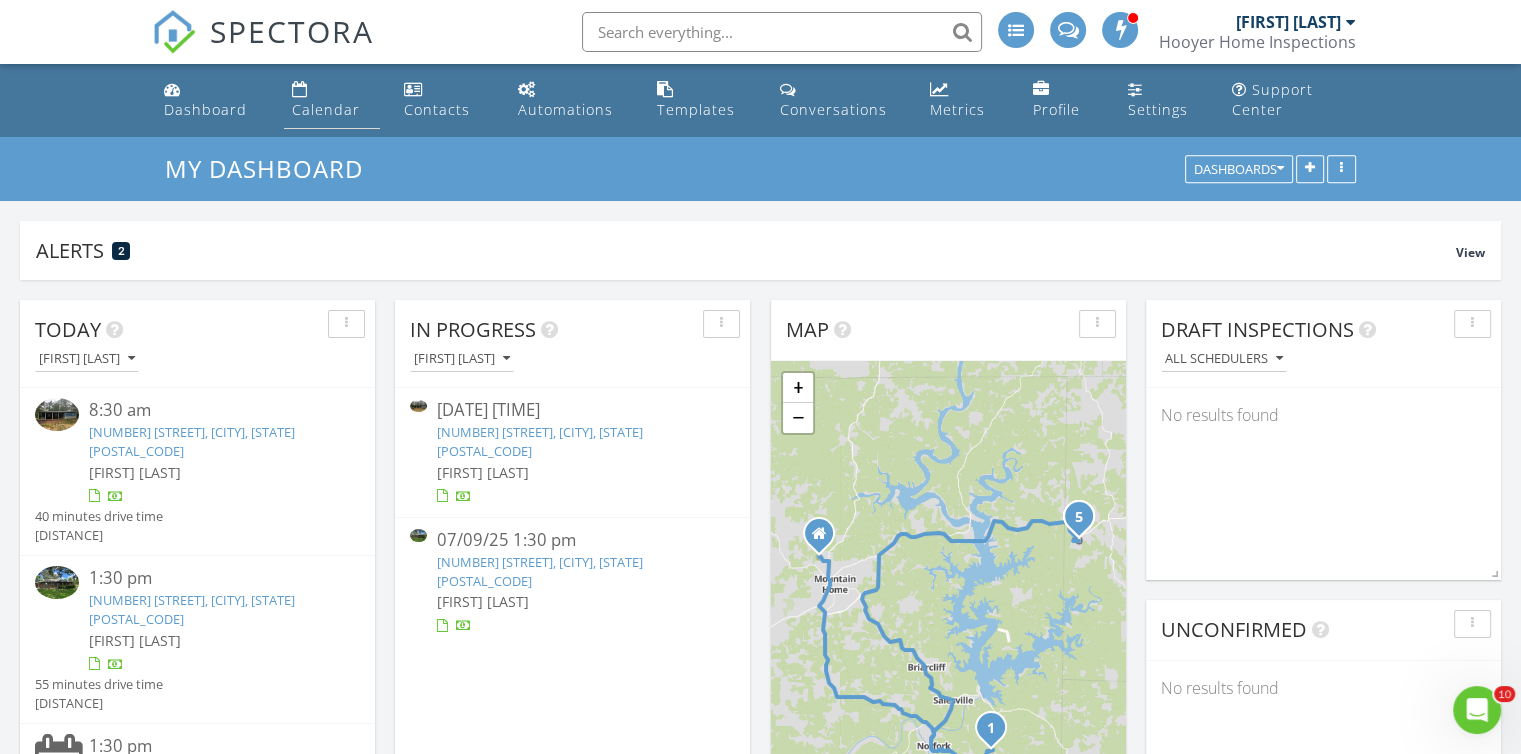 click on "Calendar" at bounding box center (326, 109) 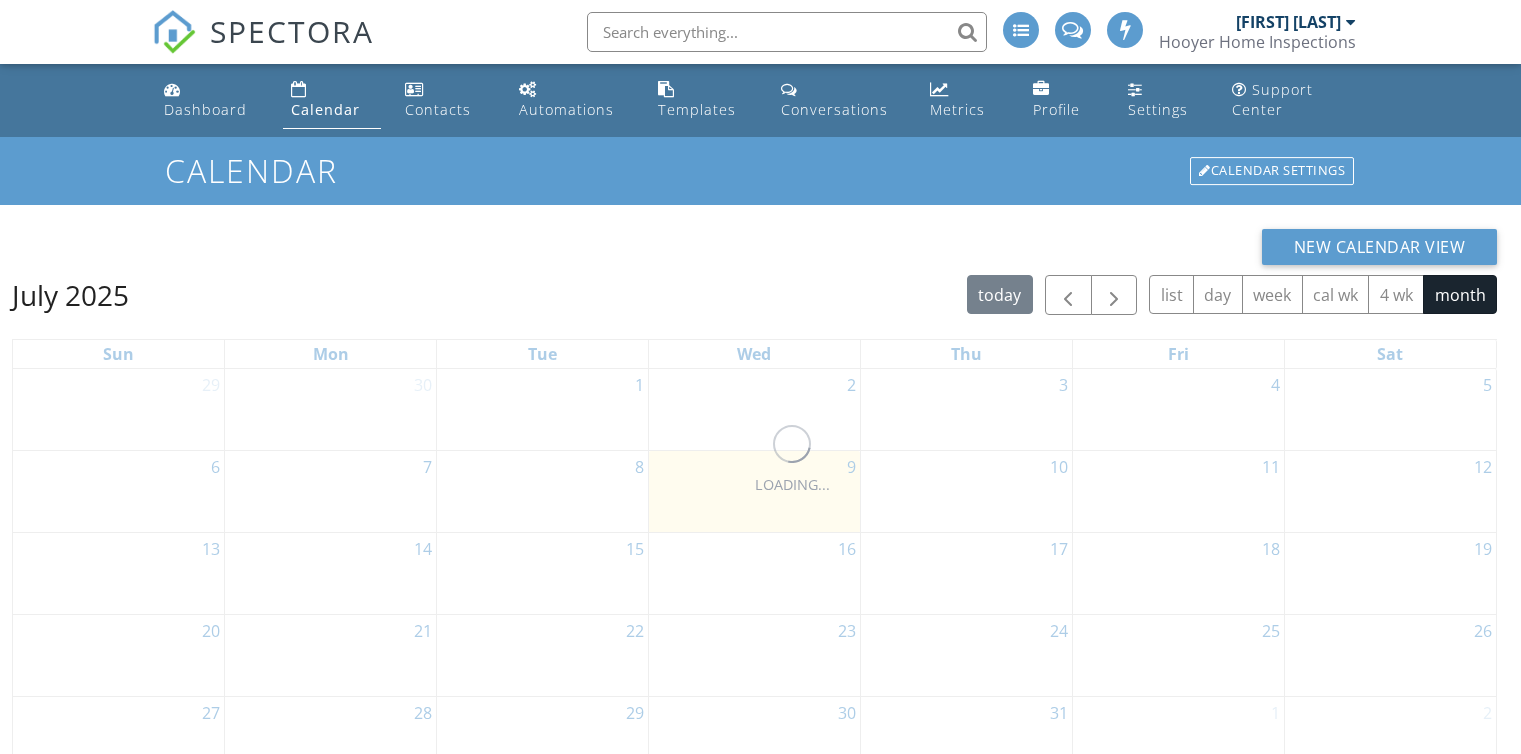 scroll, scrollTop: 0, scrollLeft: 0, axis: both 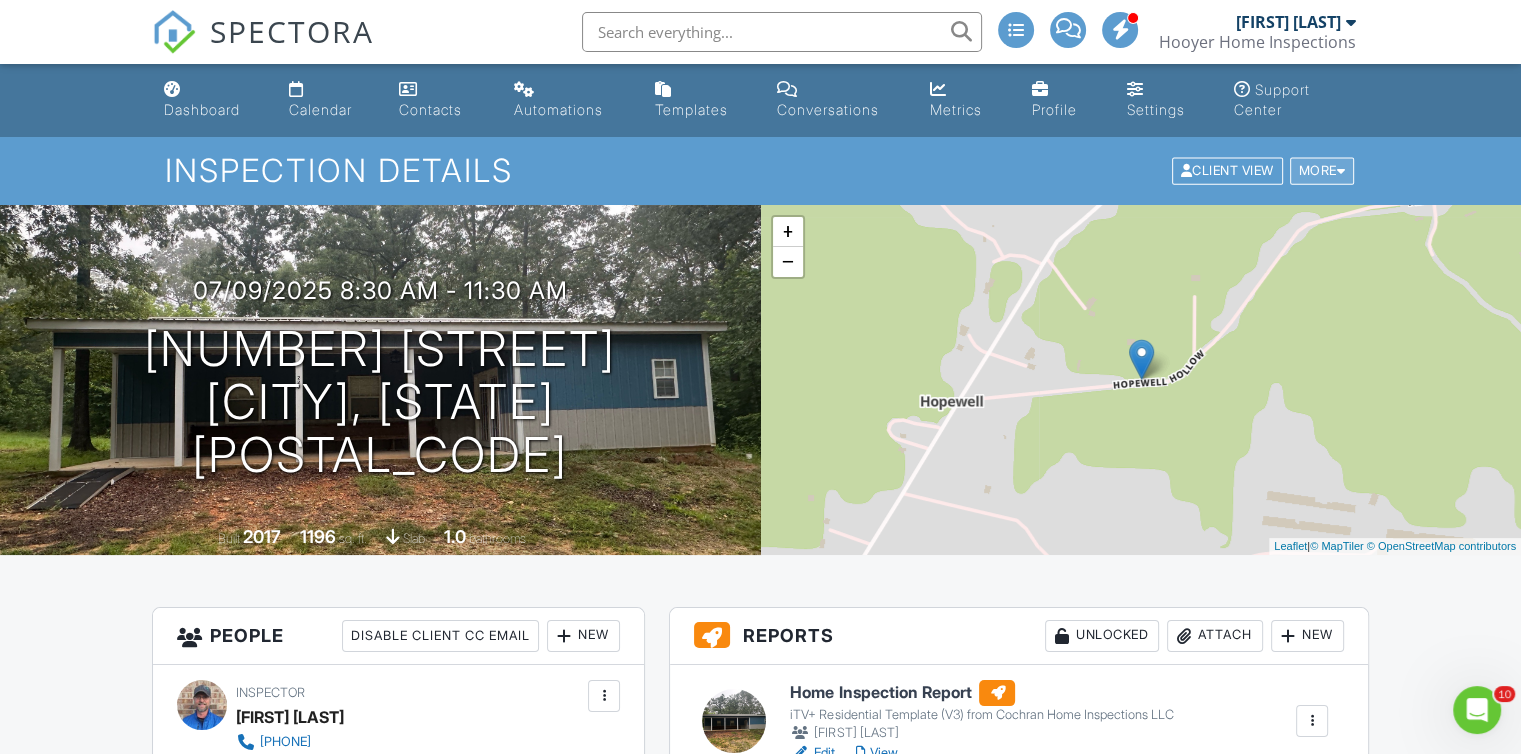 click on "More" at bounding box center [1322, 171] 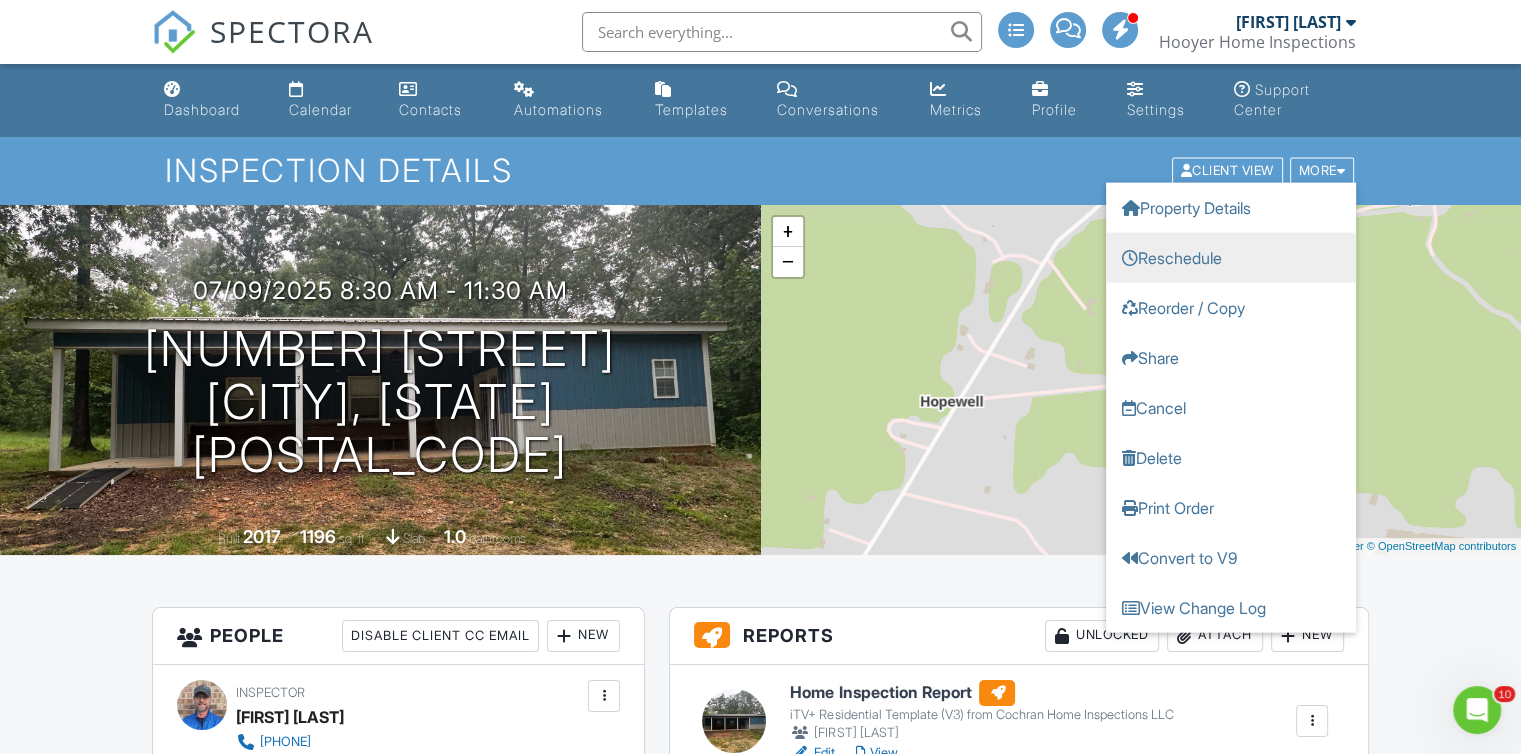 click on "Reschedule" at bounding box center (1231, 258) 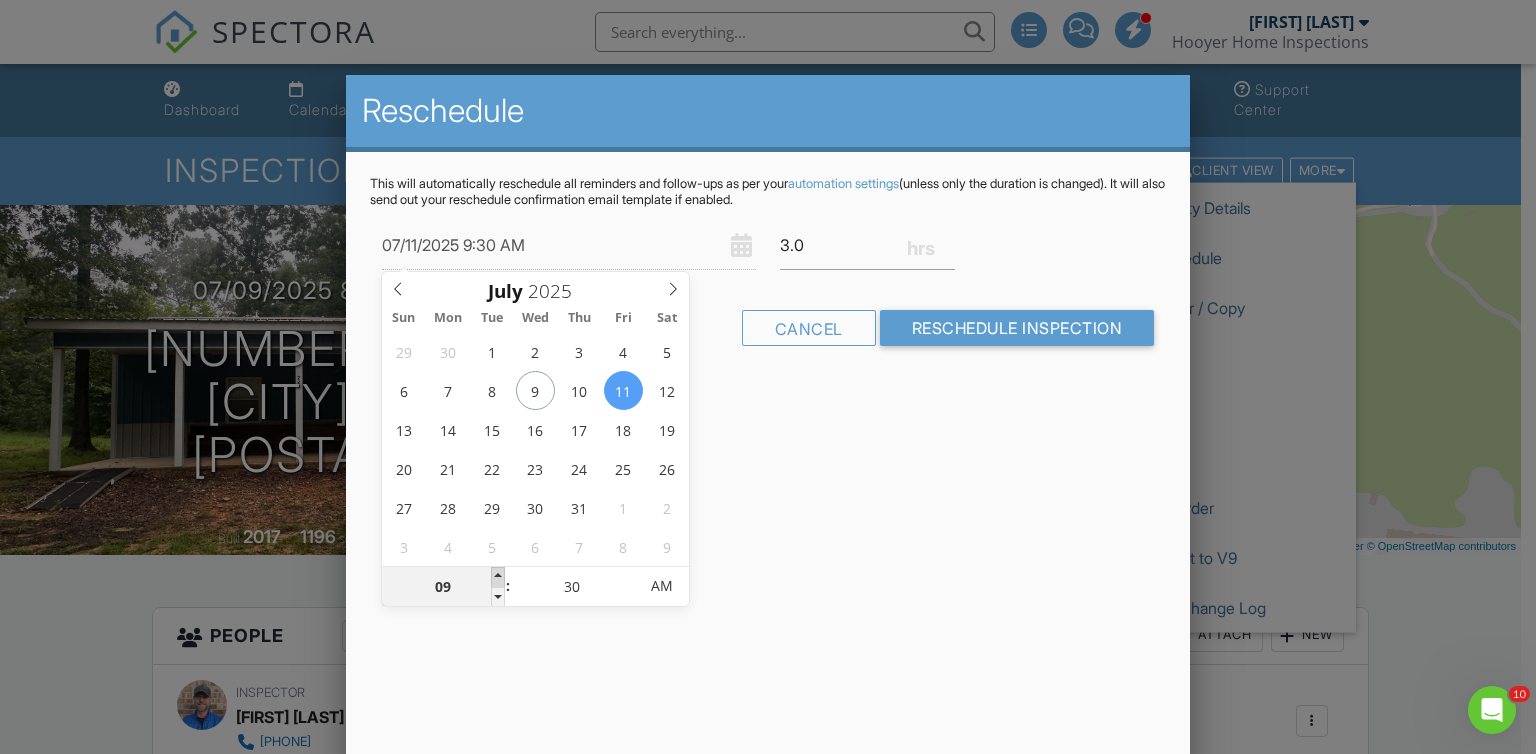 click at bounding box center [498, 577] 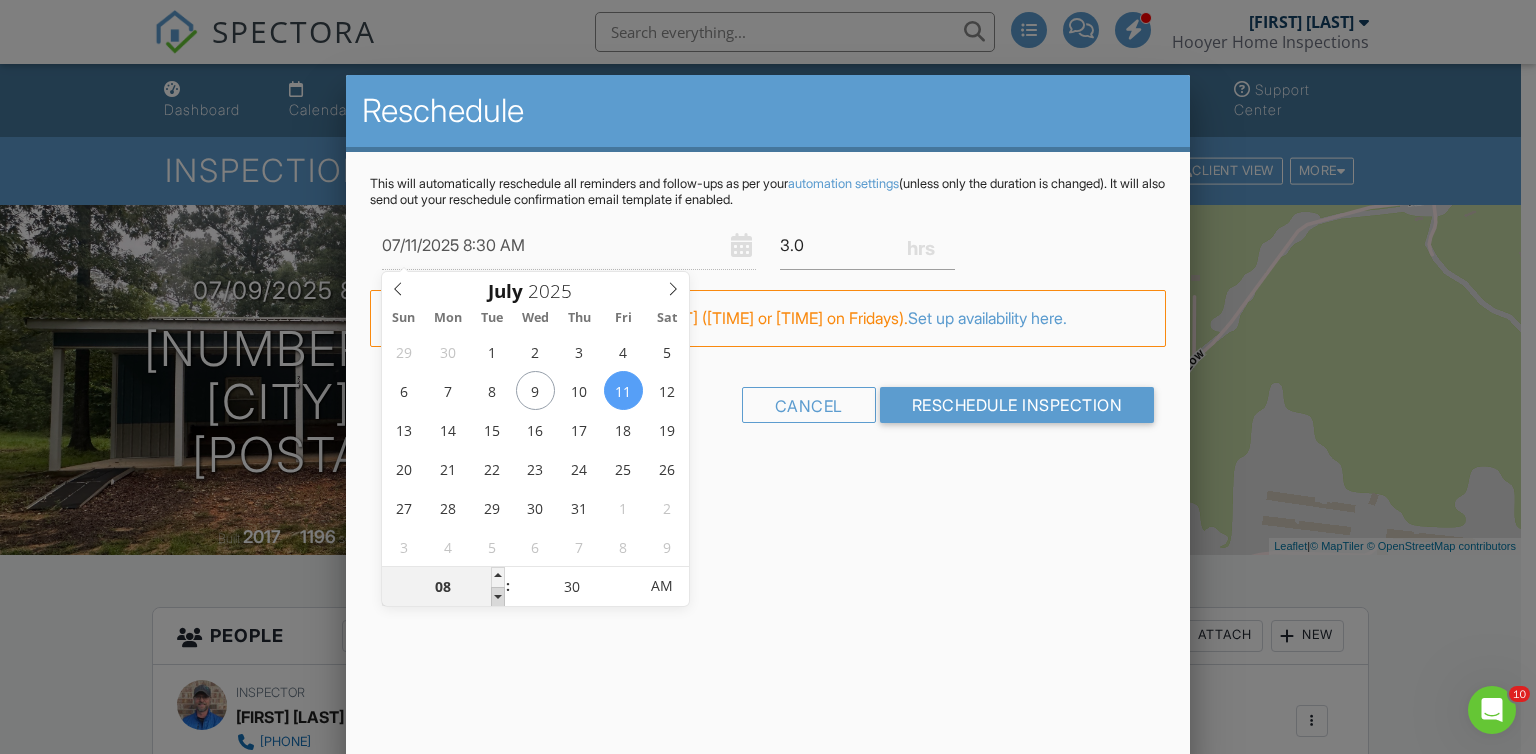 click at bounding box center (498, 597) 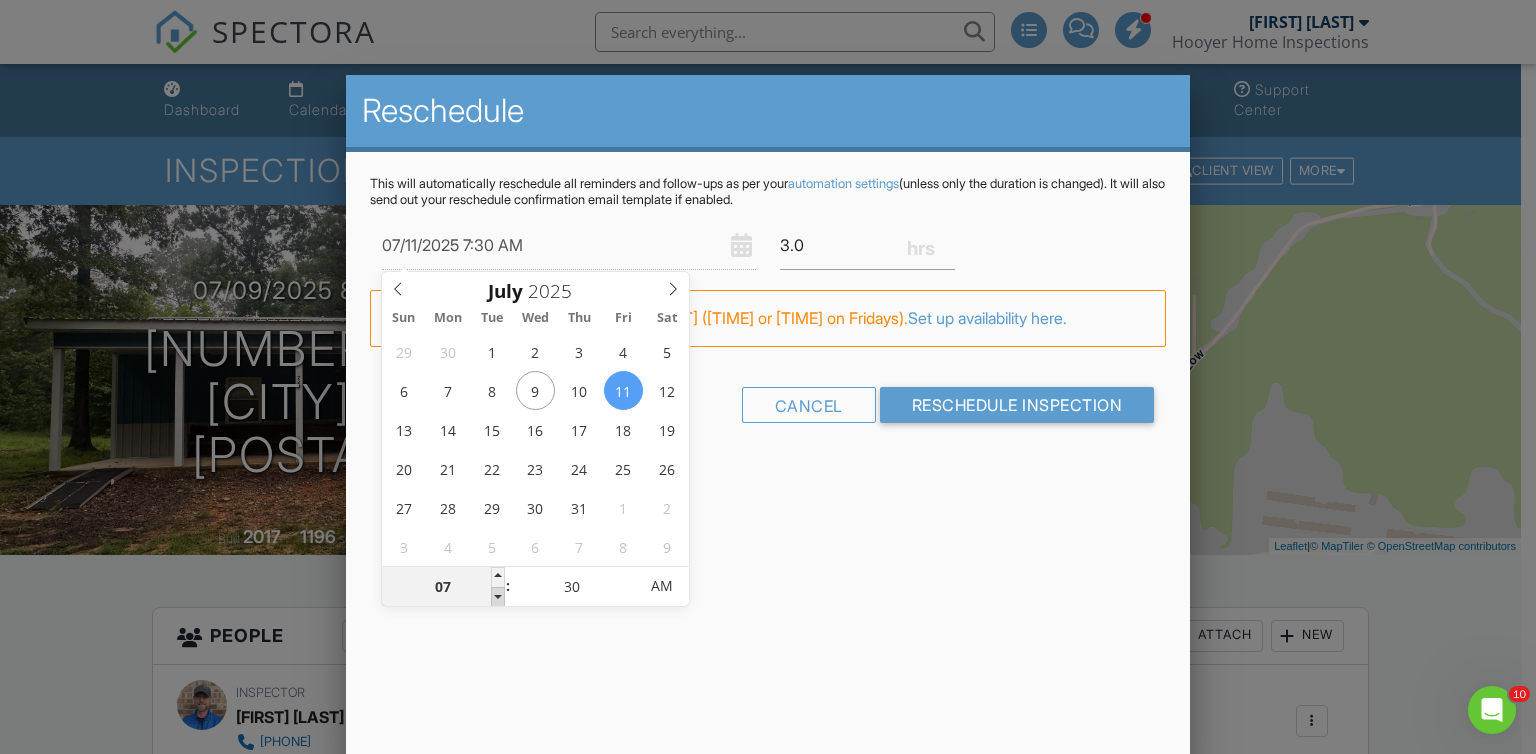 click at bounding box center [498, 597] 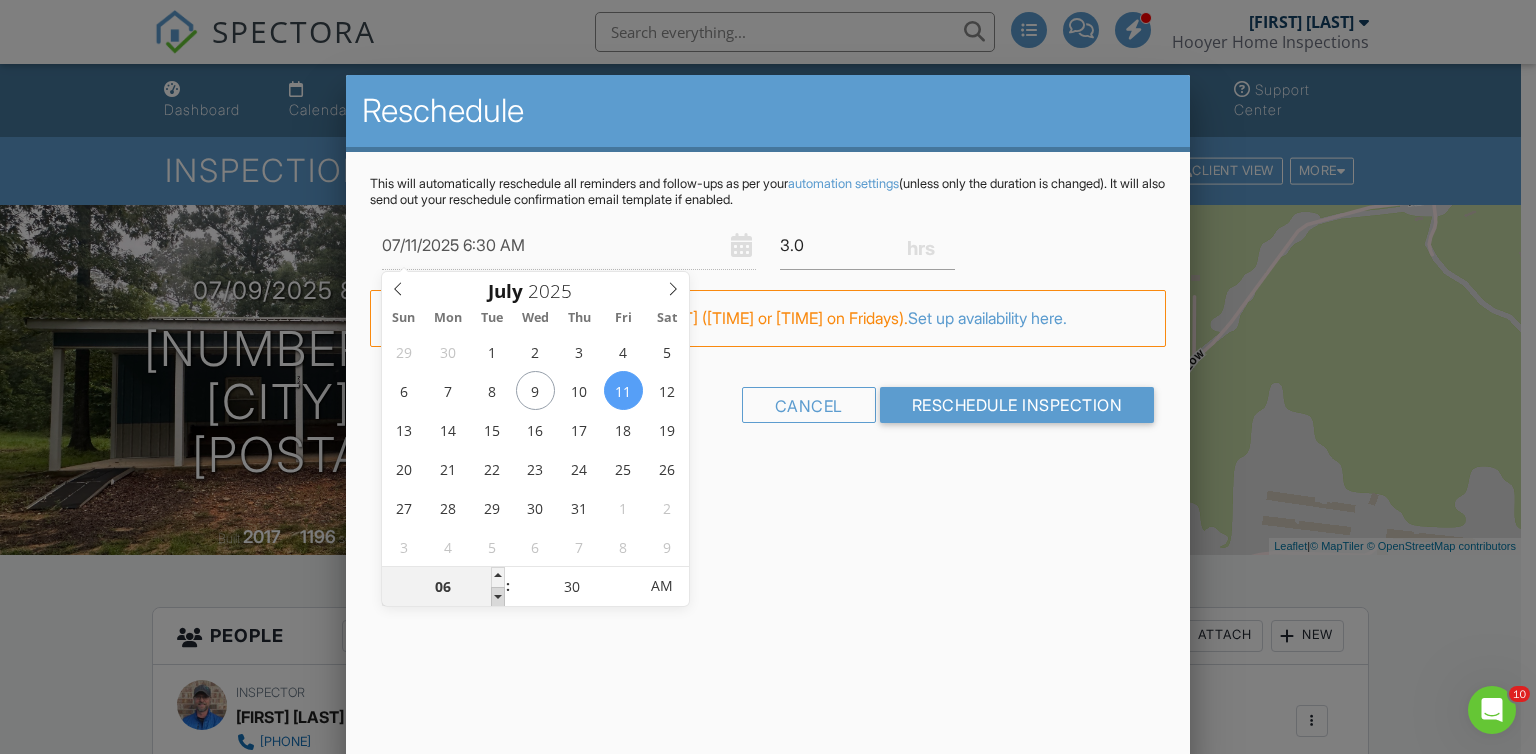 click at bounding box center (498, 597) 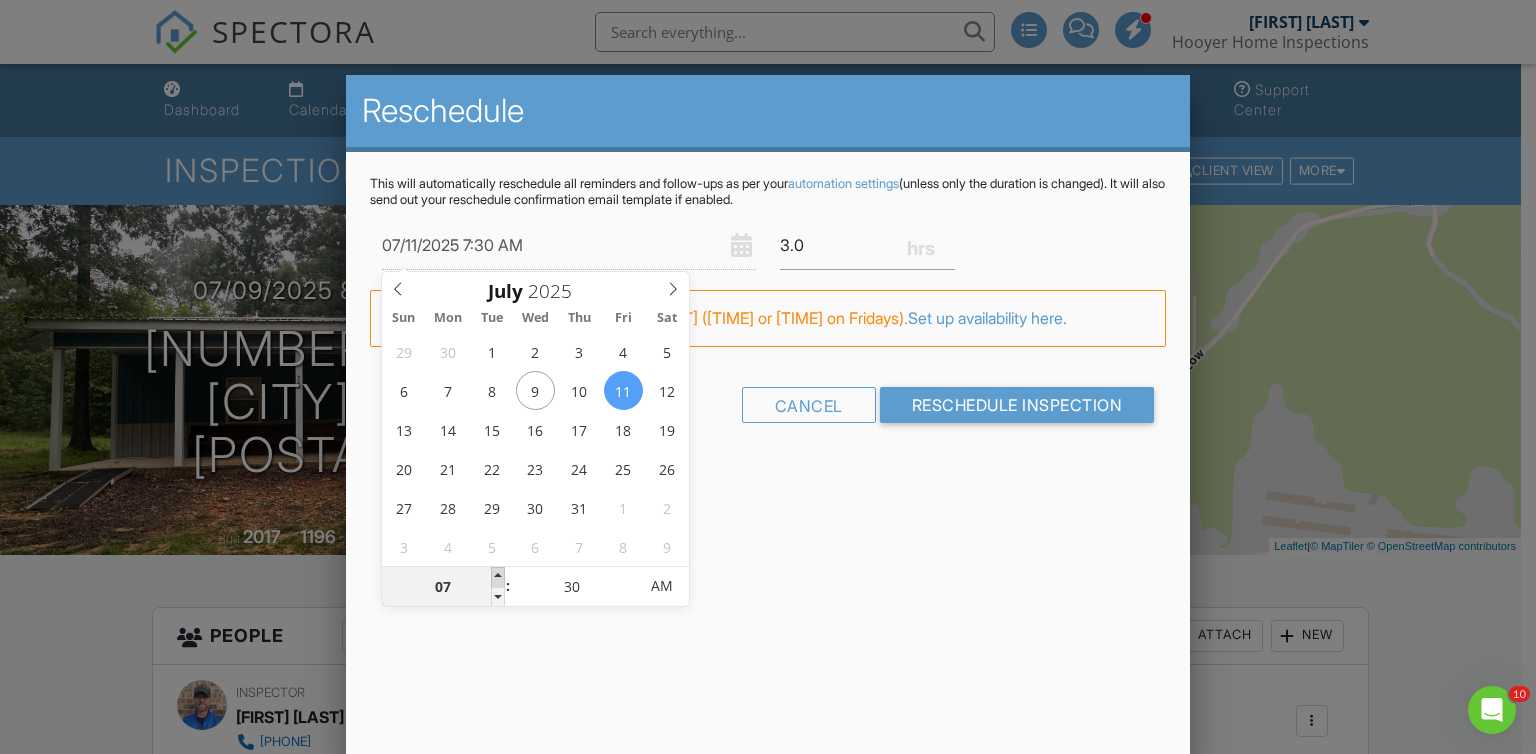 click at bounding box center [498, 577] 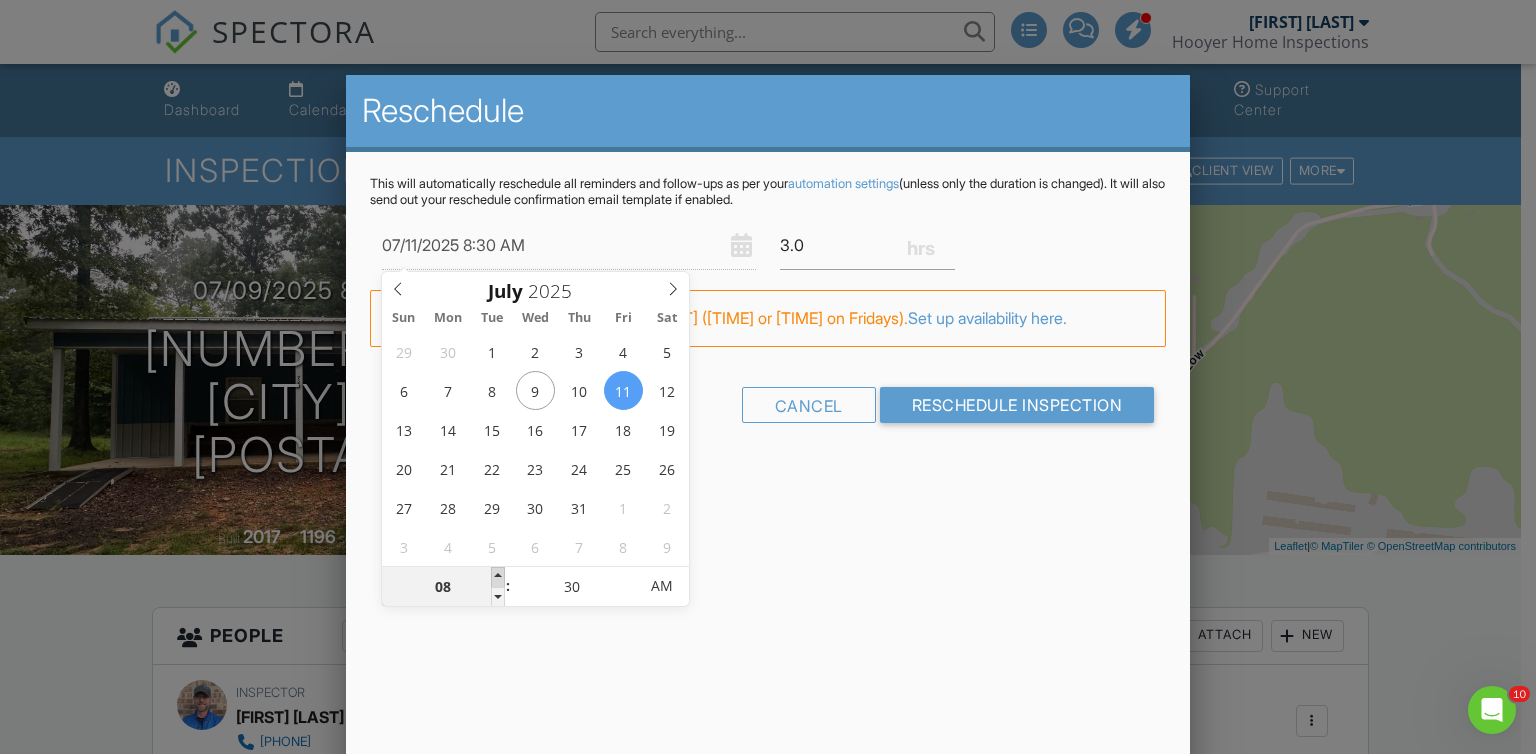 click at bounding box center [498, 577] 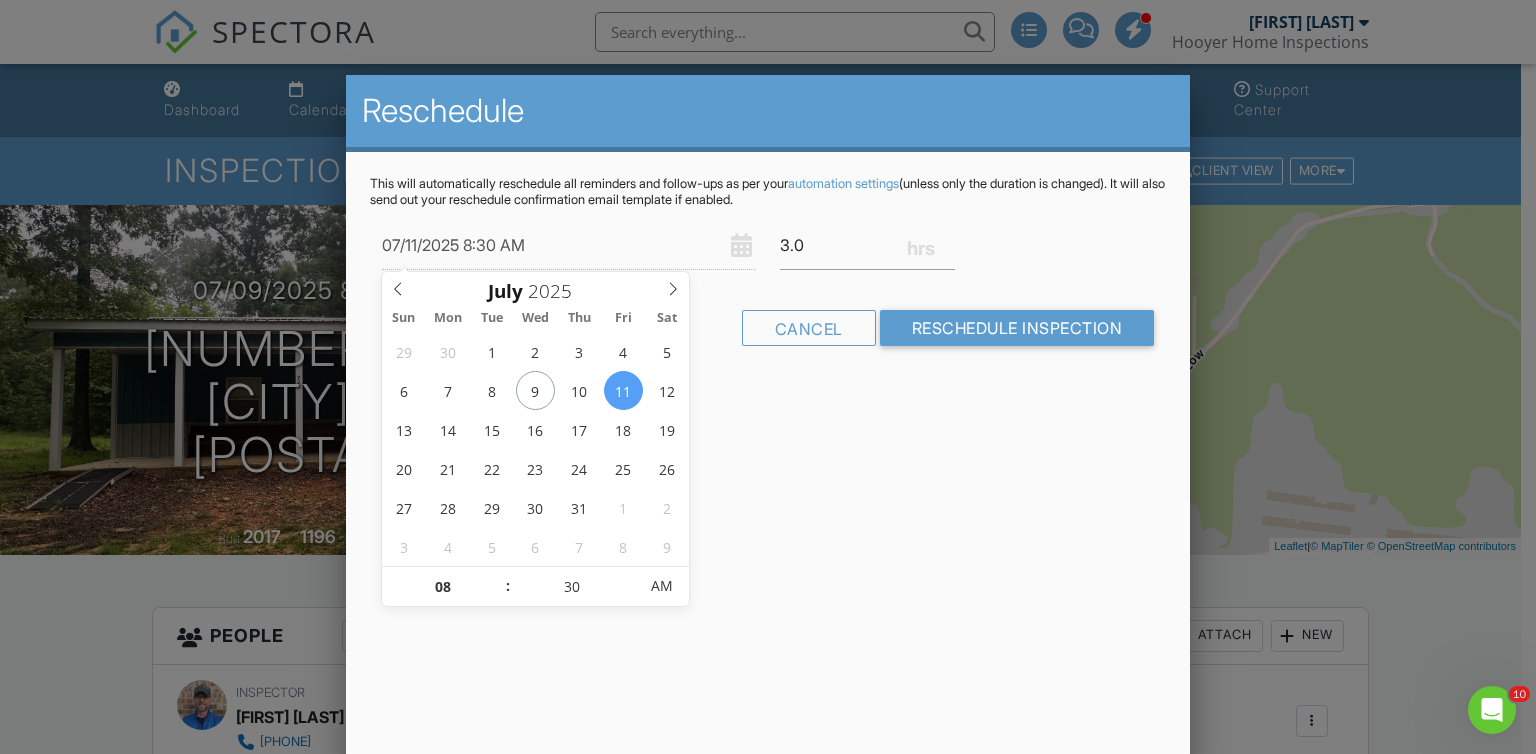 click at bounding box center (768, 371) 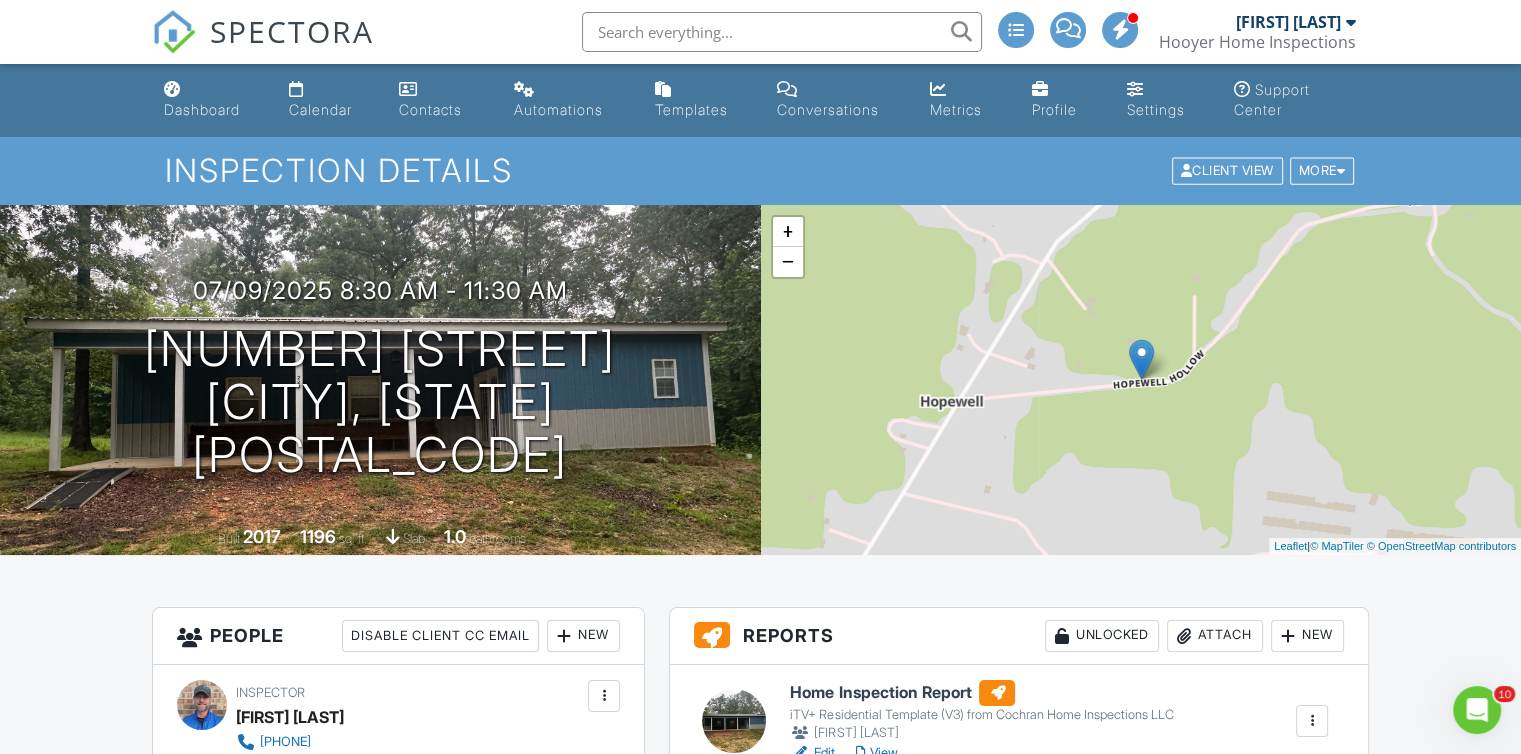 click at bounding box center [1312, 721] 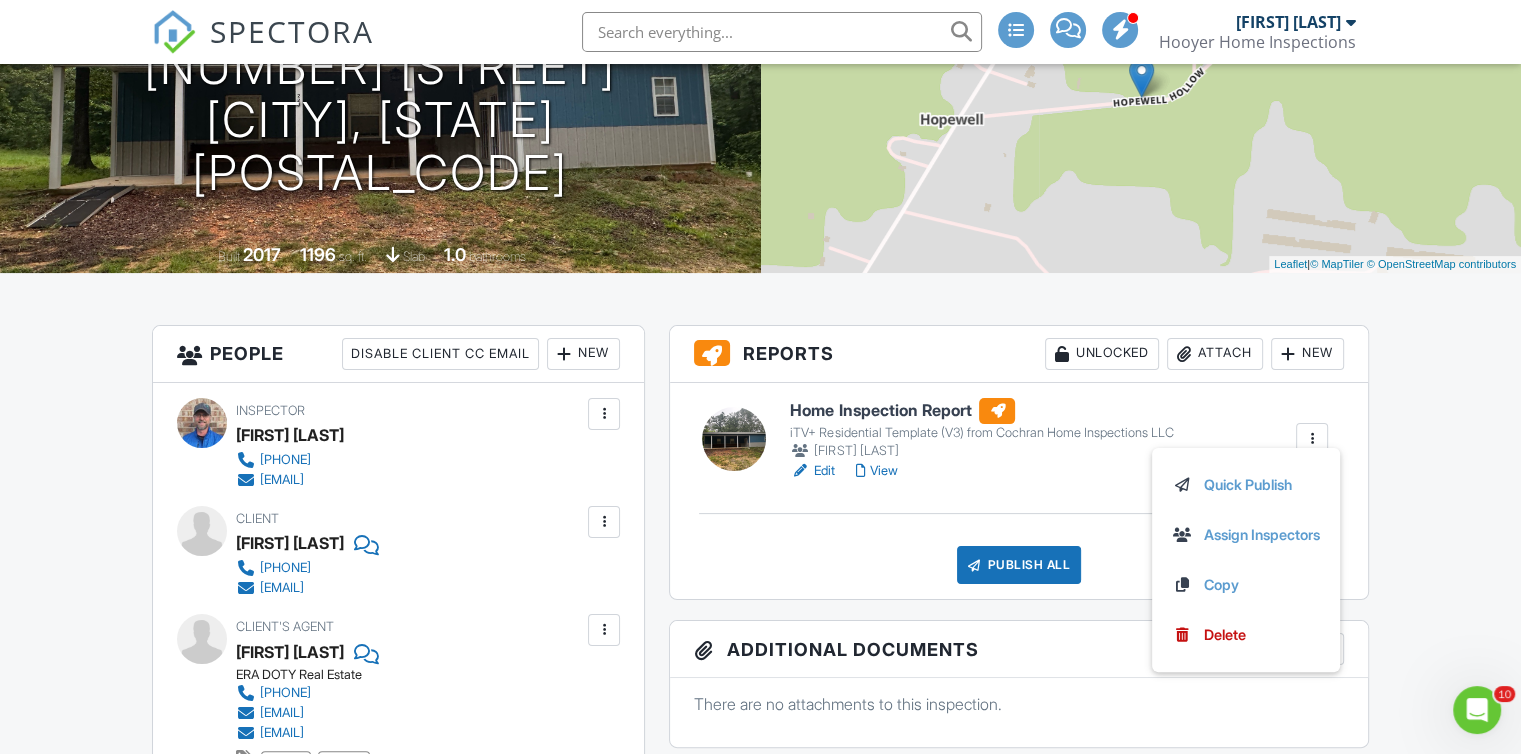 scroll, scrollTop: 345, scrollLeft: 0, axis: vertical 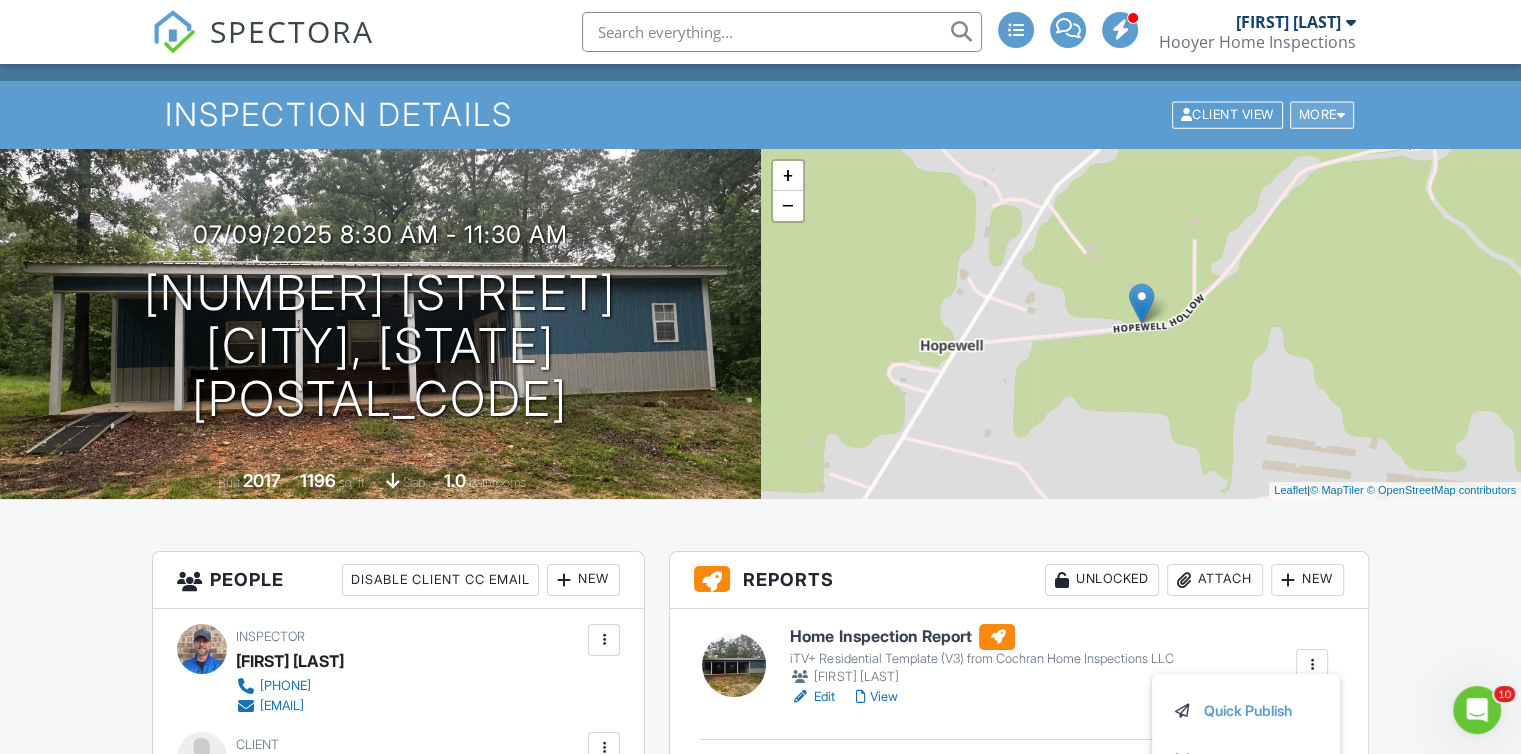 click on "More" at bounding box center [1322, 115] 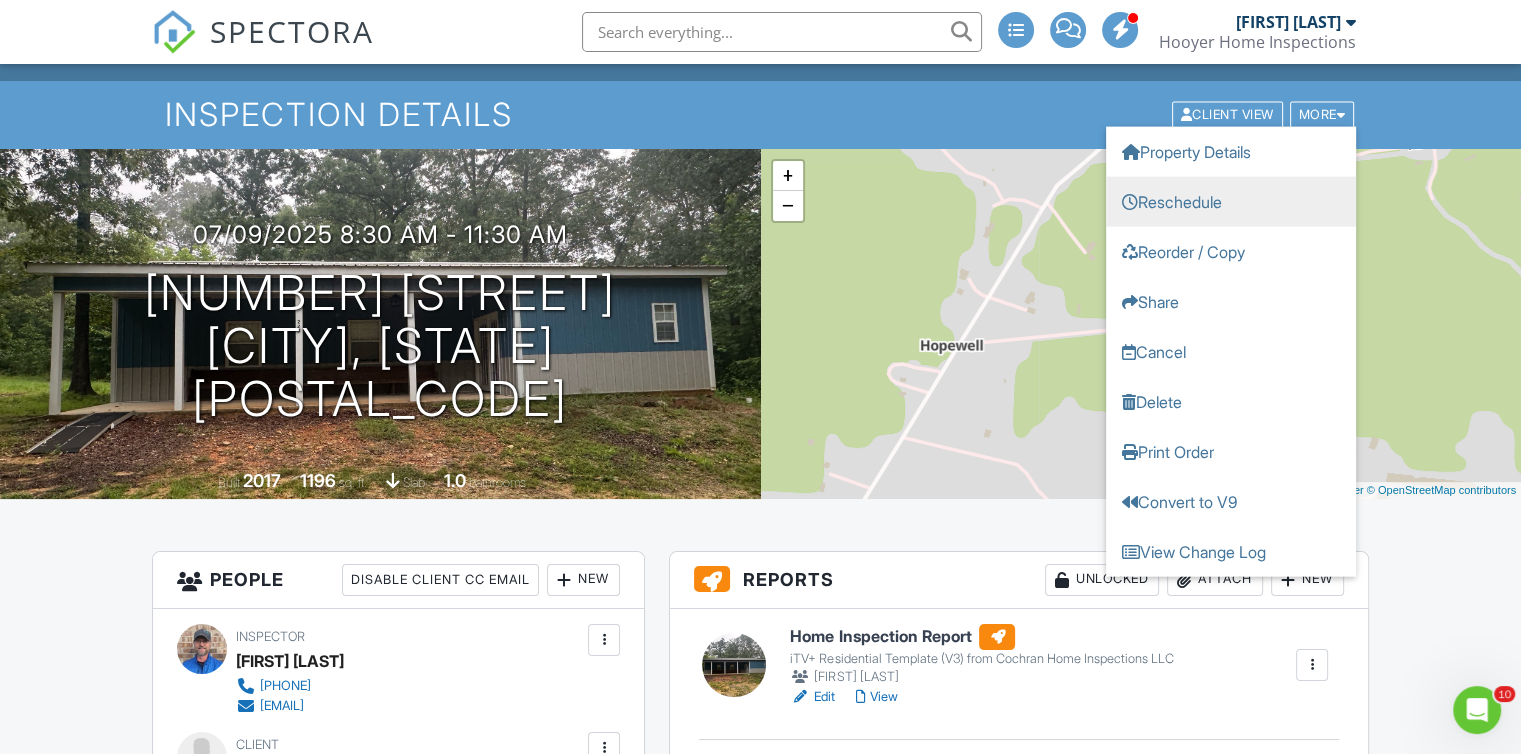 click on "Reschedule" at bounding box center (1231, 202) 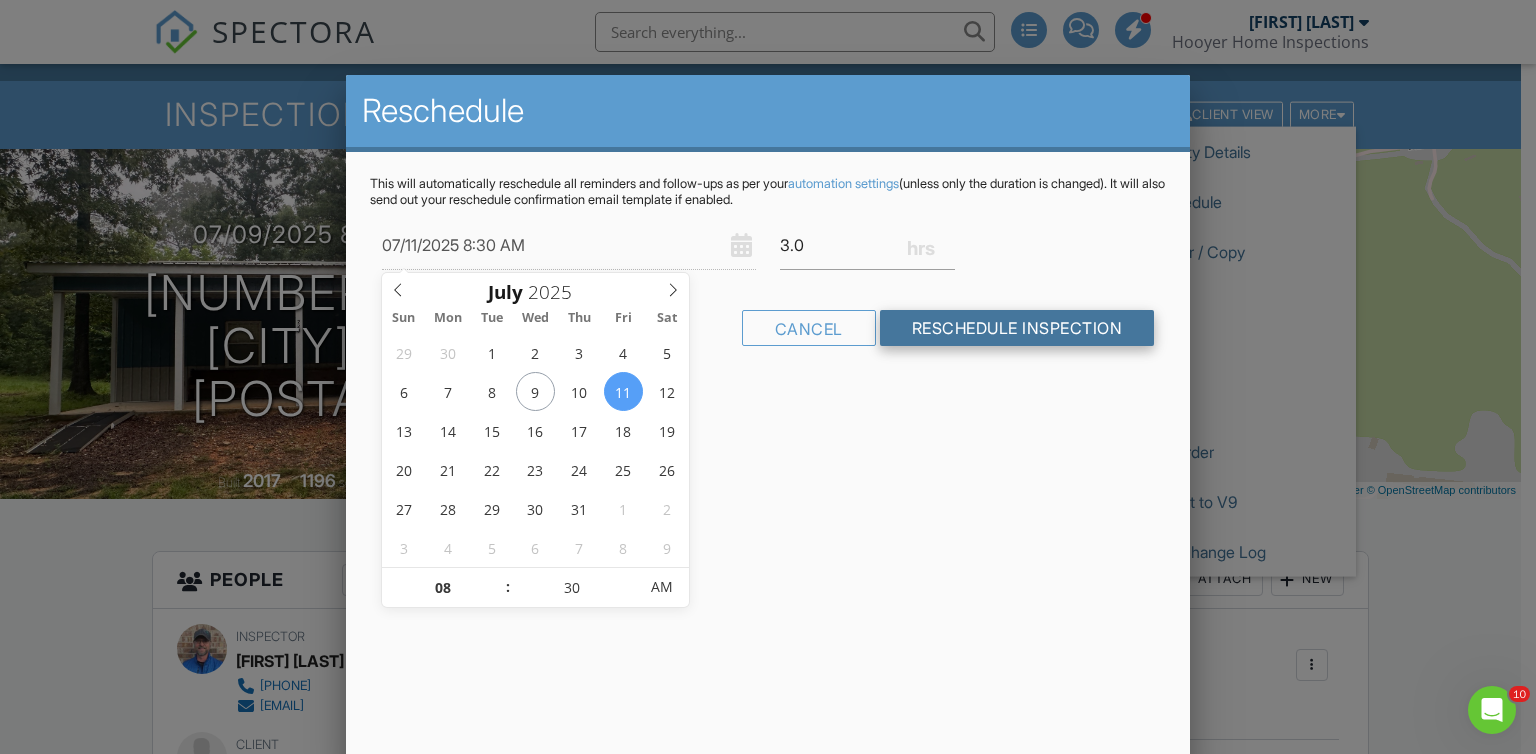 click on "Reschedule Inspection" at bounding box center [1017, 328] 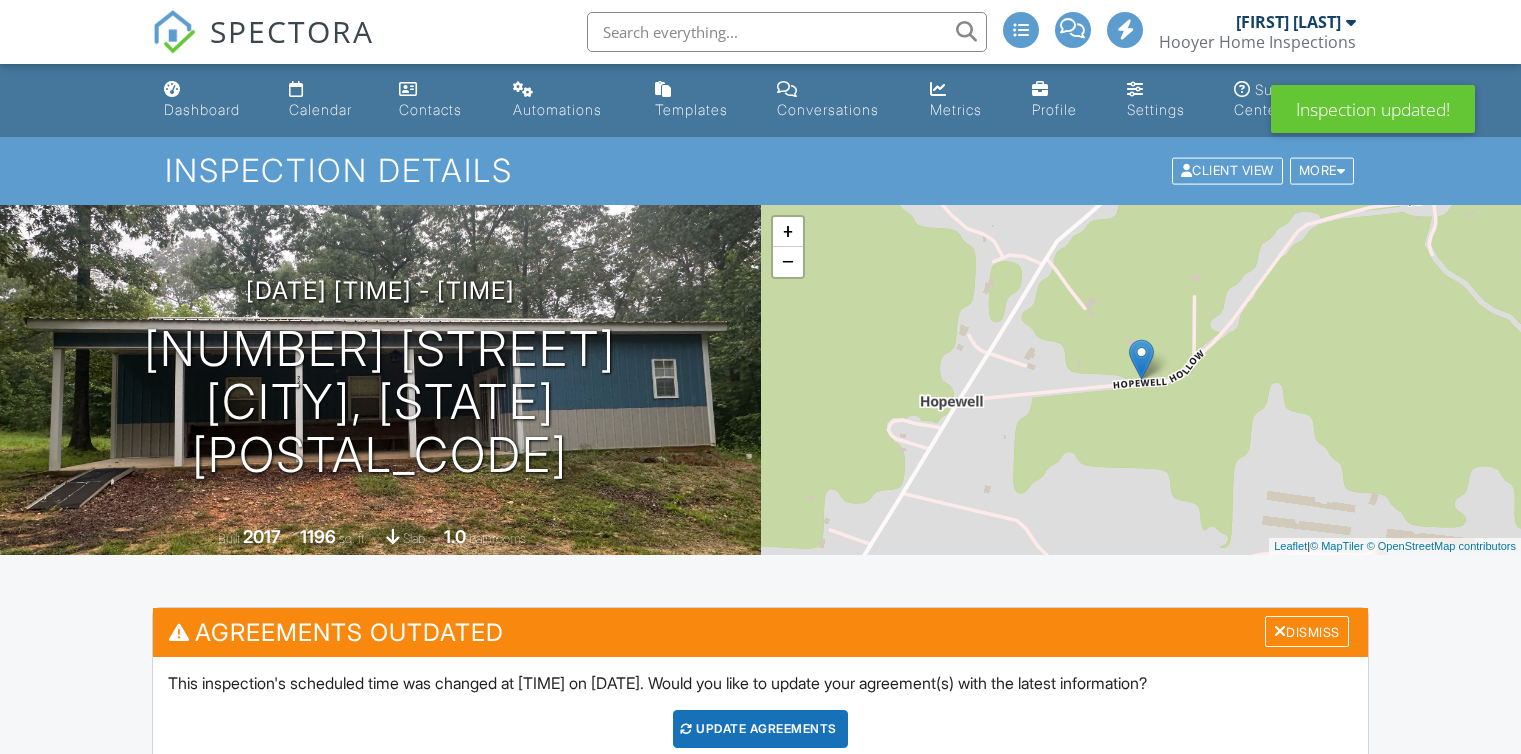 scroll, scrollTop: 0, scrollLeft: 0, axis: both 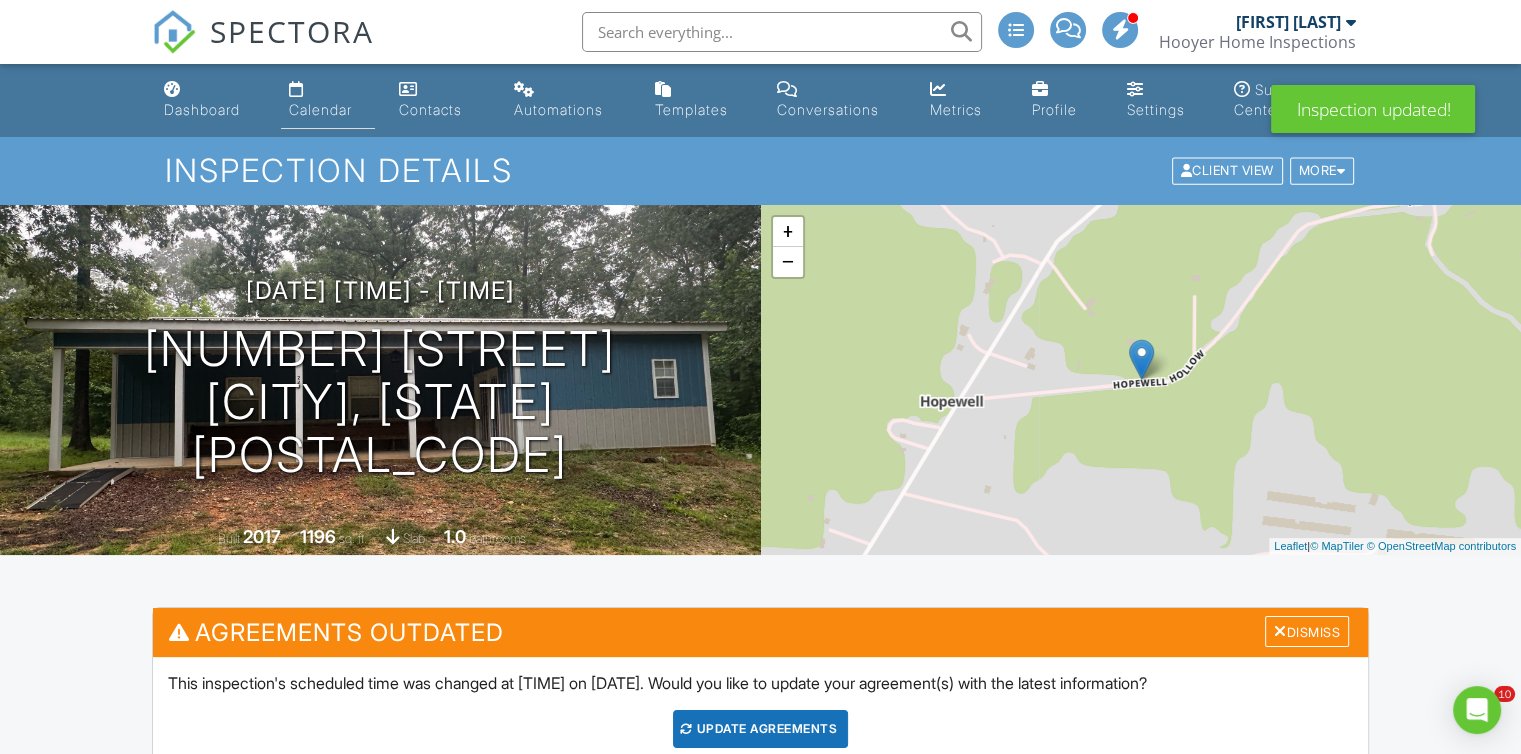 click on "Calendar" at bounding box center [320, 109] 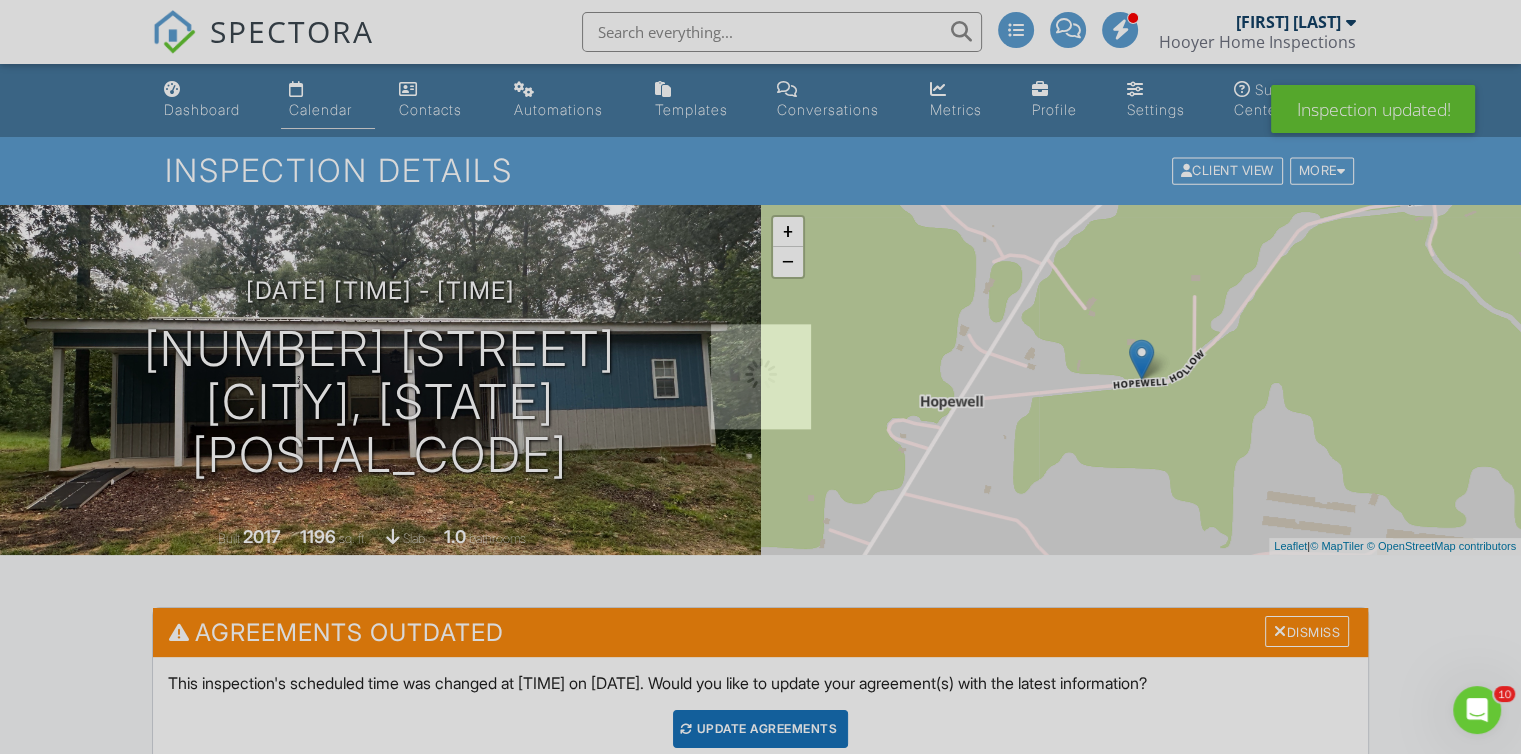 scroll, scrollTop: 0, scrollLeft: 0, axis: both 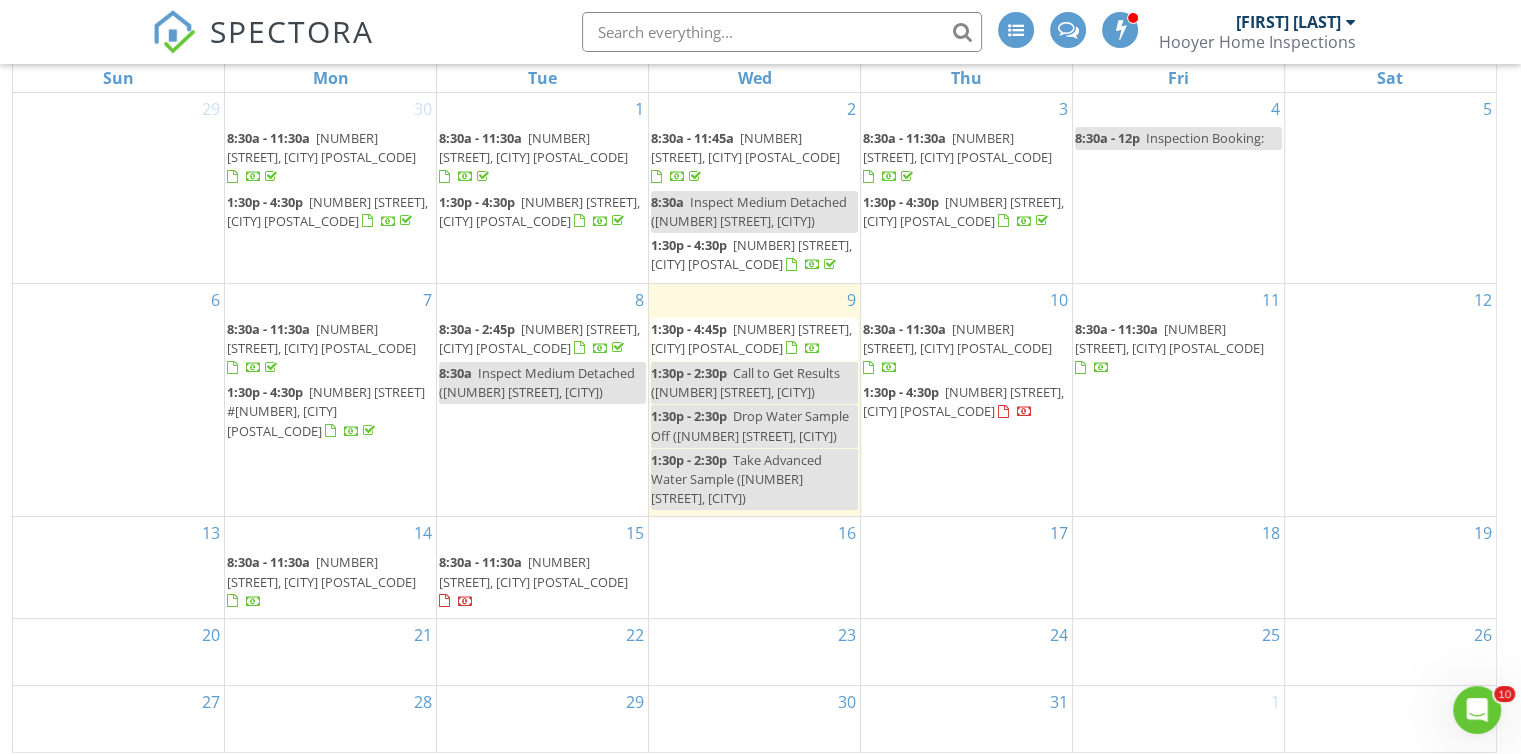 click on "[DAY]
[TIME] - [TIME]
[NUMBER] [STREET], [CITY] [POSTAL_CODE]" at bounding box center (330, 567) 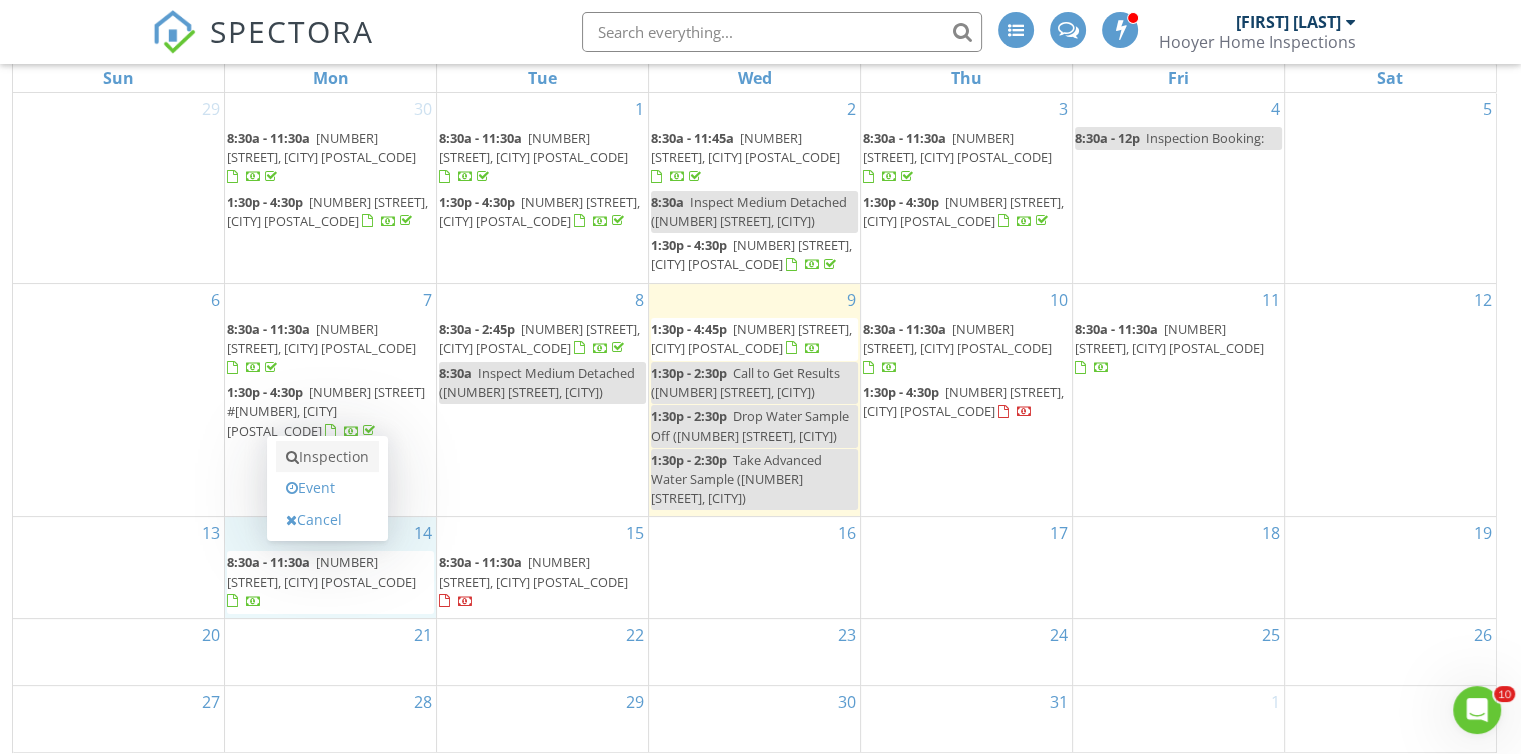 click on "Inspection" at bounding box center (327, 457) 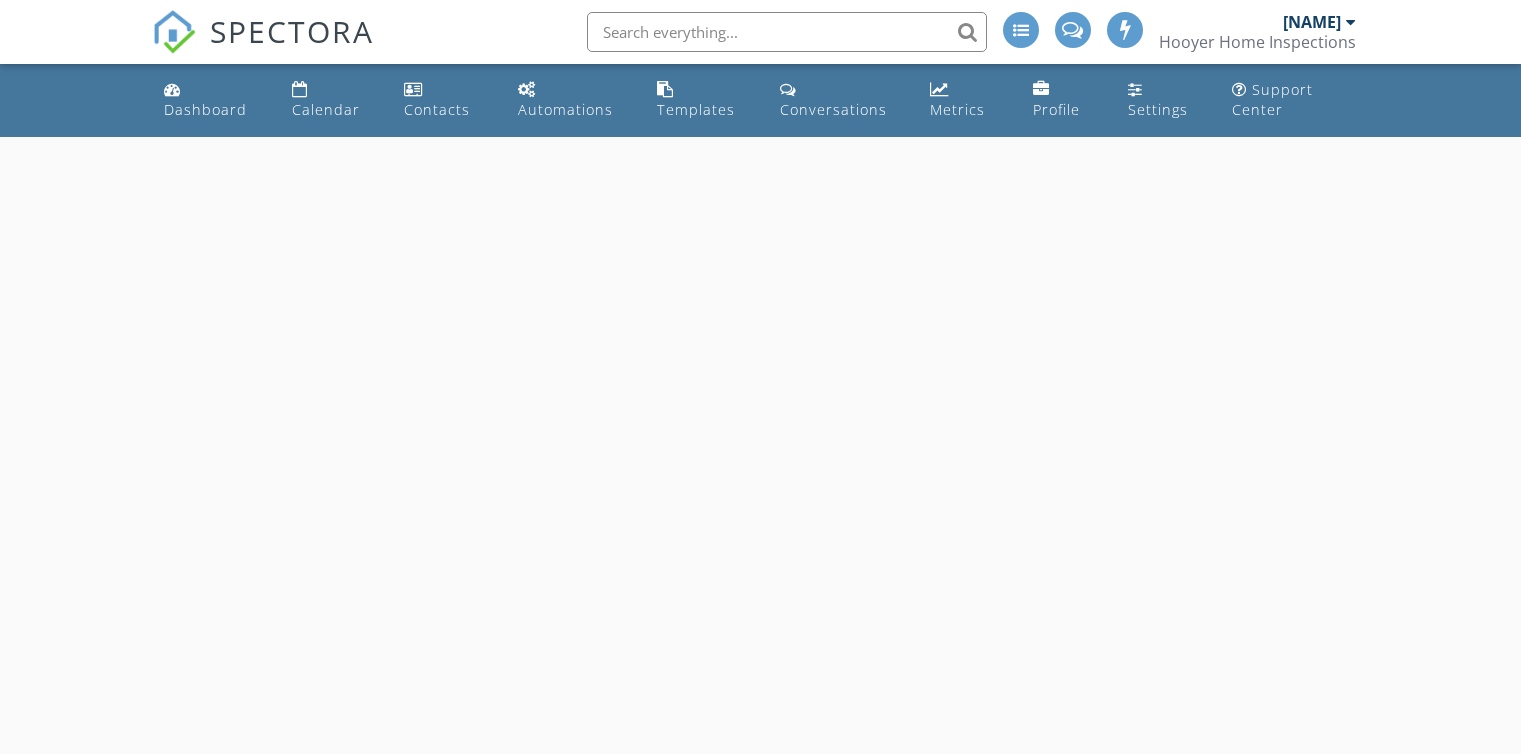 scroll, scrollTop: 0, scrollLeft: 0, axis: both 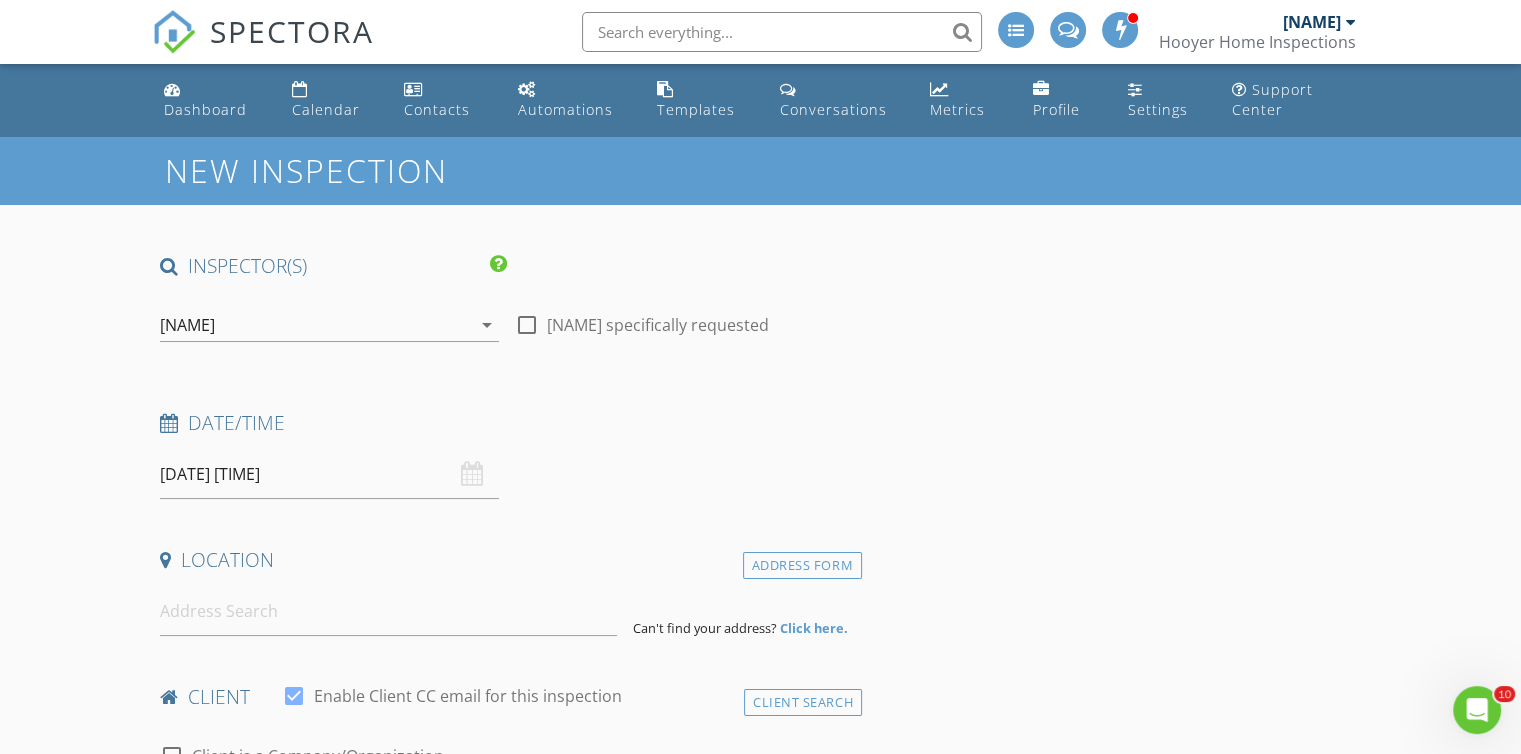 click on "[DATE] [TIME]" at bounding box center (329, 474) 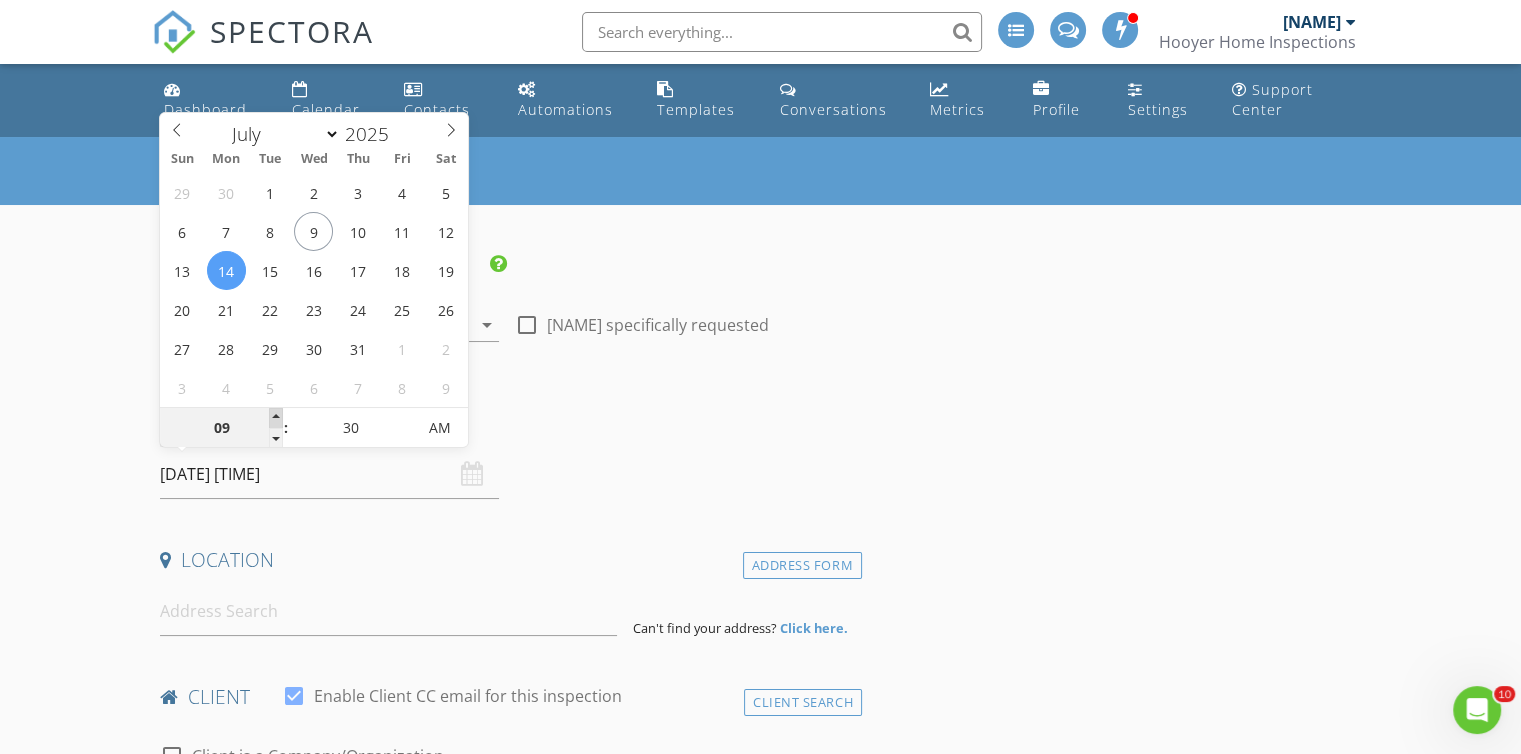 click at bounding box center [276, 418] 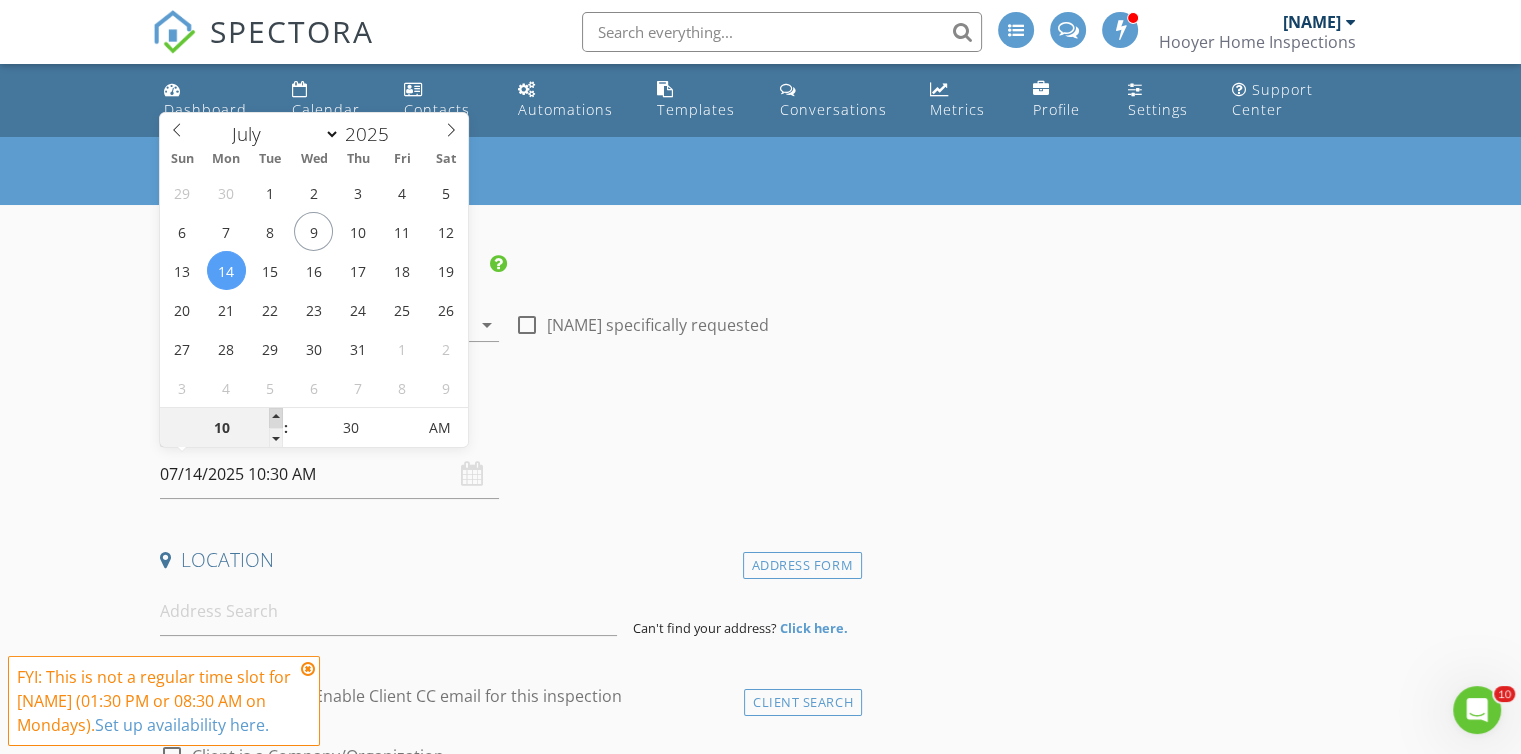 click at bounding box center [276, 418] 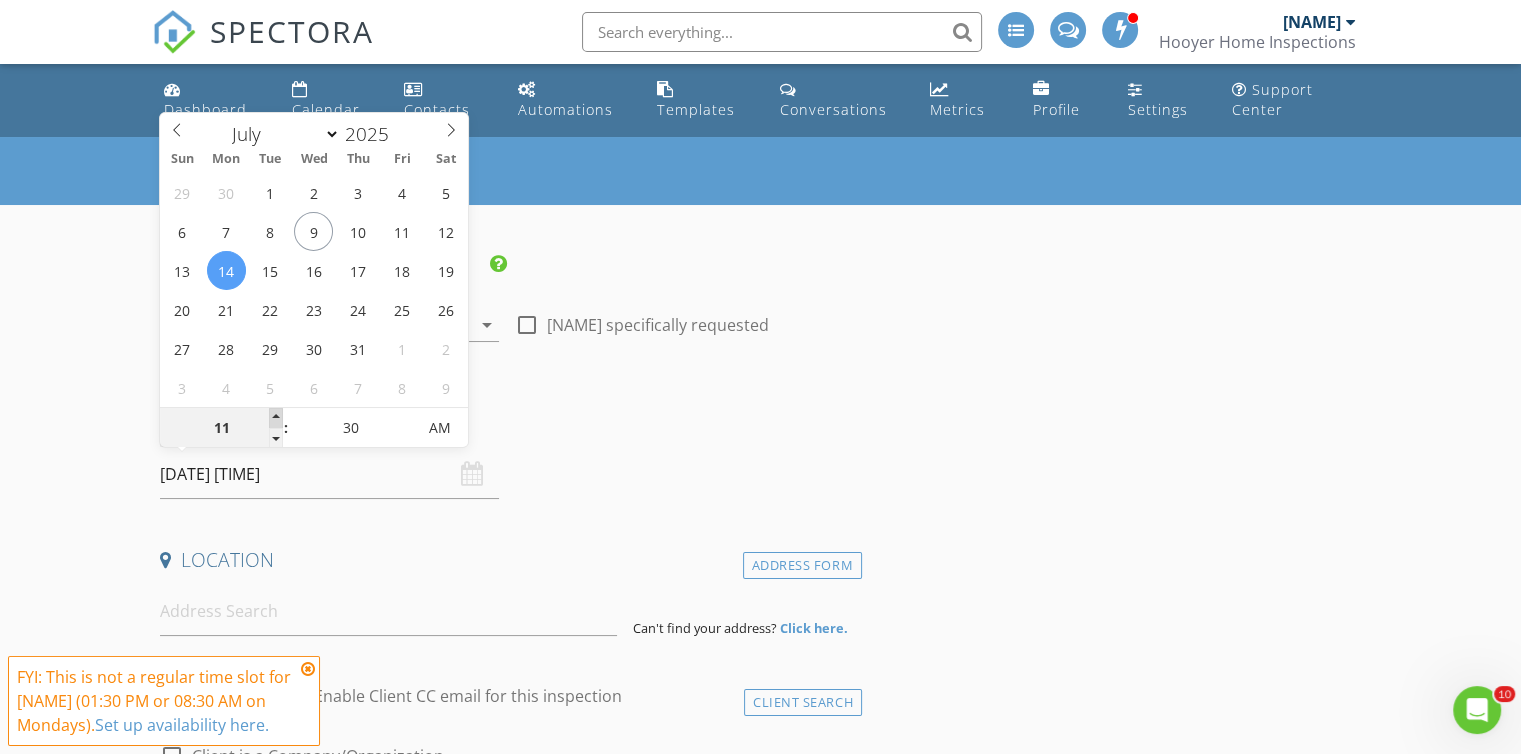 click at bounding box center [276, 418] 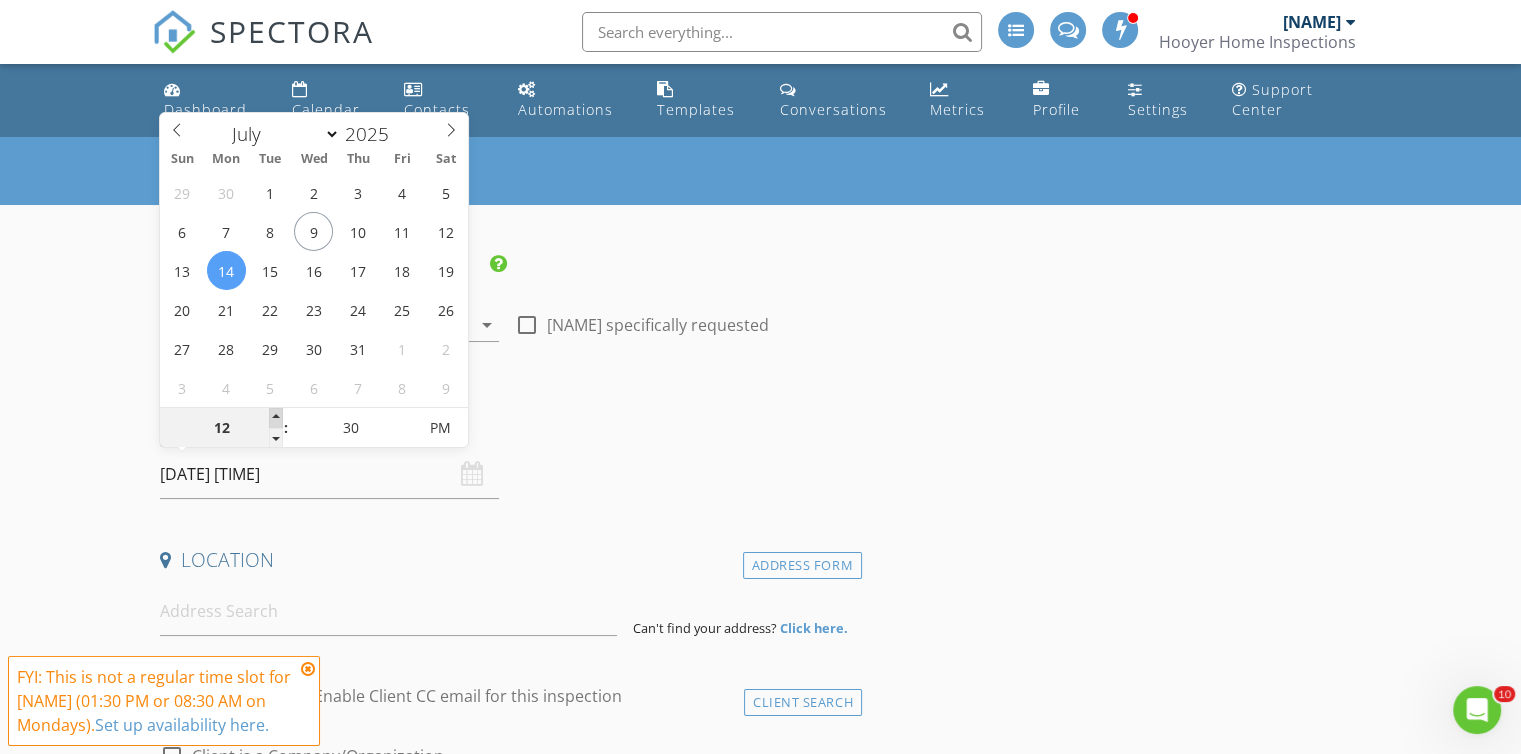click at bounding box center (276, 418) 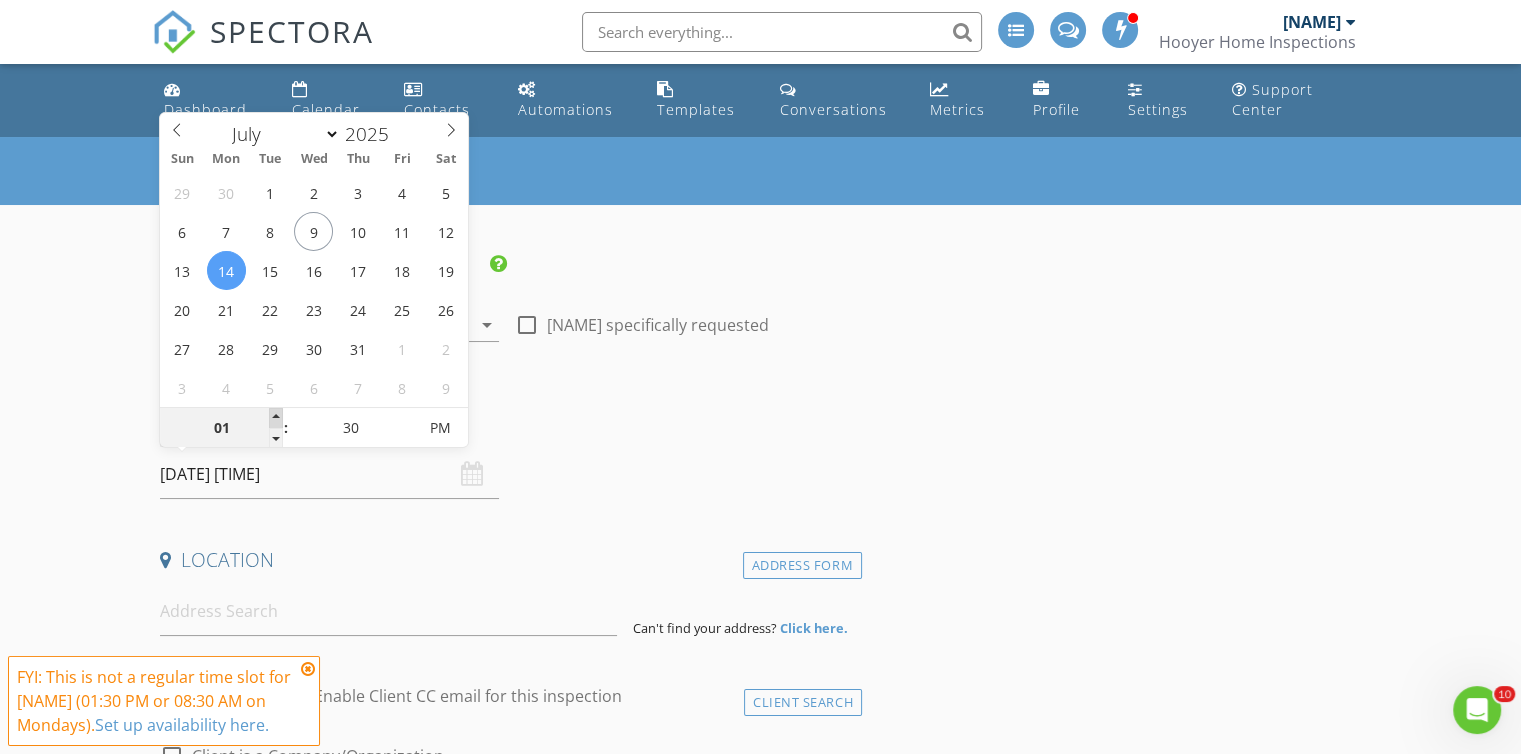 click at bounding box center (276, 418) 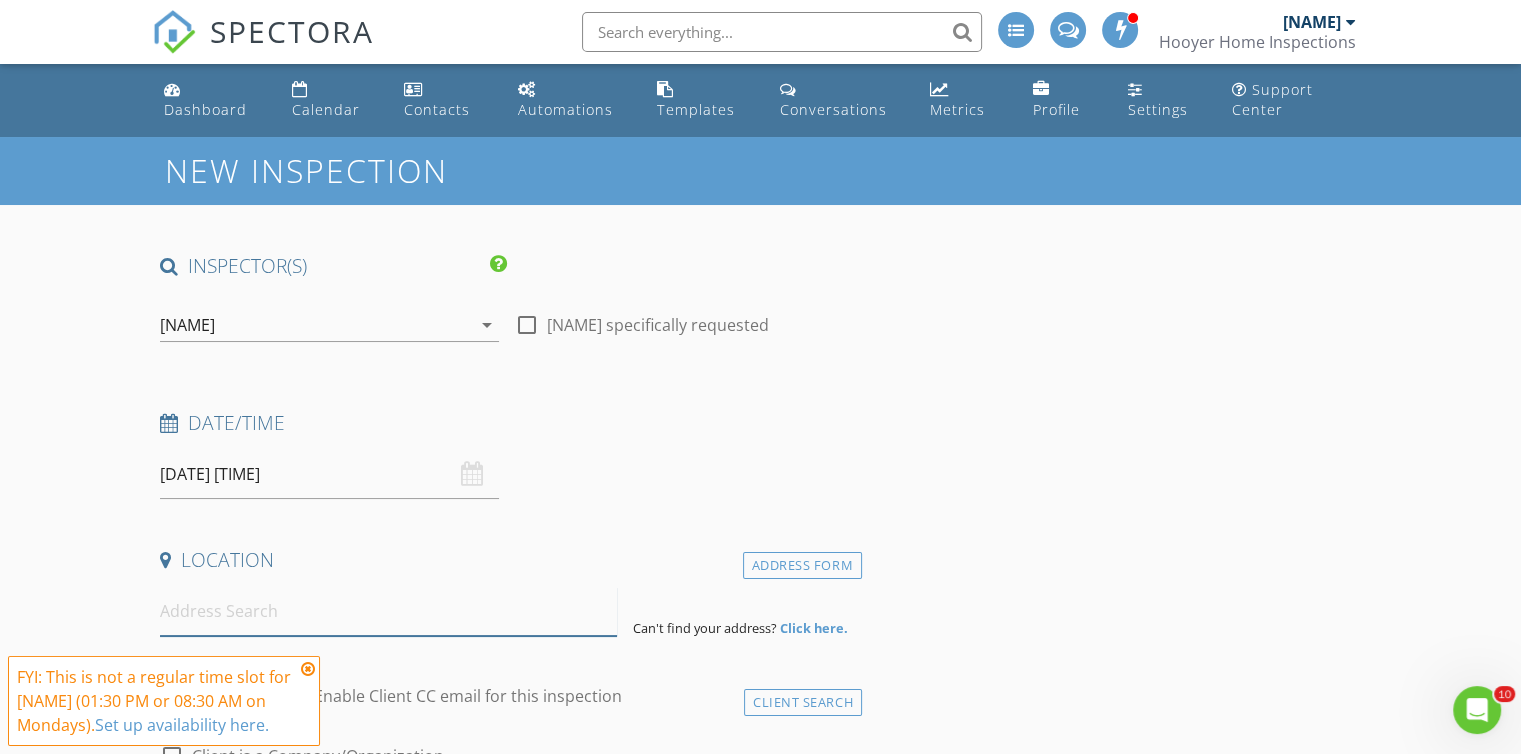 click at bounding box center (388, 611) 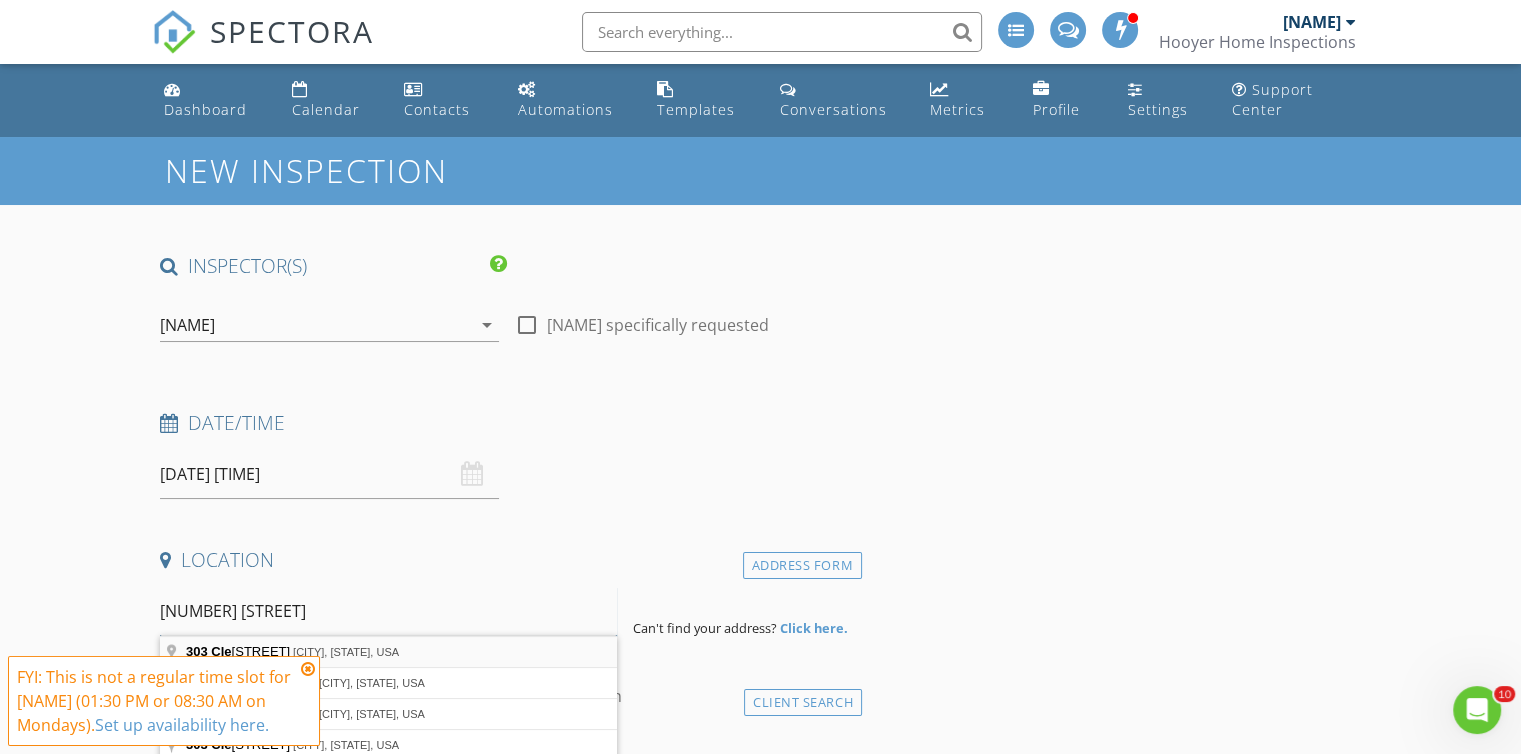 type on "303 Cle" 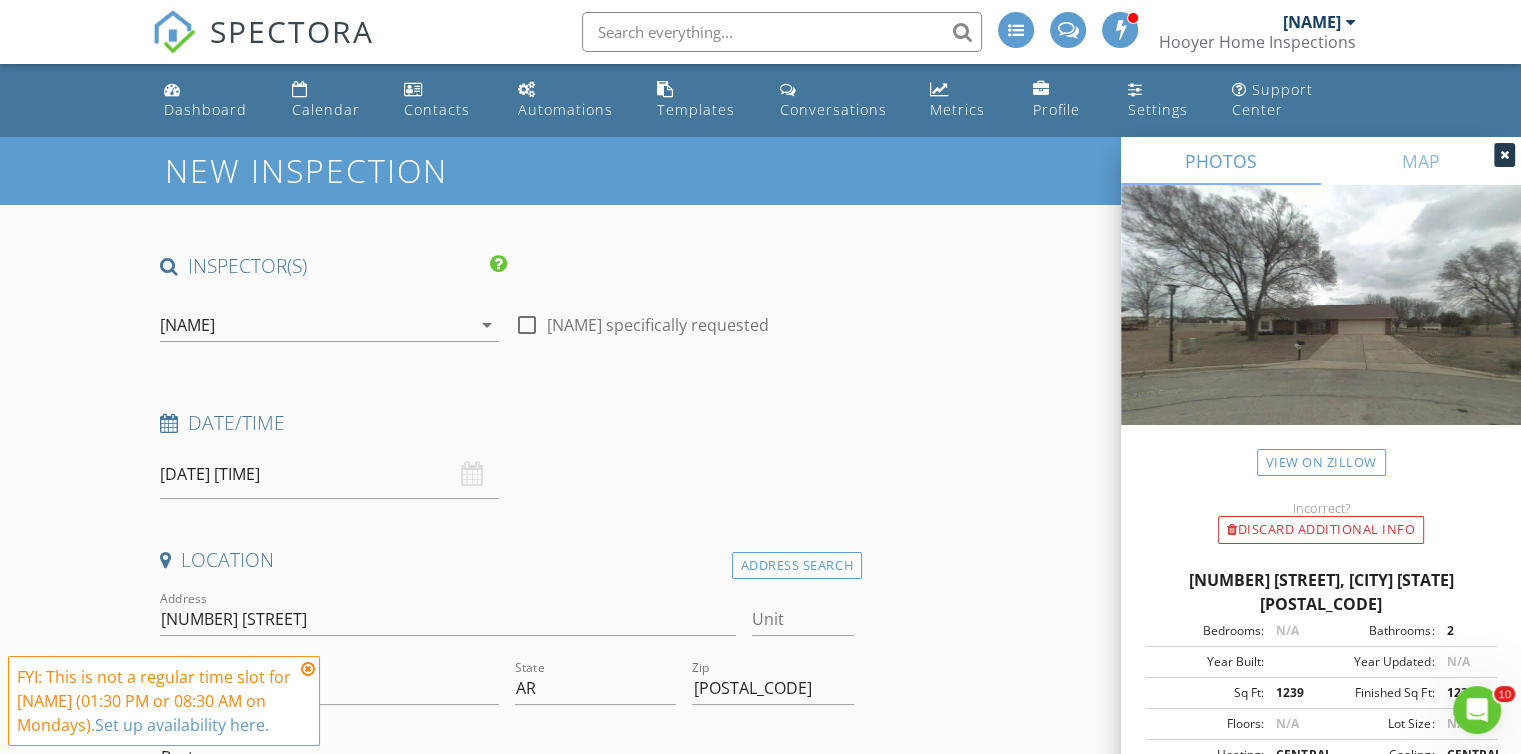 click at bounding box center [308, 669] 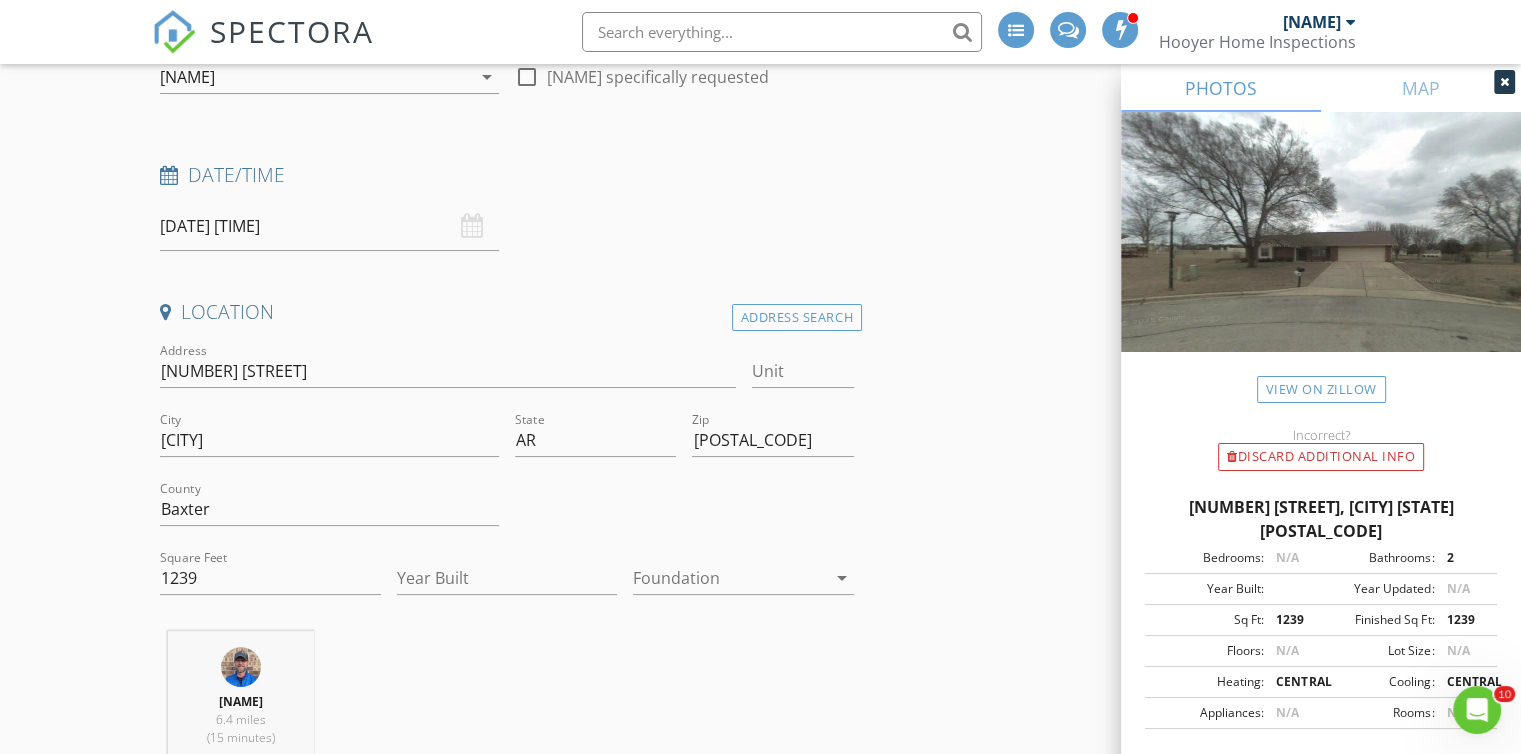 scroll, scrollTop: 261, scrollLeft: 0, axis: vertical 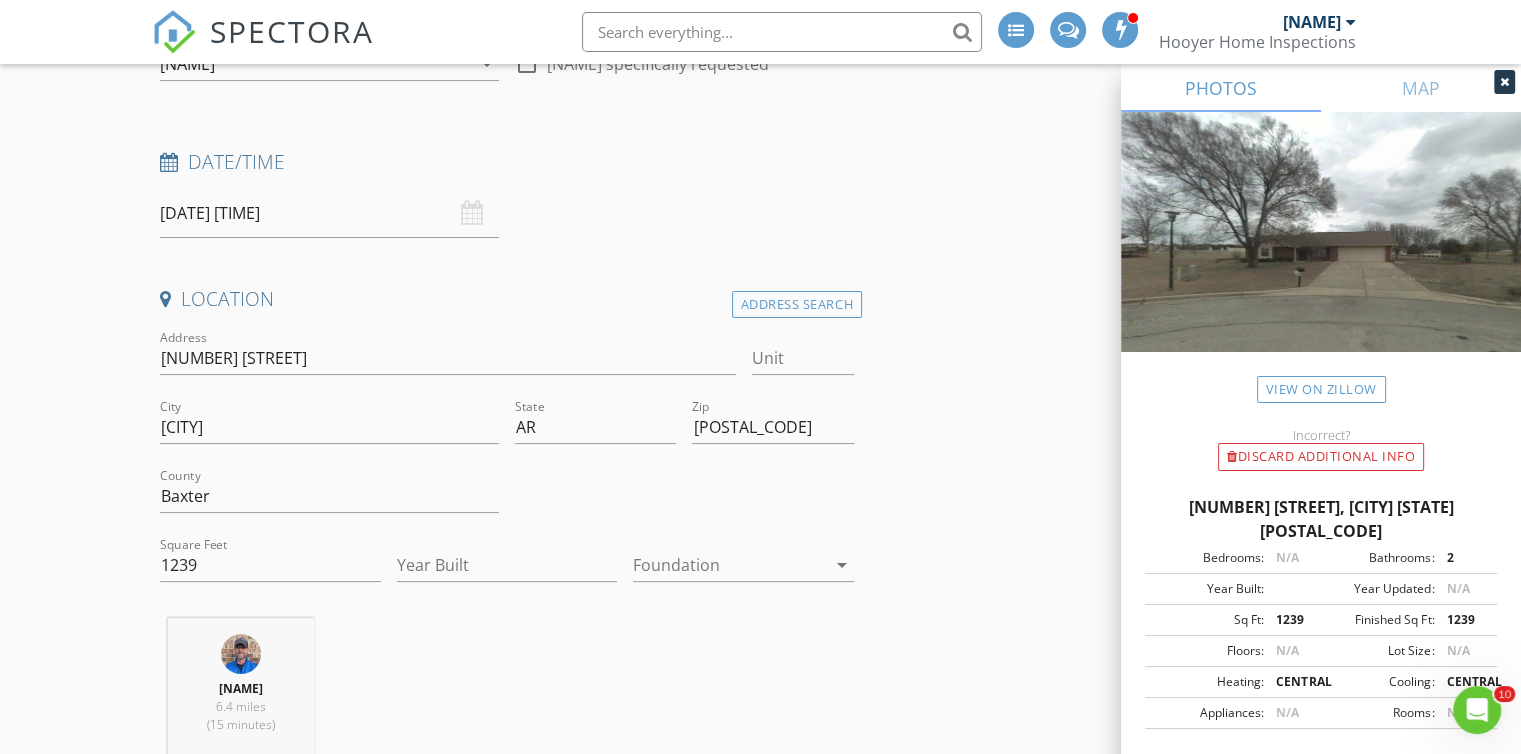 click on "arrow_drop_down" at bounding box center (842, 565) 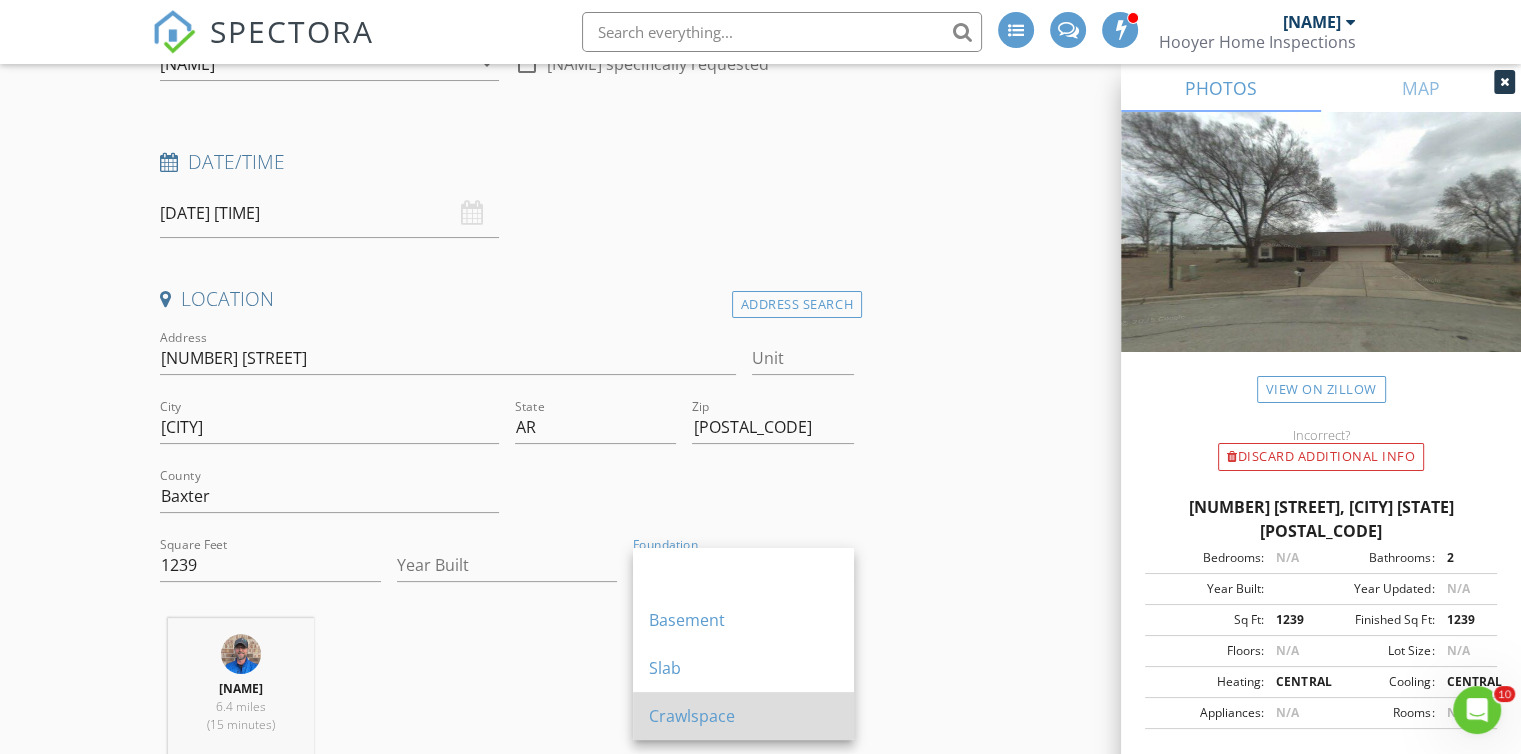 click on "Crawlspace" at bounding box center [743, 572] 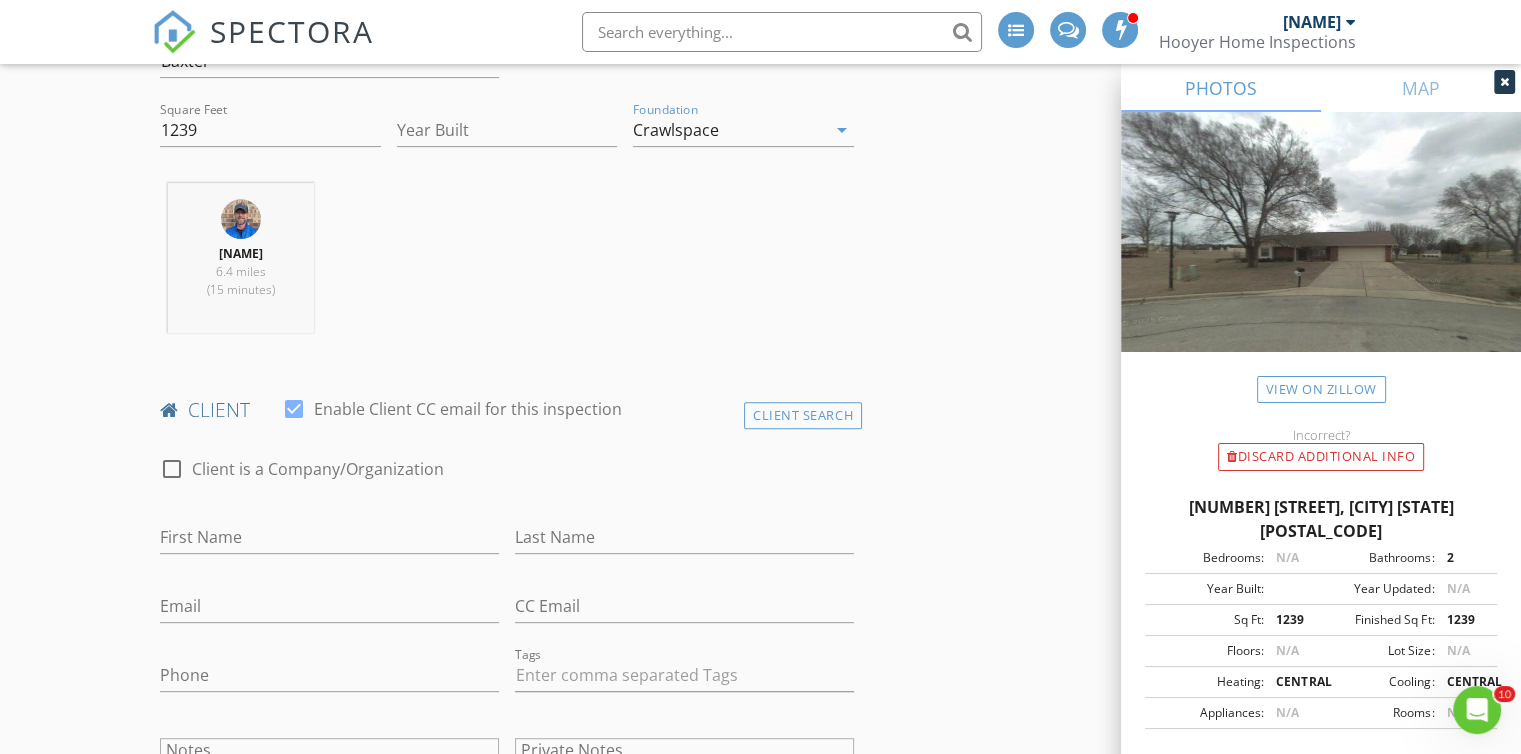 scroll, scrollTop: 786, scrollLeft: 0, axis: vertical 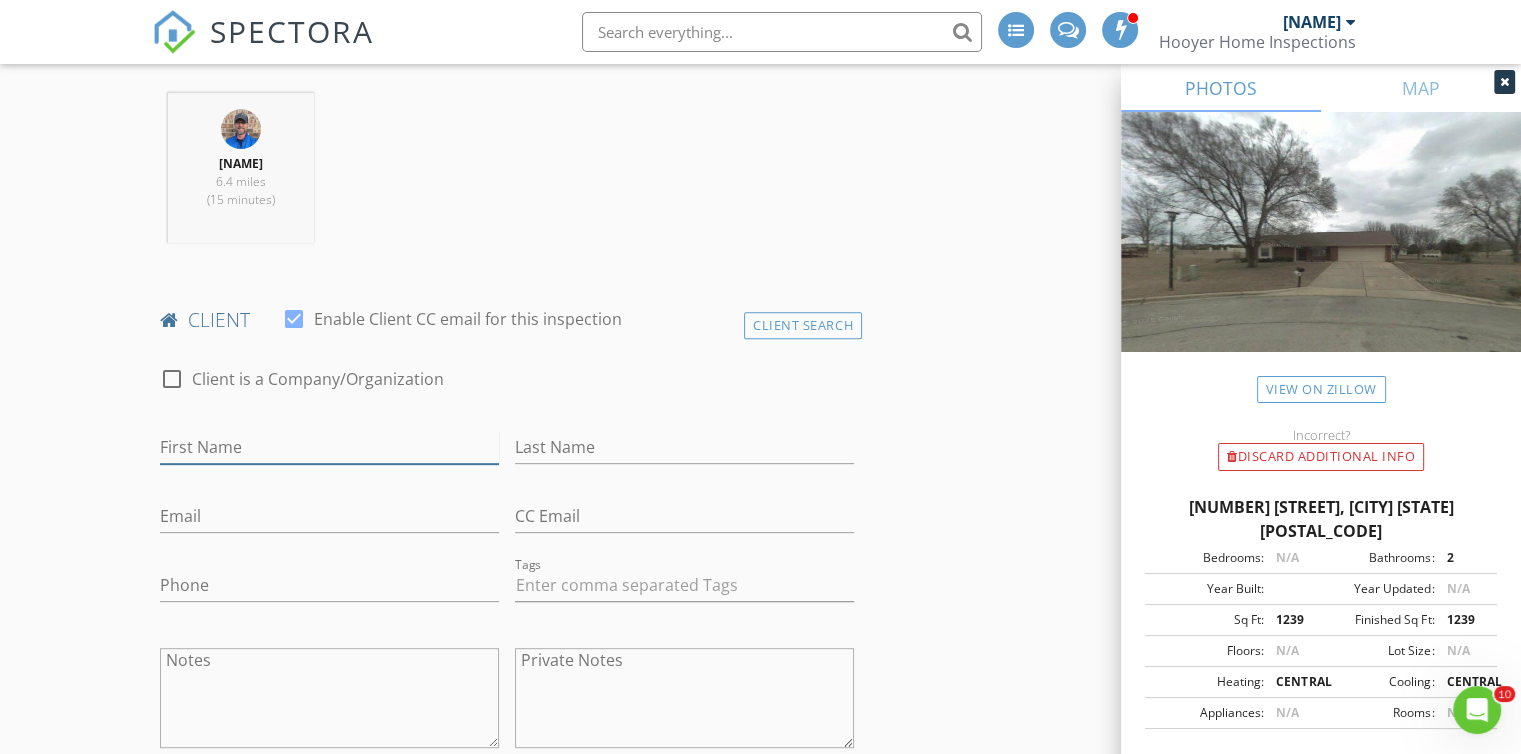 click on "First Name" at bounding box center [329, 447] 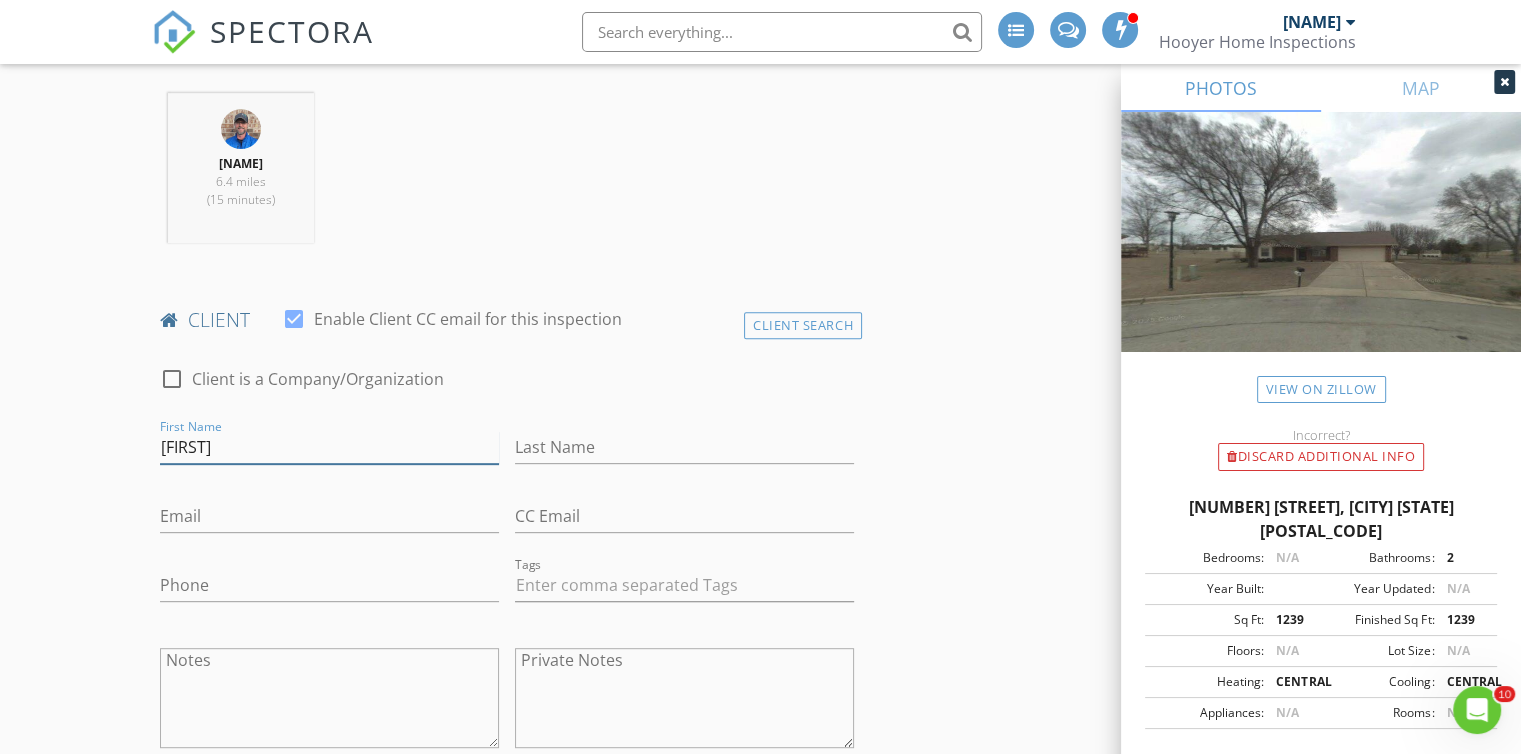 type on "[FIRST]" 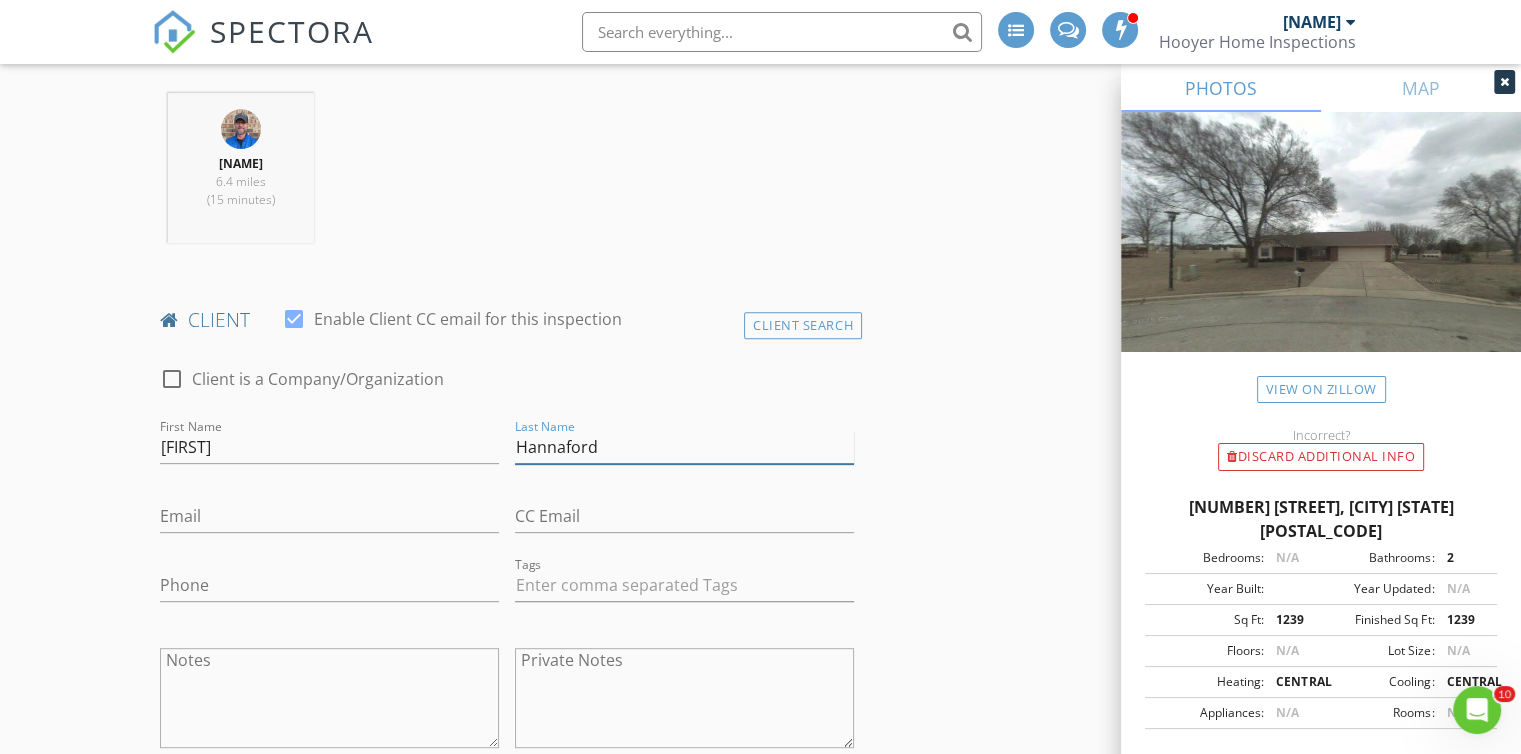 type on "Hannaford" 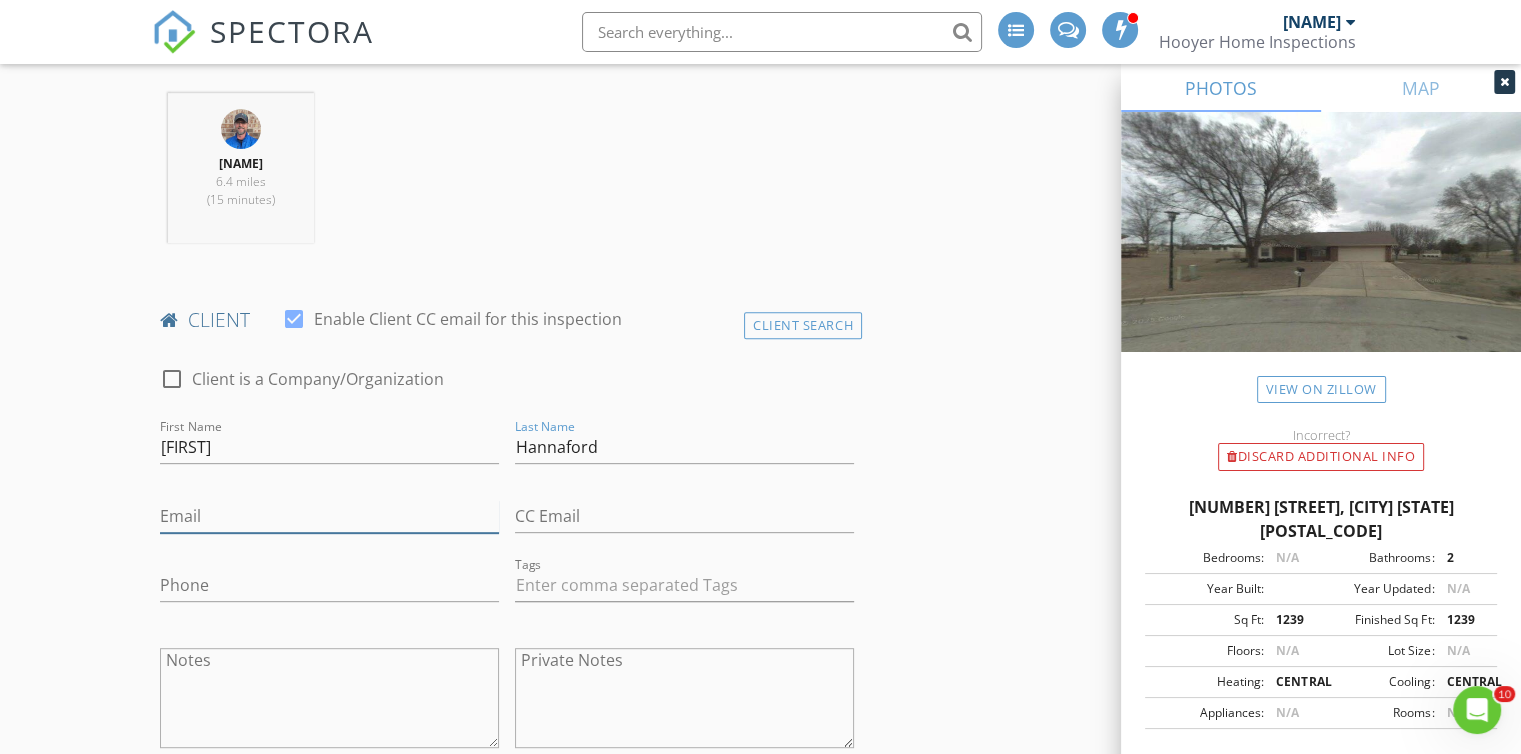 click on "Email" at bounding box center (329, 516) 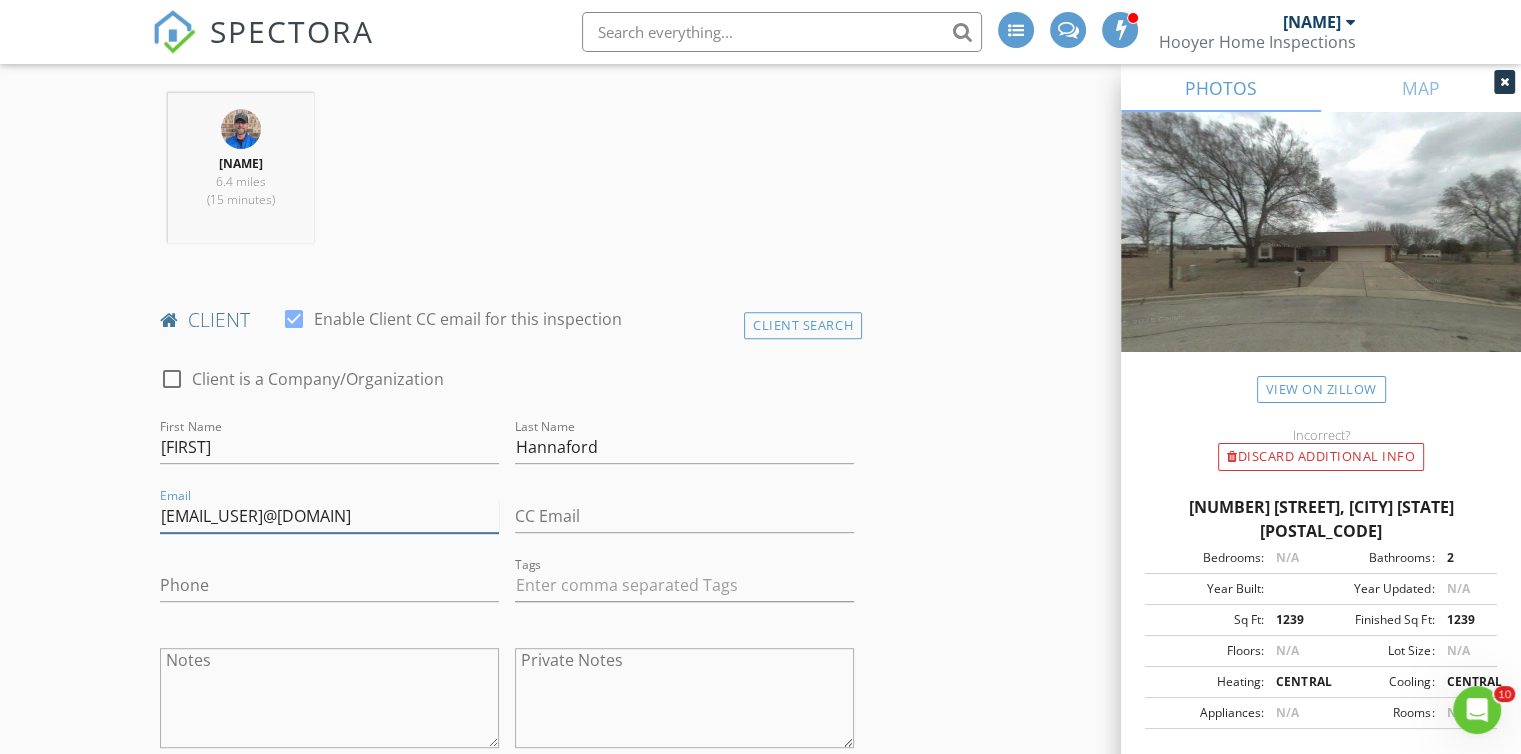 type on "hhann7088@gmail.com" 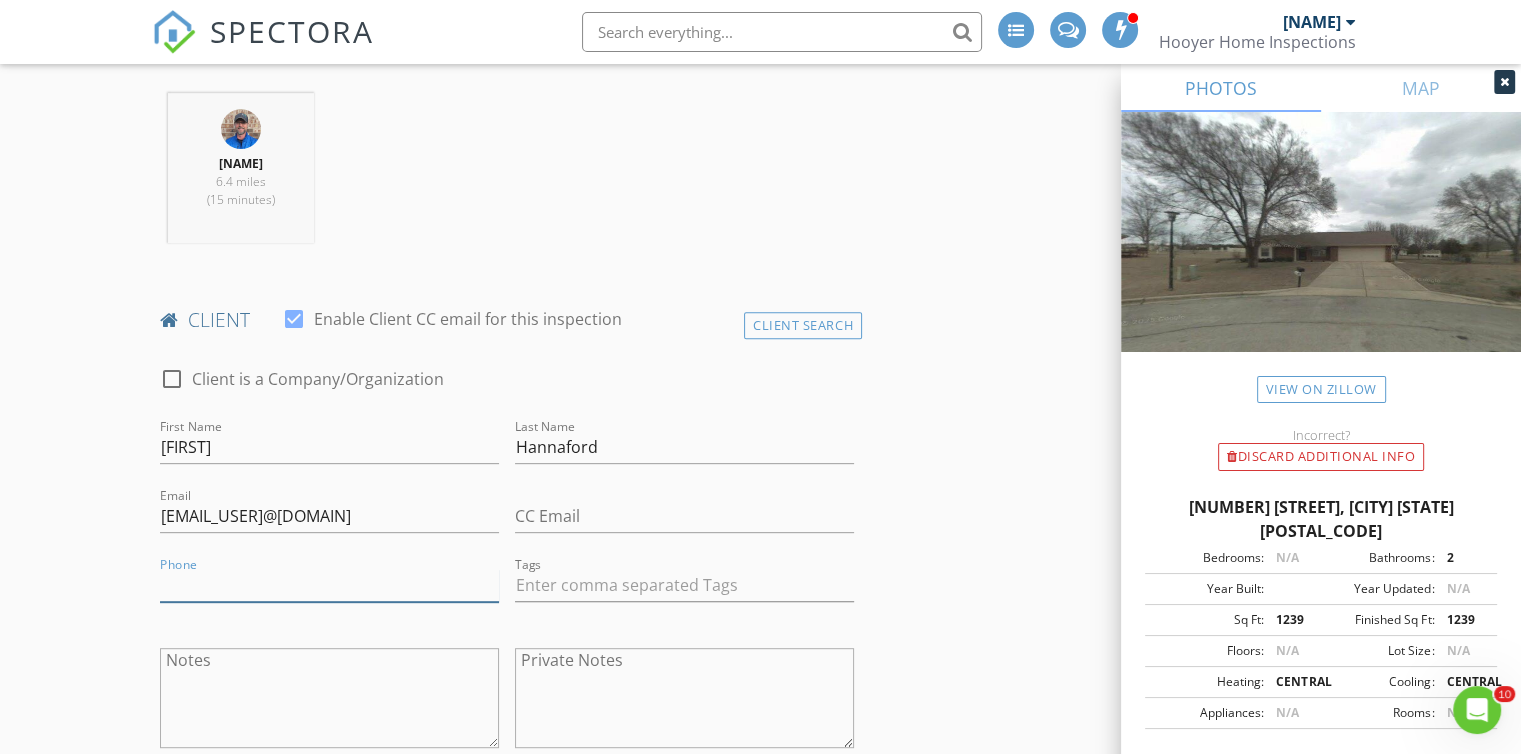 click on "Phone" at bounding box center [329, 585] 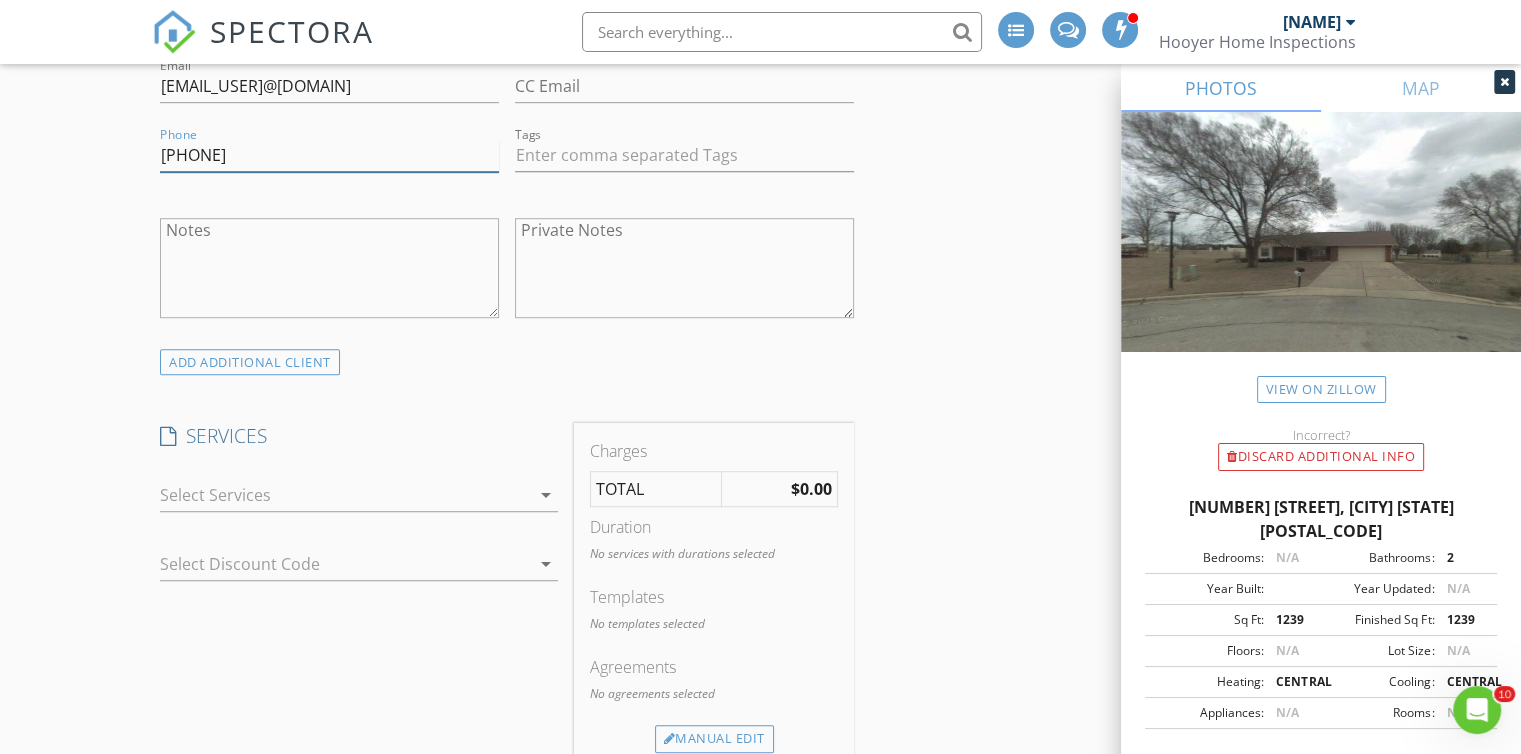 scroll, scrollTop: 1282, scrollLeft: 0, axis: vertical 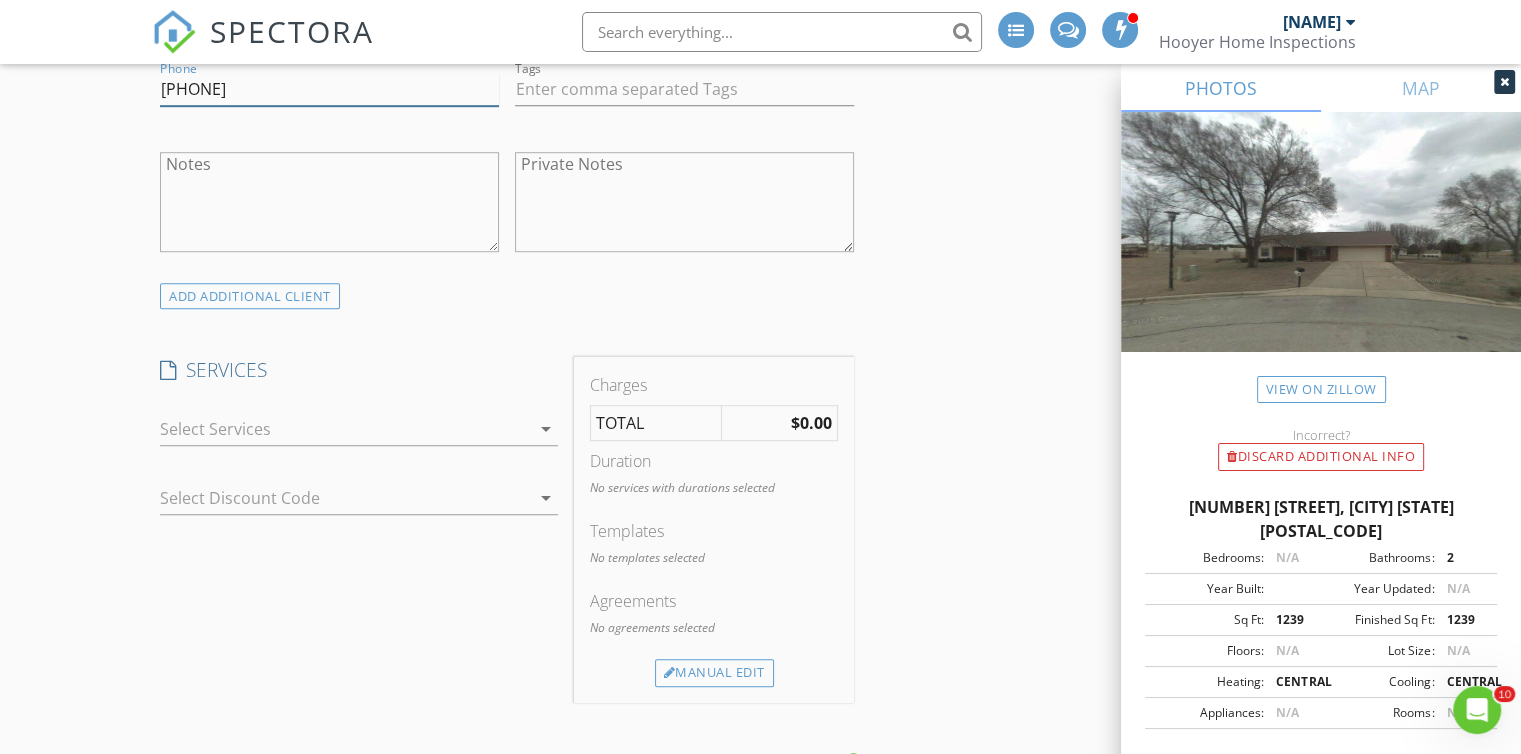 type on "417-989-0741" 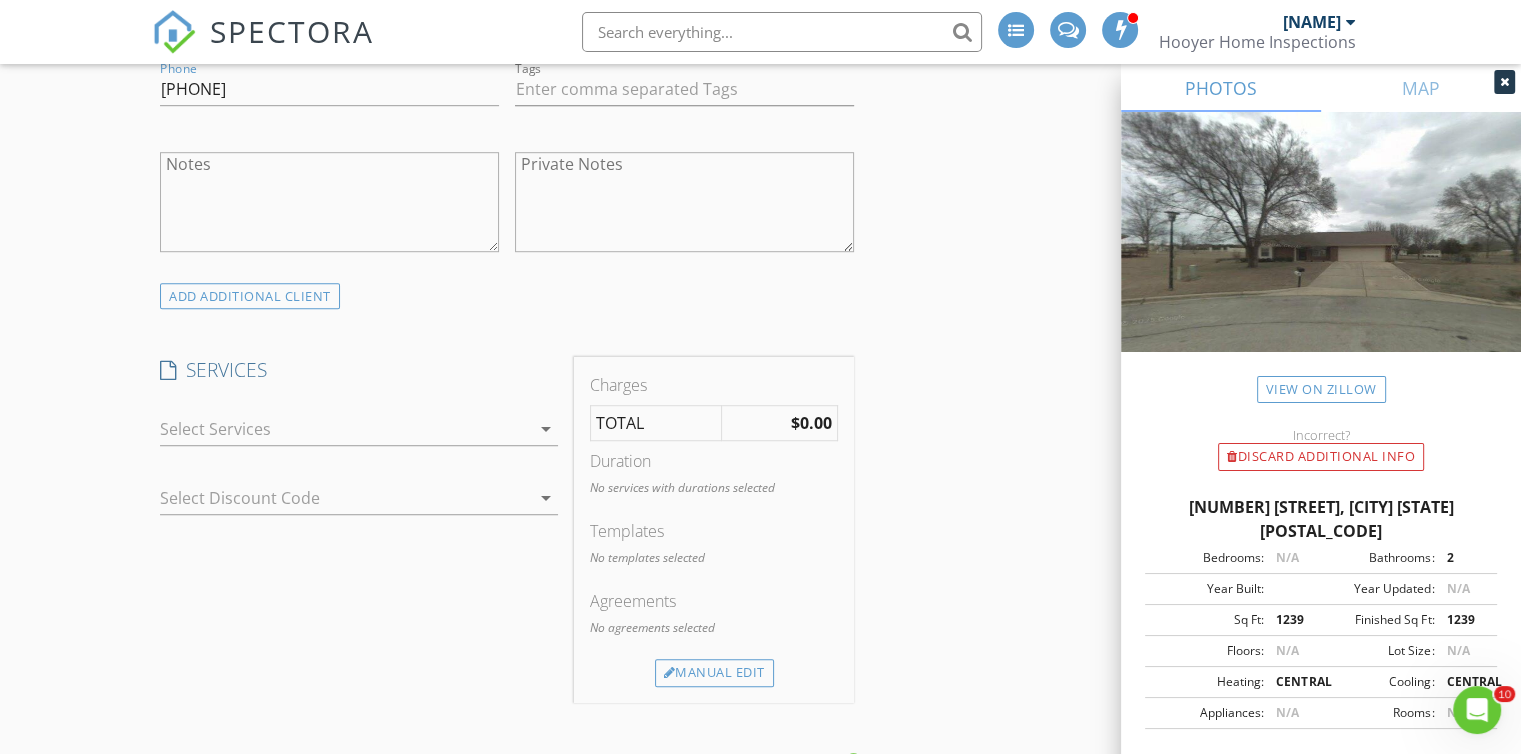 click on "arrow_drop_down" at bounding box center (546, 429) 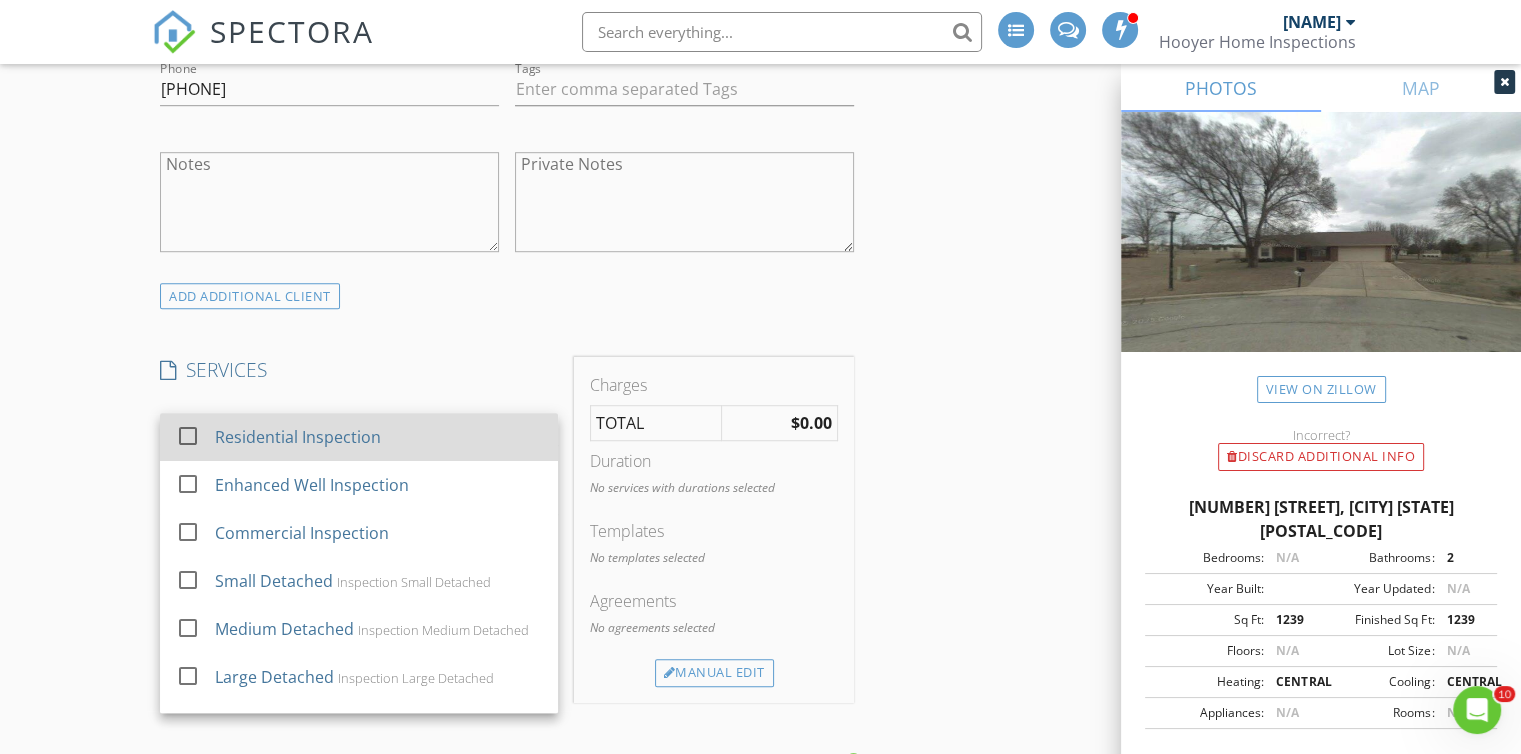 click at bounding box center (188, 436) 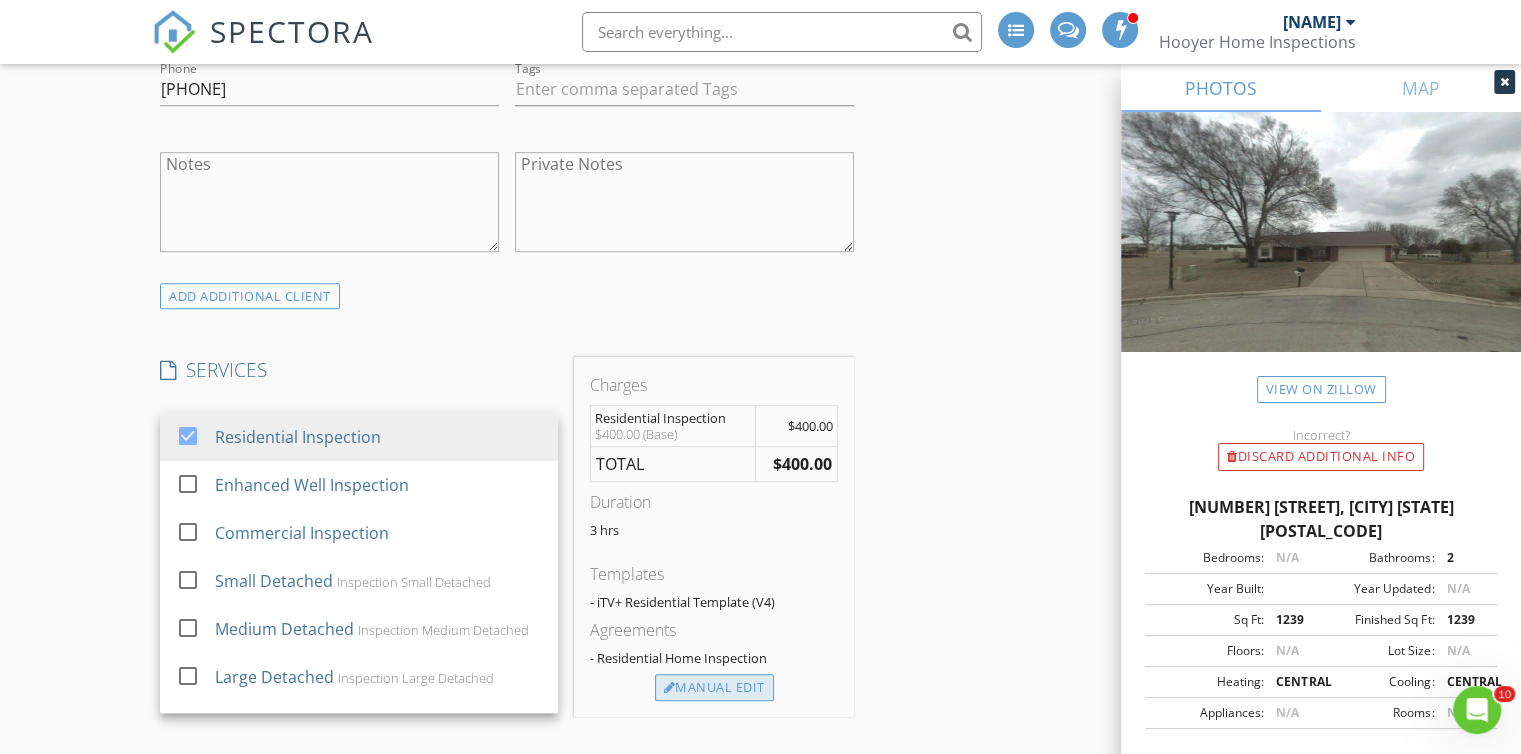 click on "Manual Edit" at bounding box center (714, 688) 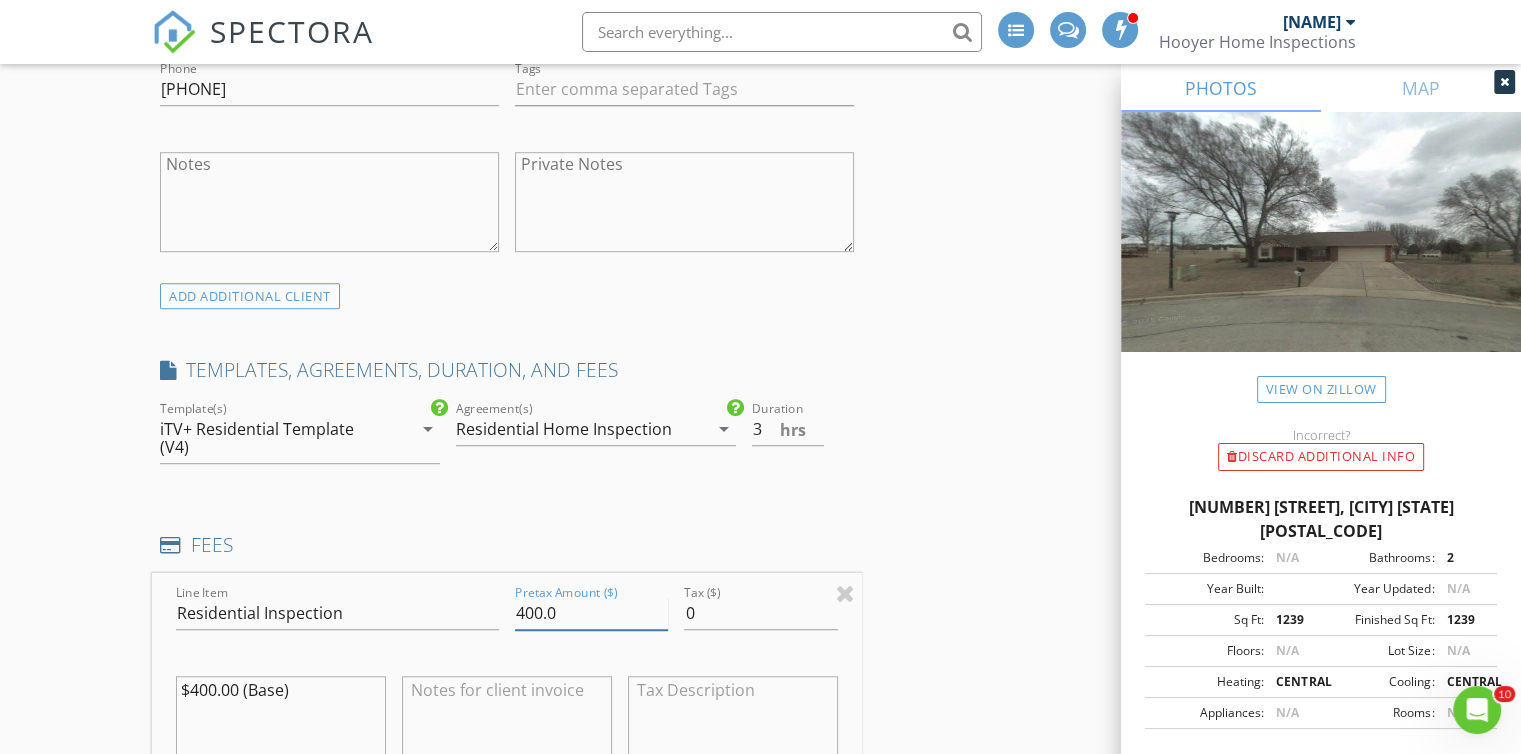 click on "400.0" at bounding box center (591, 613) 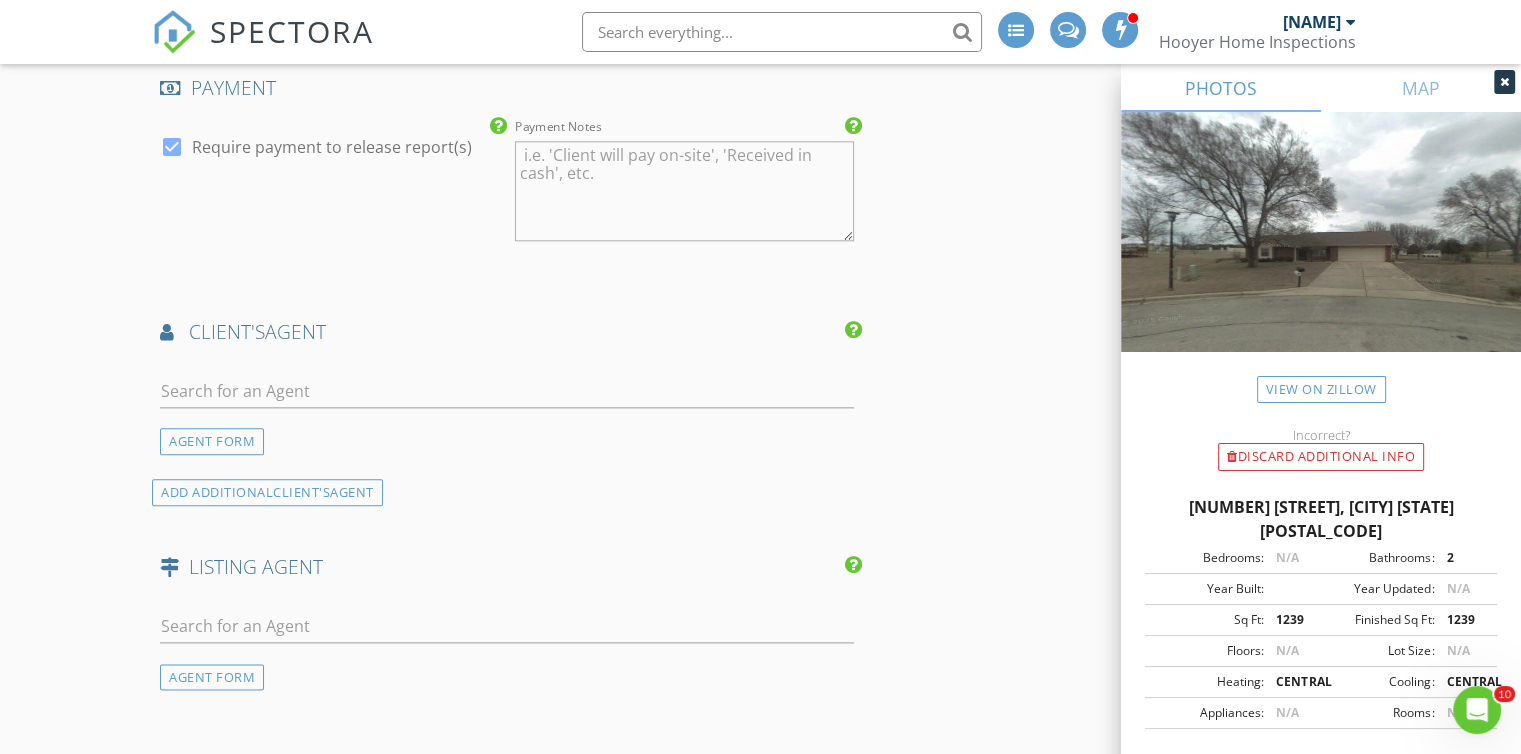 scroll, scrollTop: 2364, scrollLeft: 0, axis: vertical 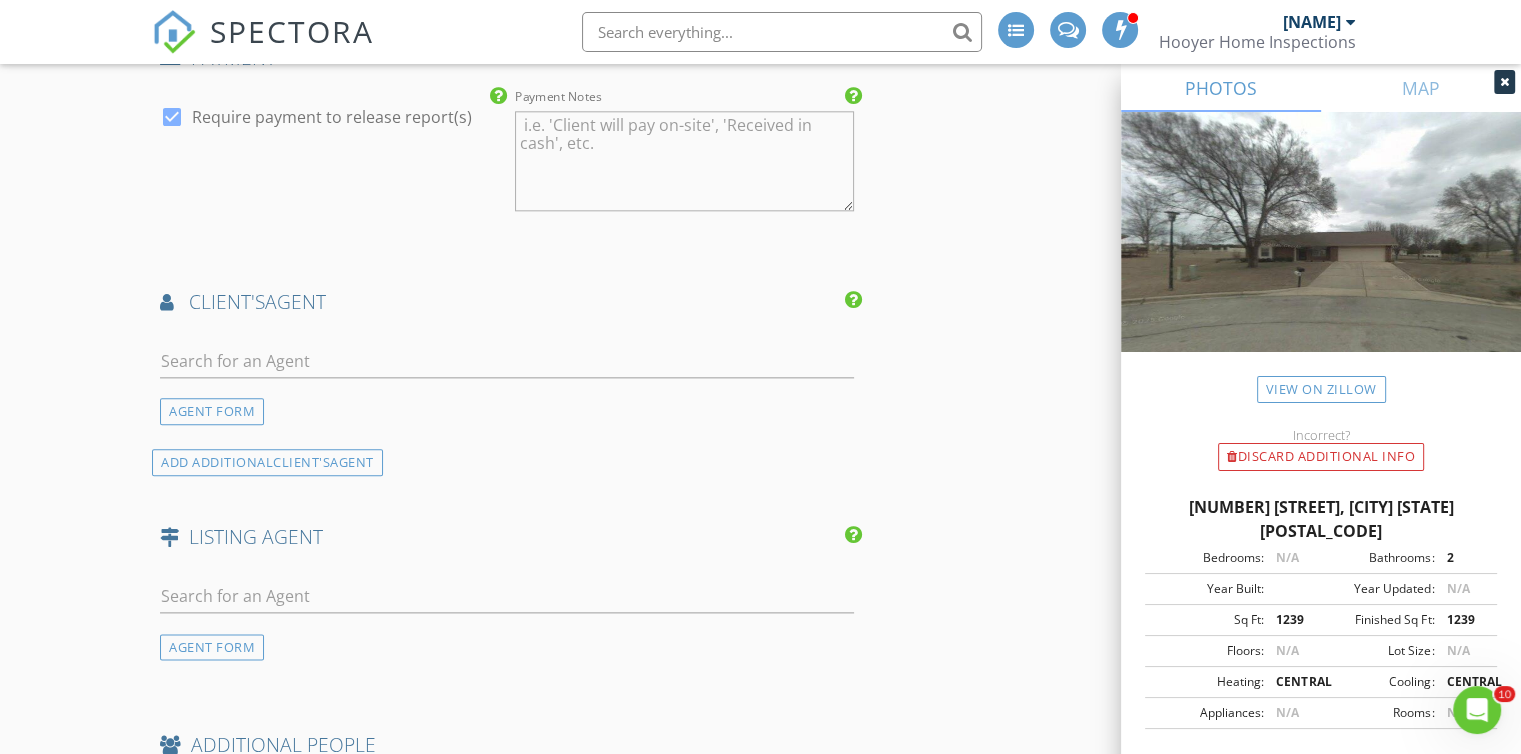 type on "375.0" 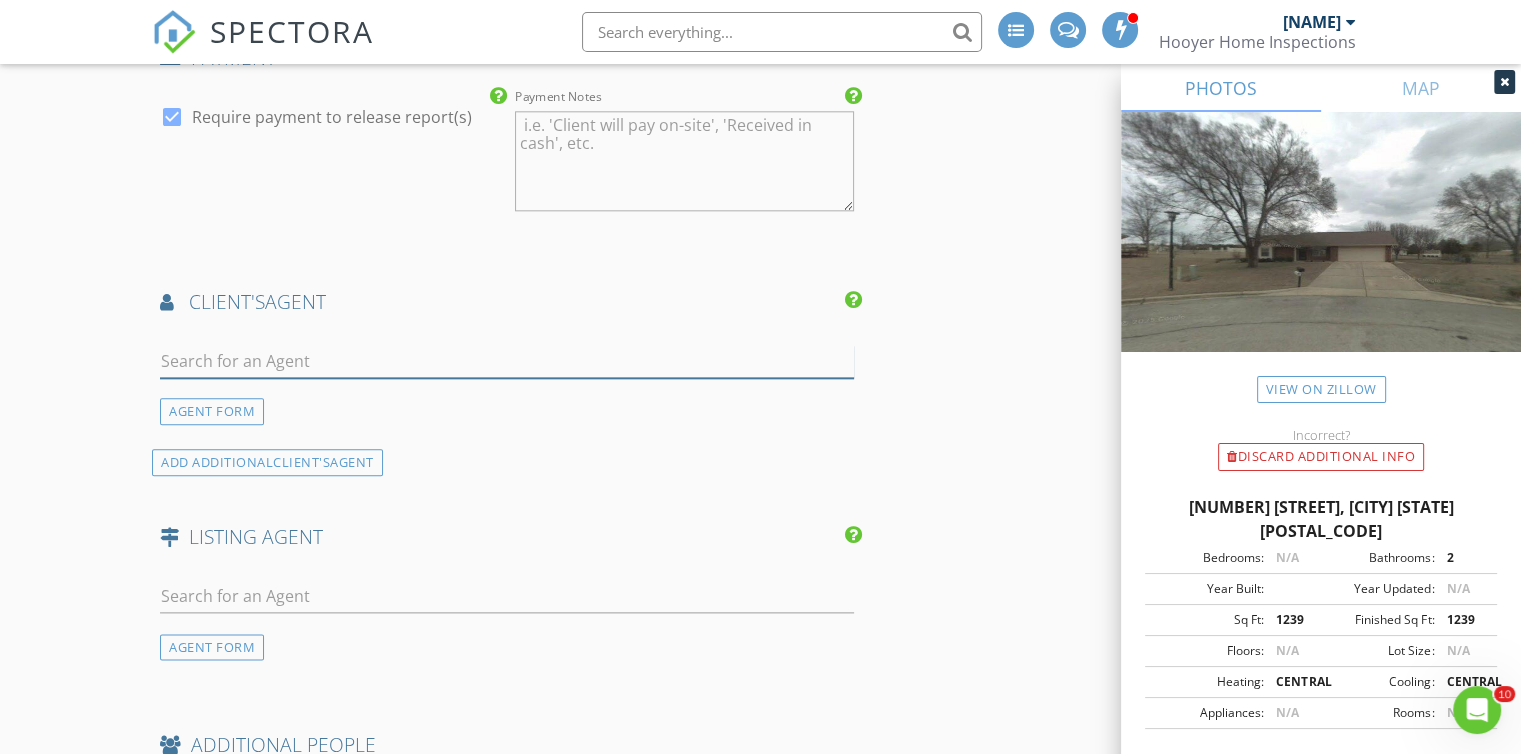 click at bounding box center (507, 361) 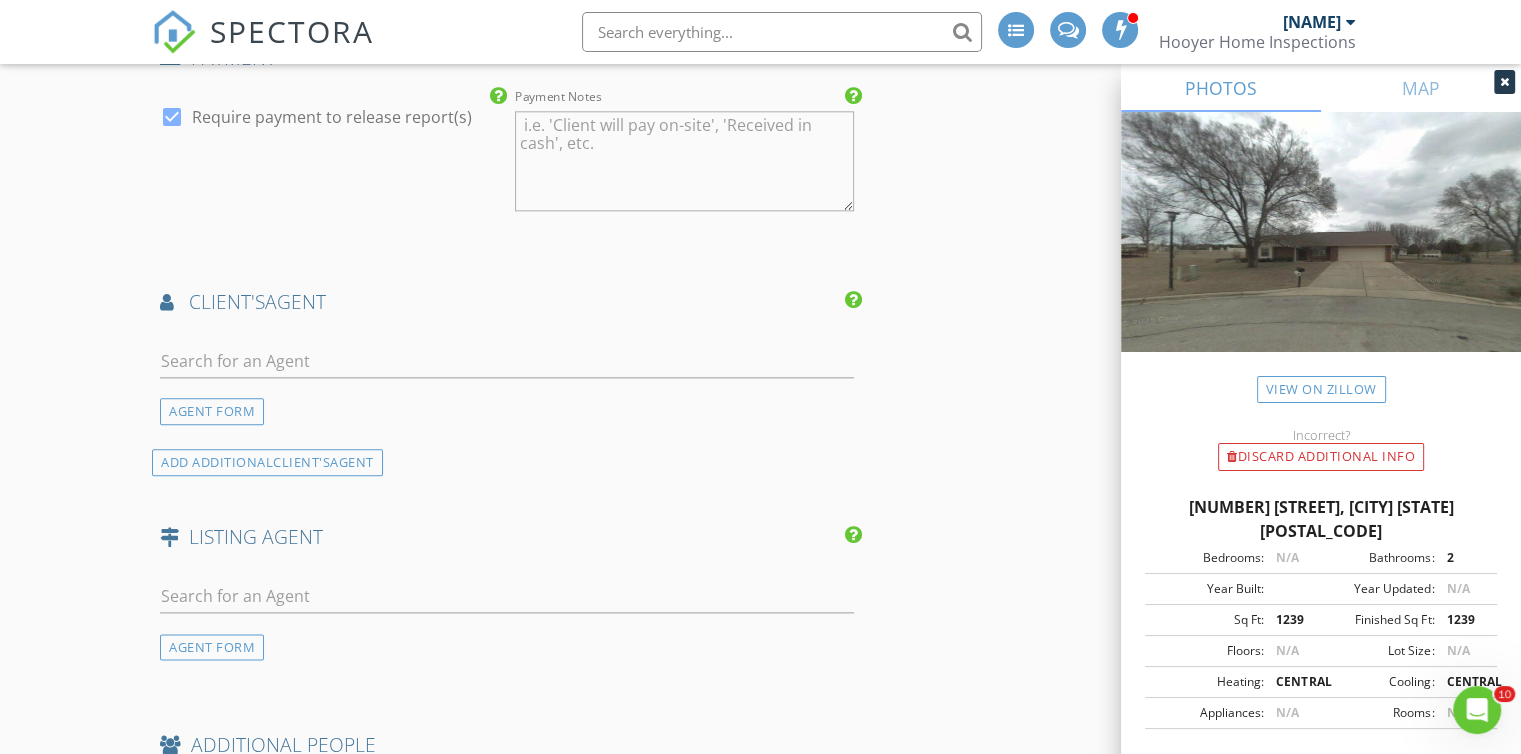 click on "New Inspection
INSPECTOR(S)
check_box   Matt Hooyer   PRIMARY   Matt Hooyer arrow_drop_down   check_box_outline_blank Matt Hooyer specifically requested
Date/Time
07/14/2025 1:30 PM
Location
Address Search       Address 303 Clearbrook Ln   Unit   City Mountain Home   State AR   Zip 72653   County Baxter     Square Feet 1239   Year Built   Foundation Crawlspace arrow_drop_down     Matt Hooyer     6.4 miles     (15 minutes)
client
check_box Enable Client CC email for this inspection   Client Search     check_box_outline_blank Client is a Company/Organization     First Name Holly   Last Name Hannaford   Email hhann7088@gmail.com   CC Email   Phone 417-989-0741         Tags         Notes   Private Notes
ADD ADDITIONAL client
SERVICES
check_box   Residential Inspection" at bounding box center (760, -69) 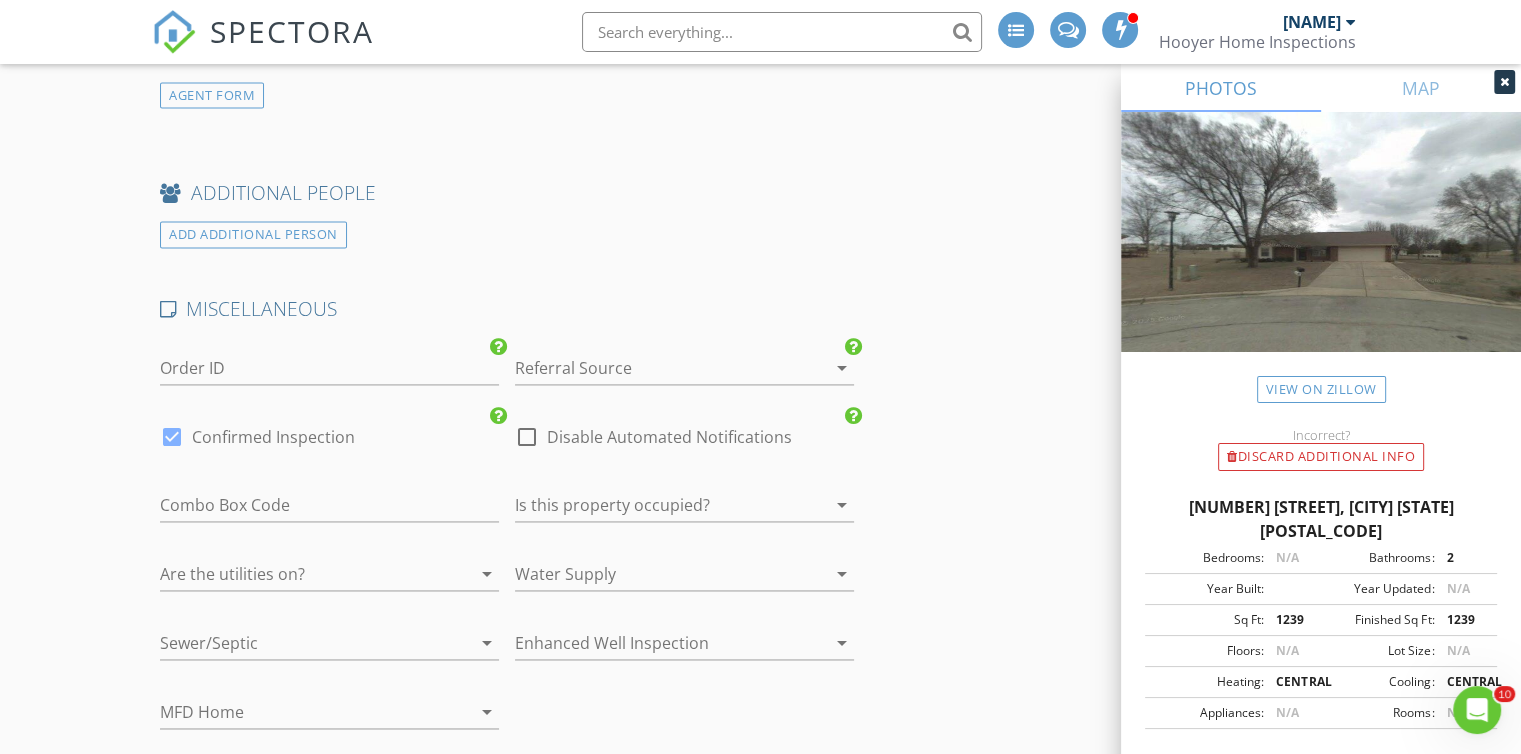 scroll, scrollTop: 2912, scrollLeft: 0, axis: vertical 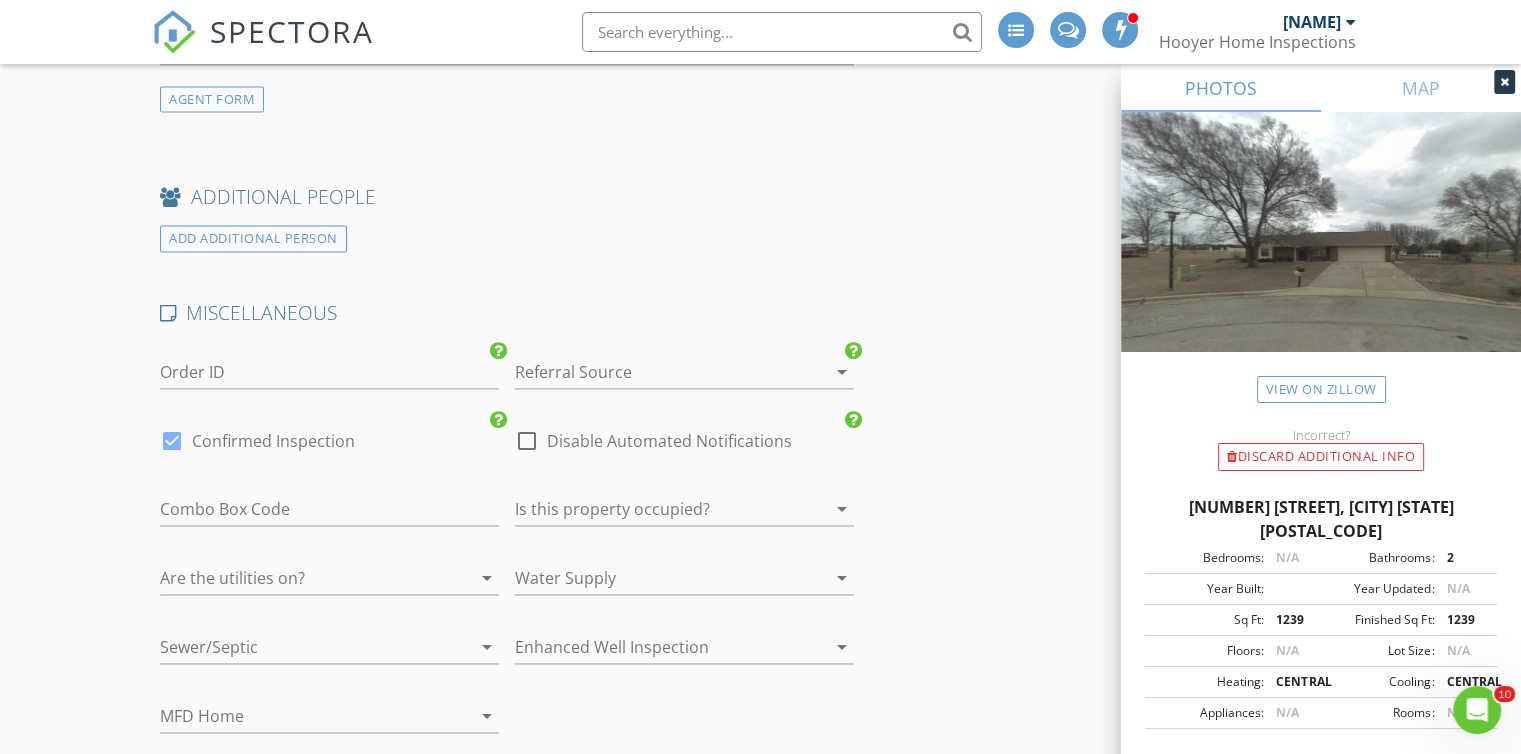 click on "arrow_drop_down" at bounding box center (842, 372) 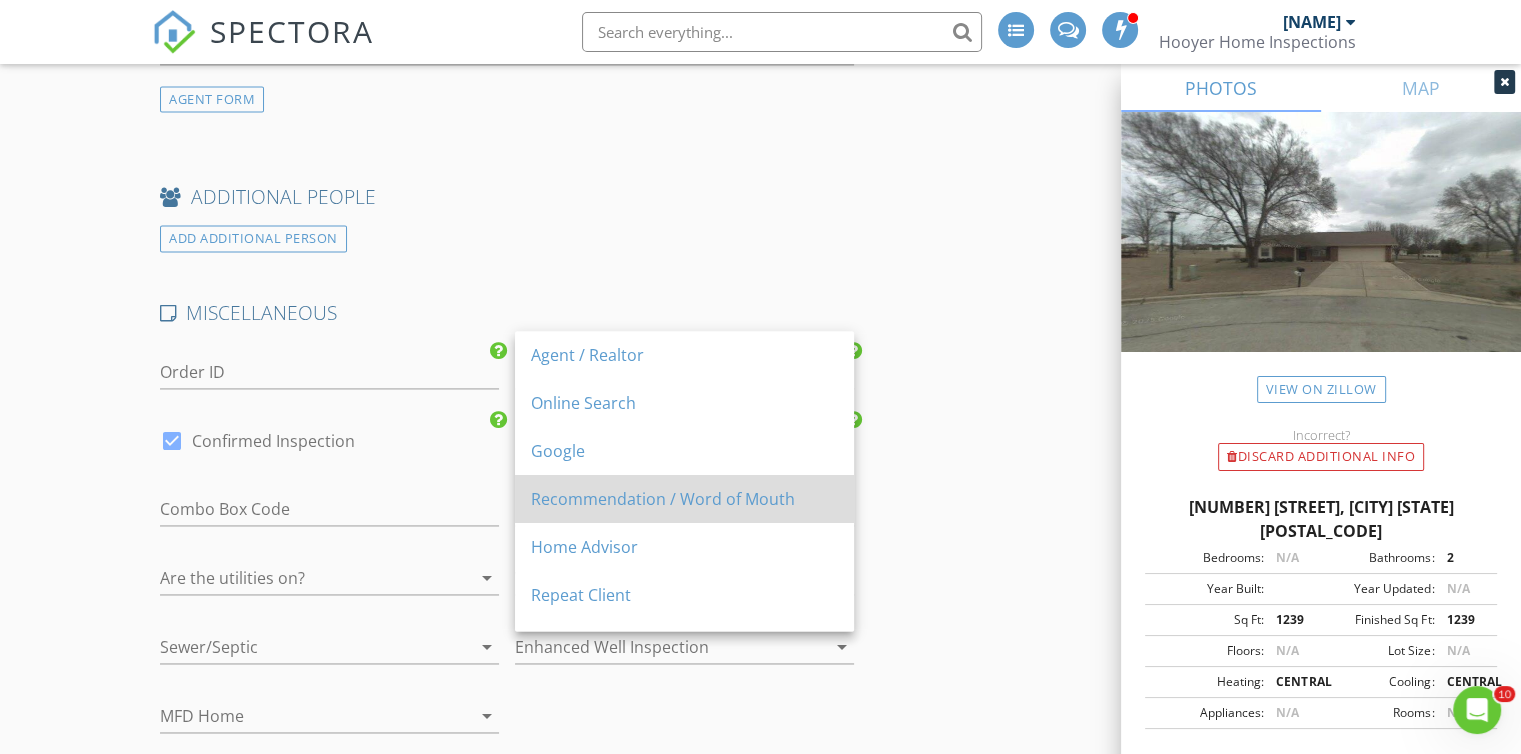 click on "Recommendation / Word of Mouth" at bounding box center [684, 355] 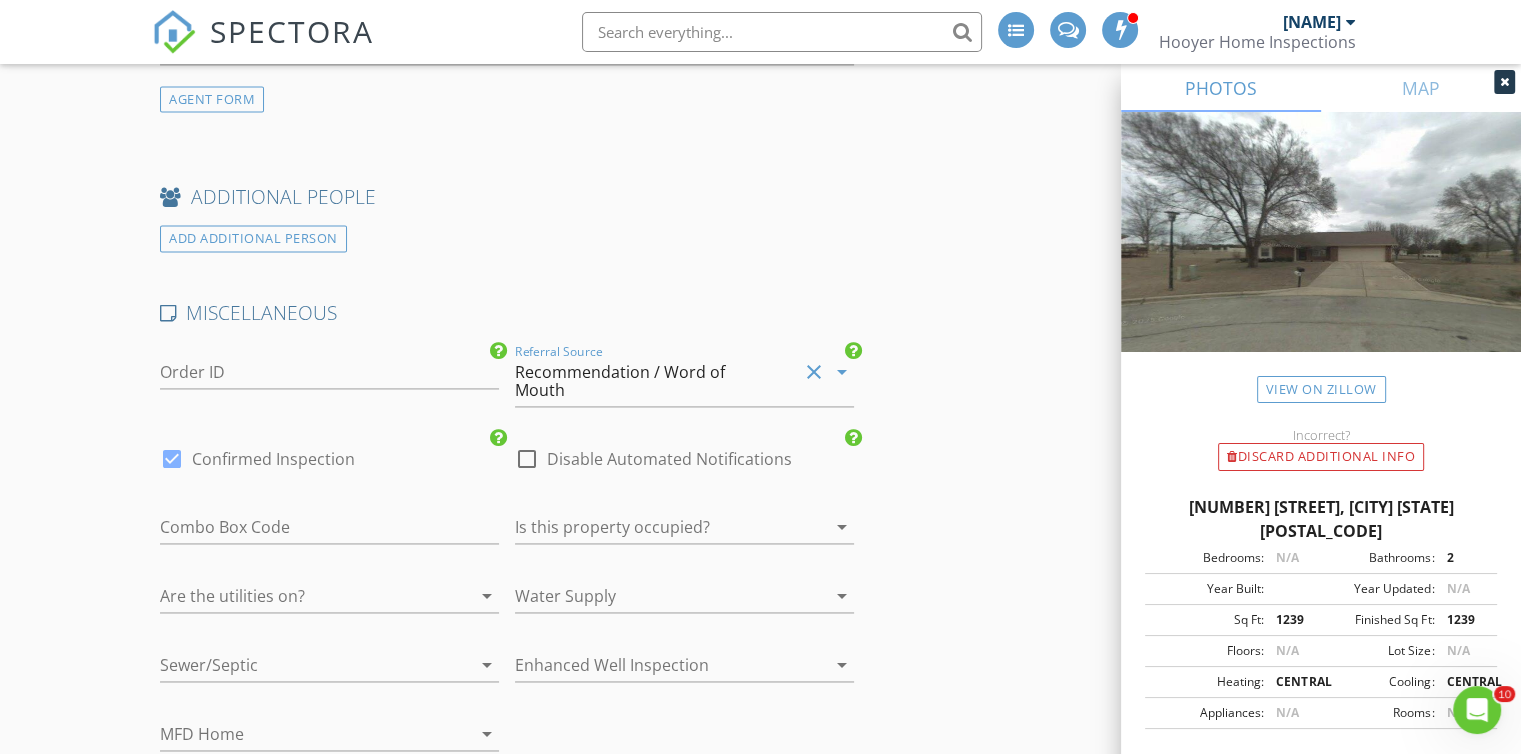 click on "arrow_drop_down" at bounding box center (842, 527) 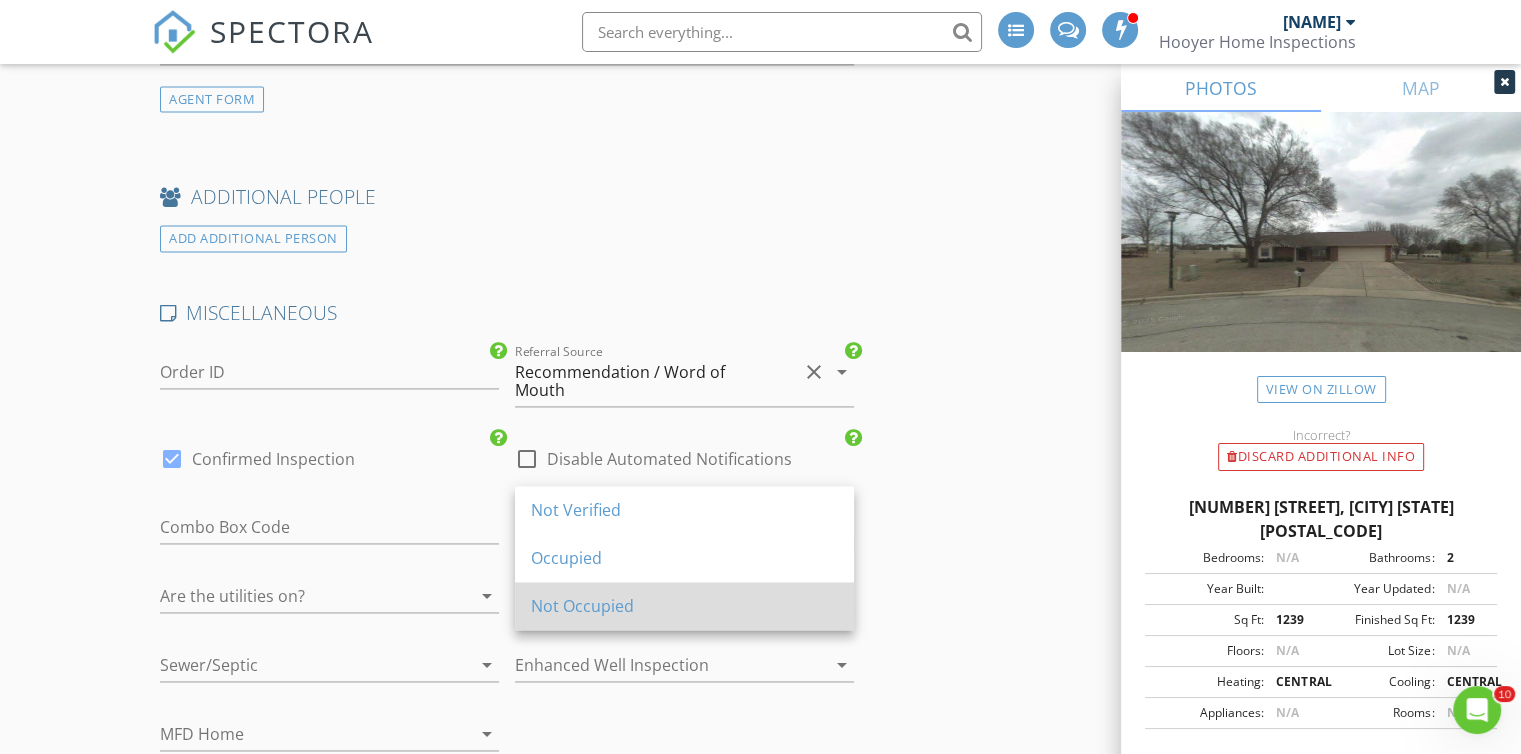 click on "Not Occupied" at bounding box center [684, 510] 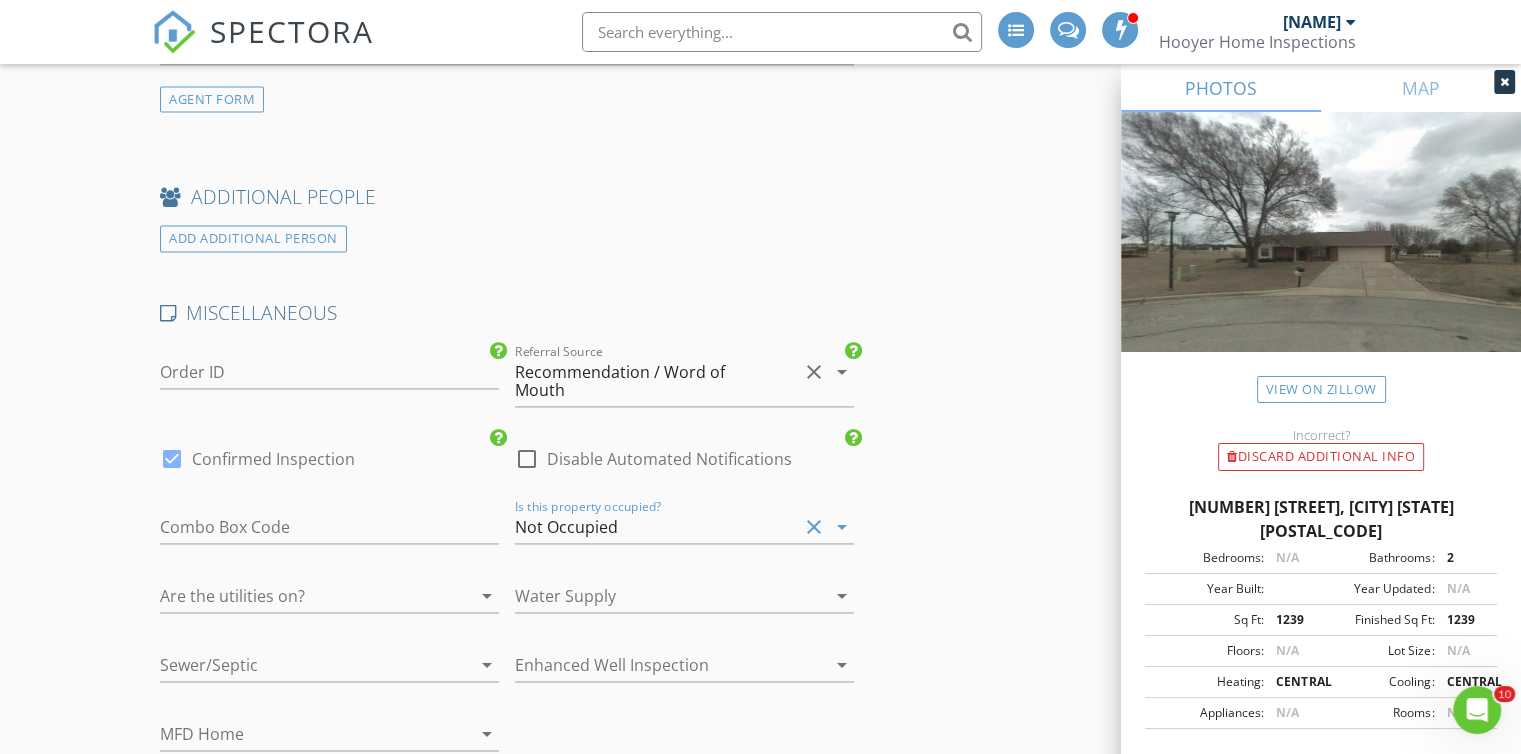 click at bounding box center (459, 596) 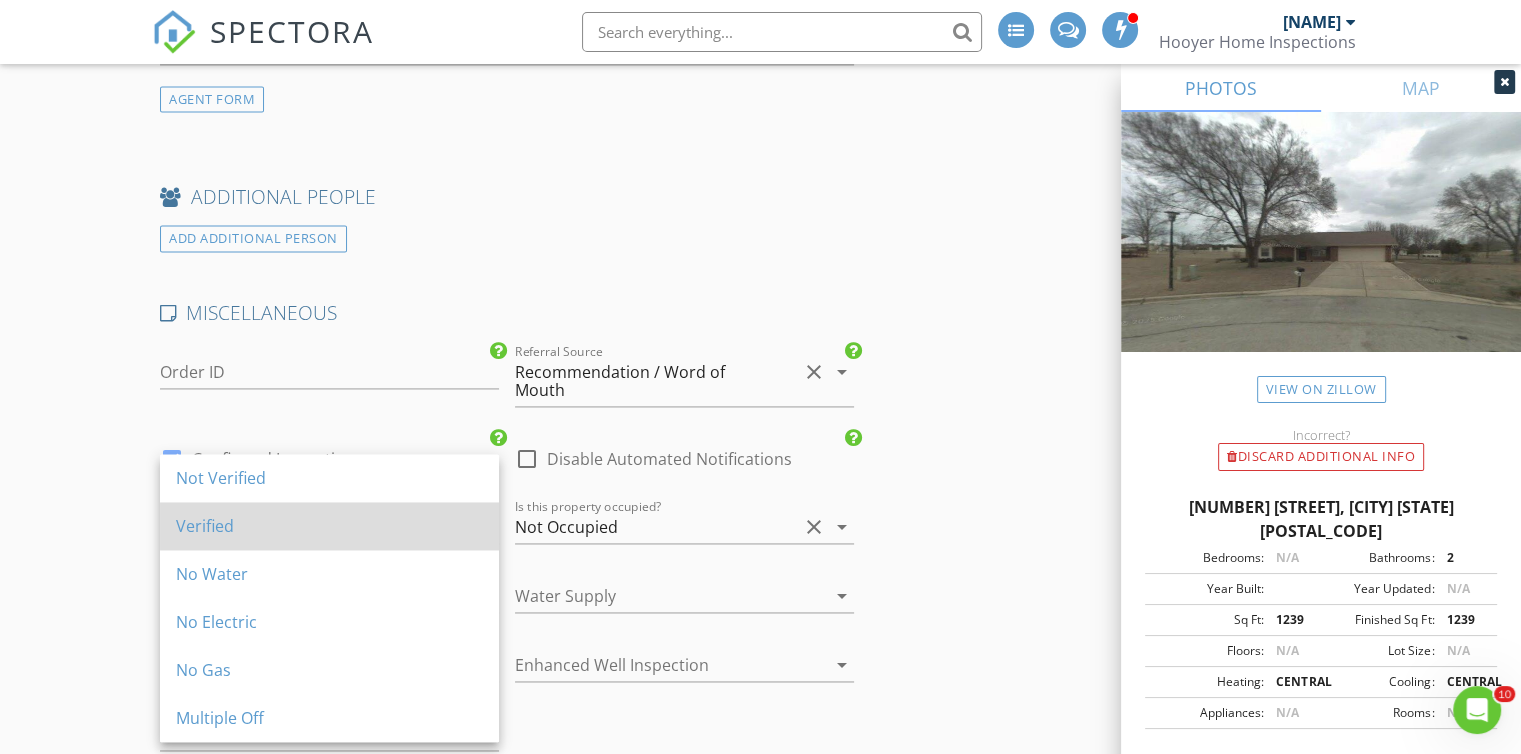 click on "Verified" at bounding box center (329, 478) 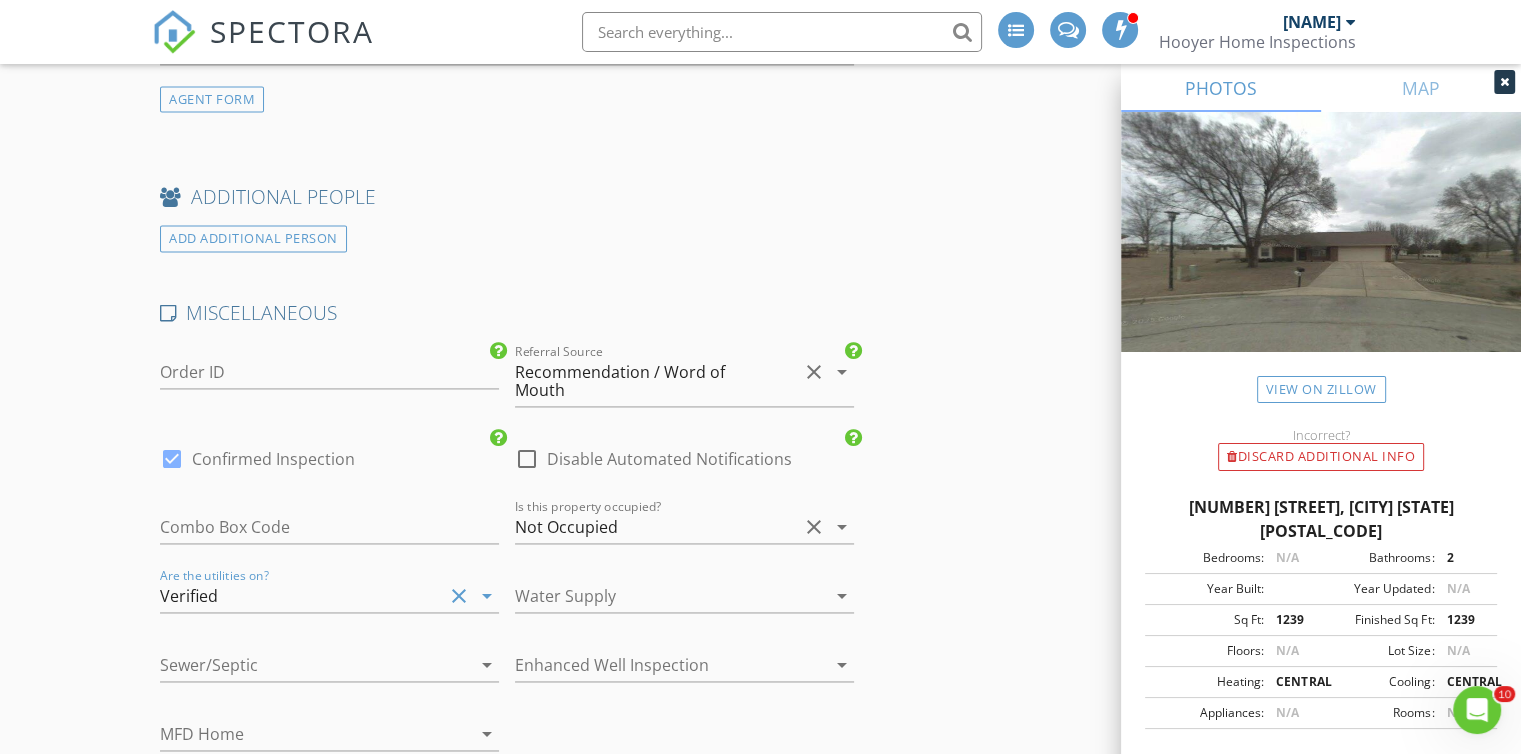 click on "arrow_drop_down" at bounding box center [840, 527] 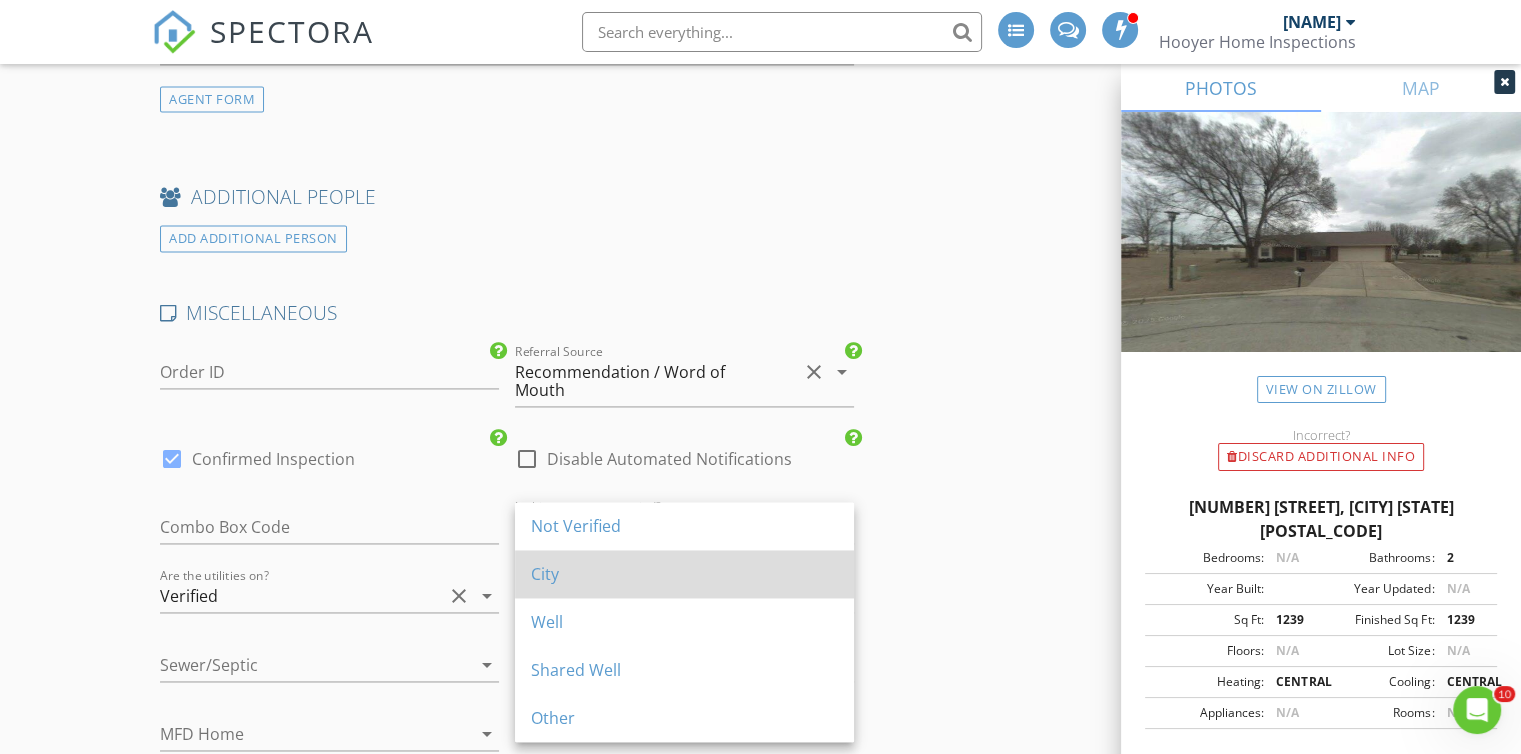 click on "City" at bounding box center [684, 526] 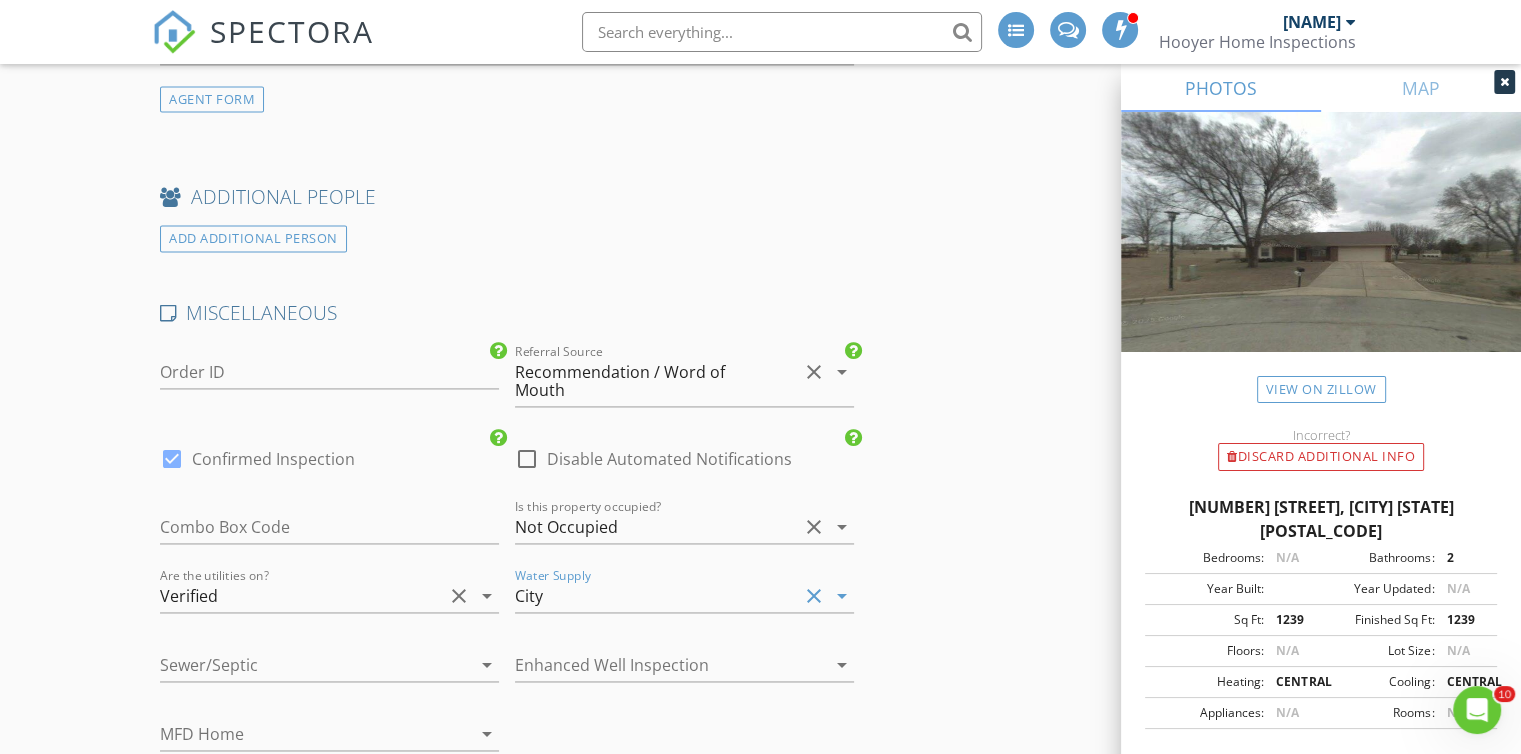 click on "arrow_drop_down" at bounding box center (840, 527) 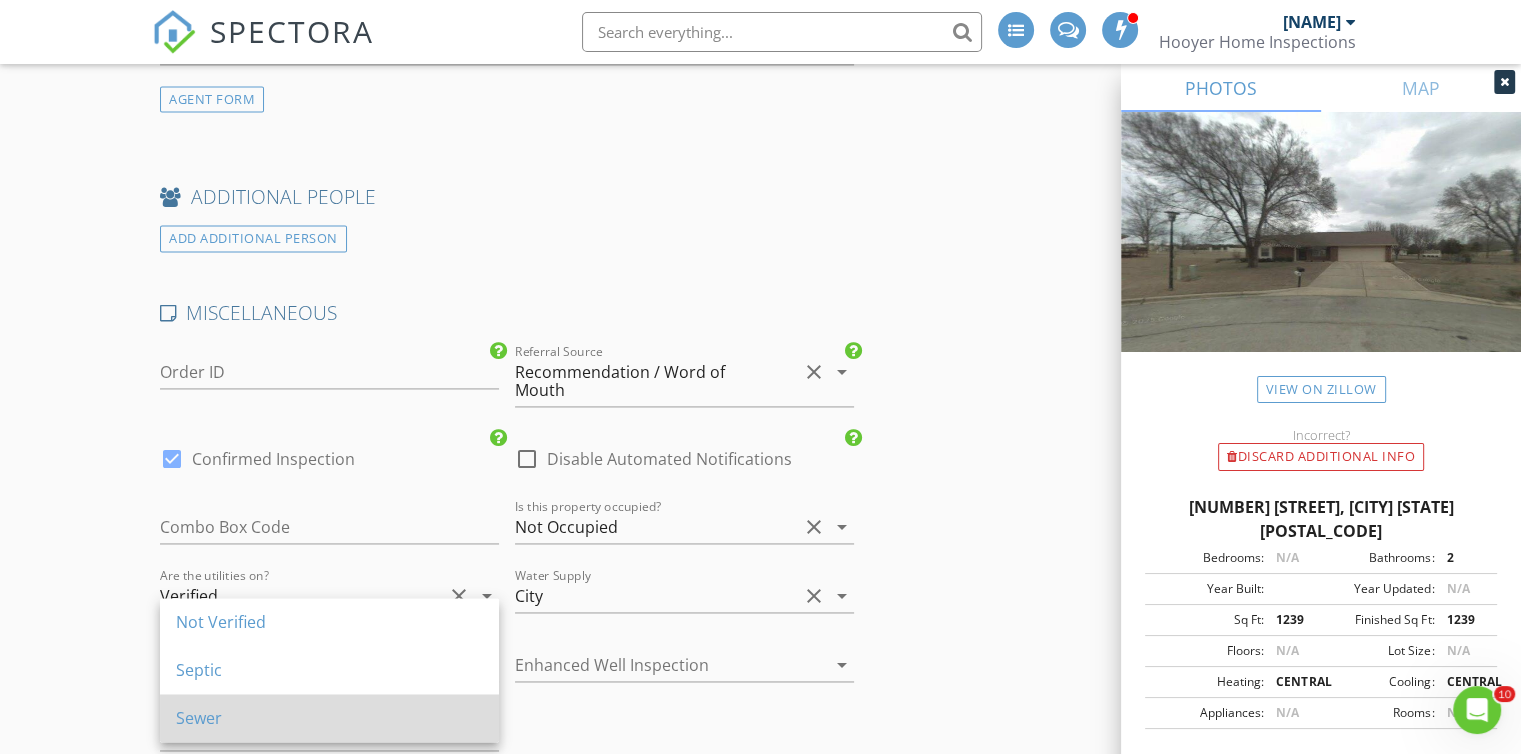 click on "Sewer" at bounding box center [329, 622] 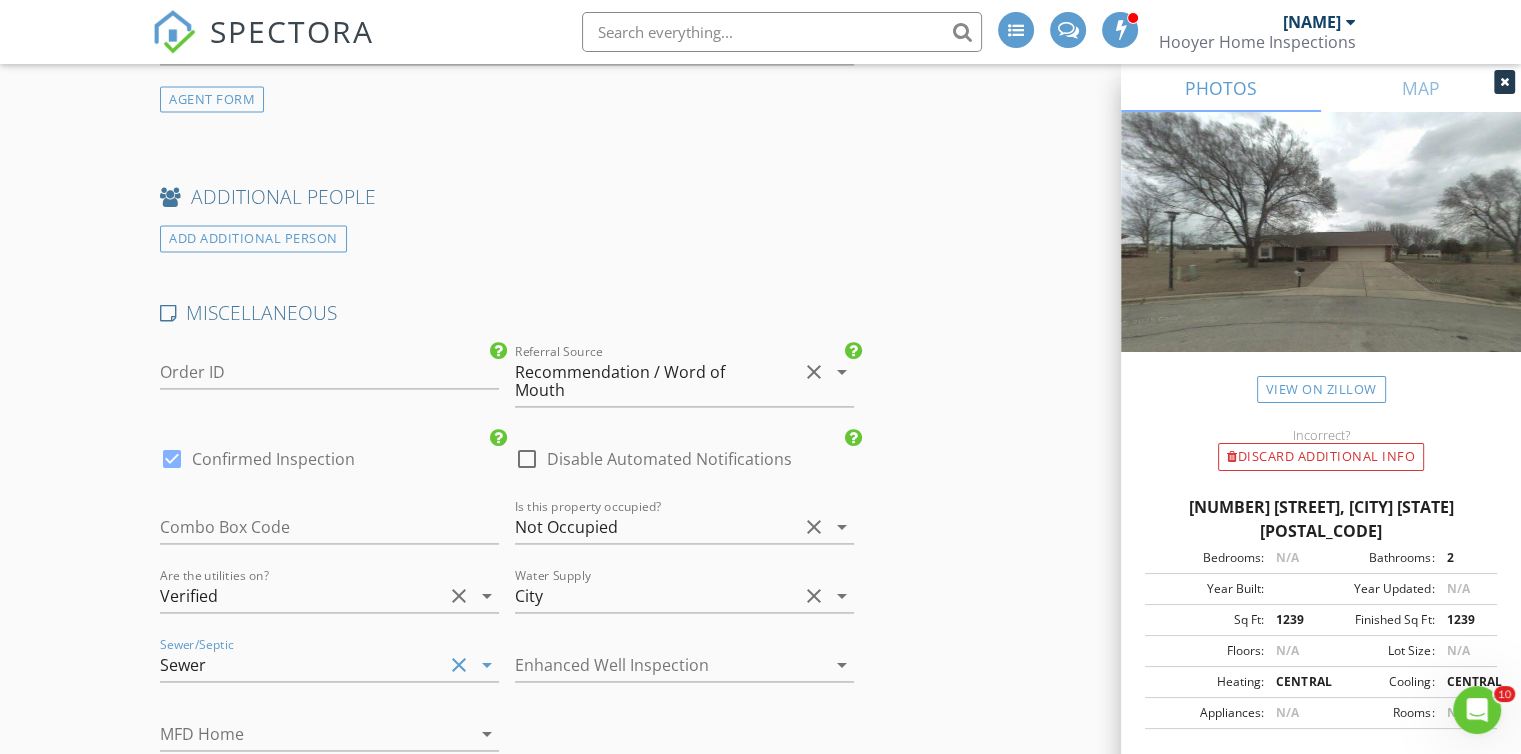 click at bounding box center (814, 665) 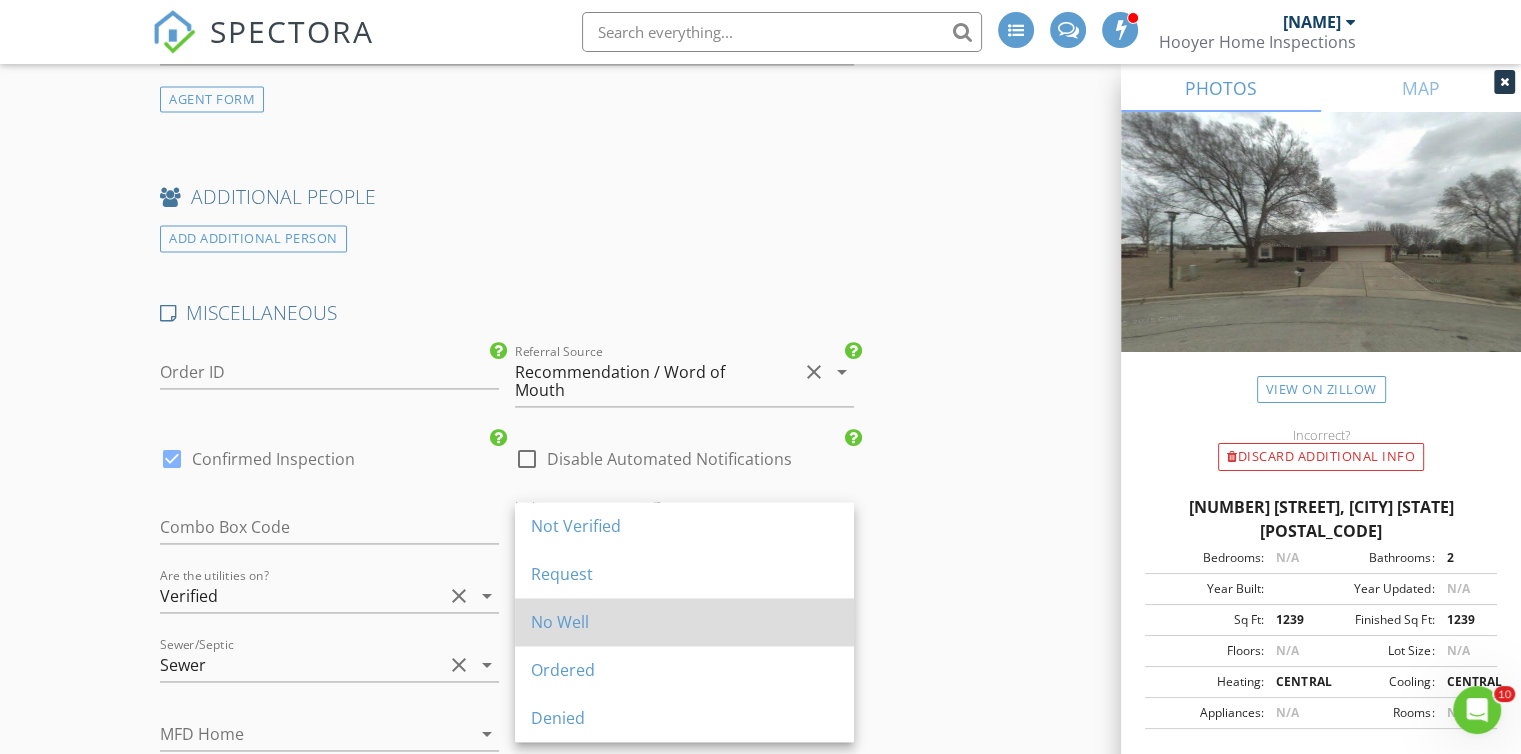 click on "No Well" at bounding box center (684, 526) 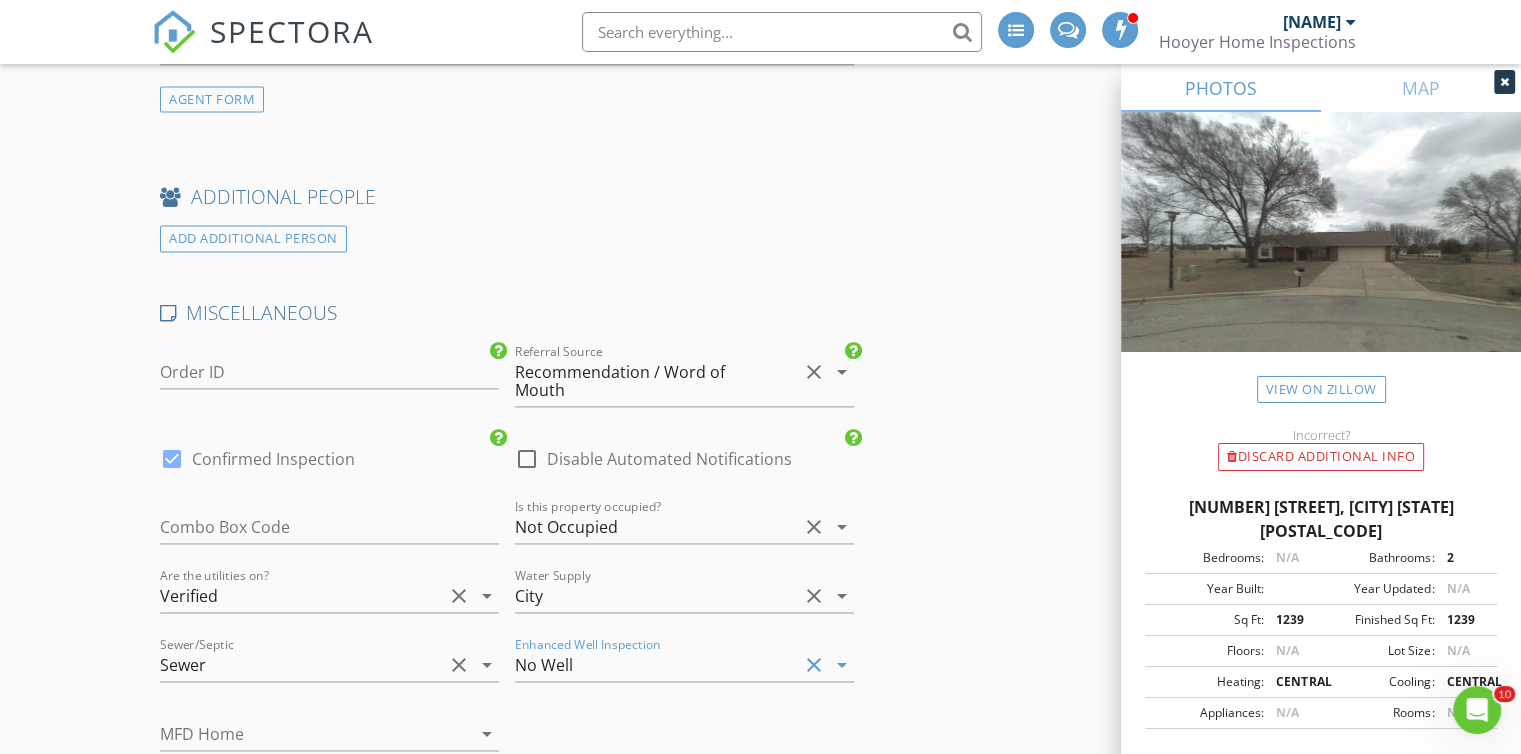 click on "arrow_drop_down" at bounding box center [840, 527] 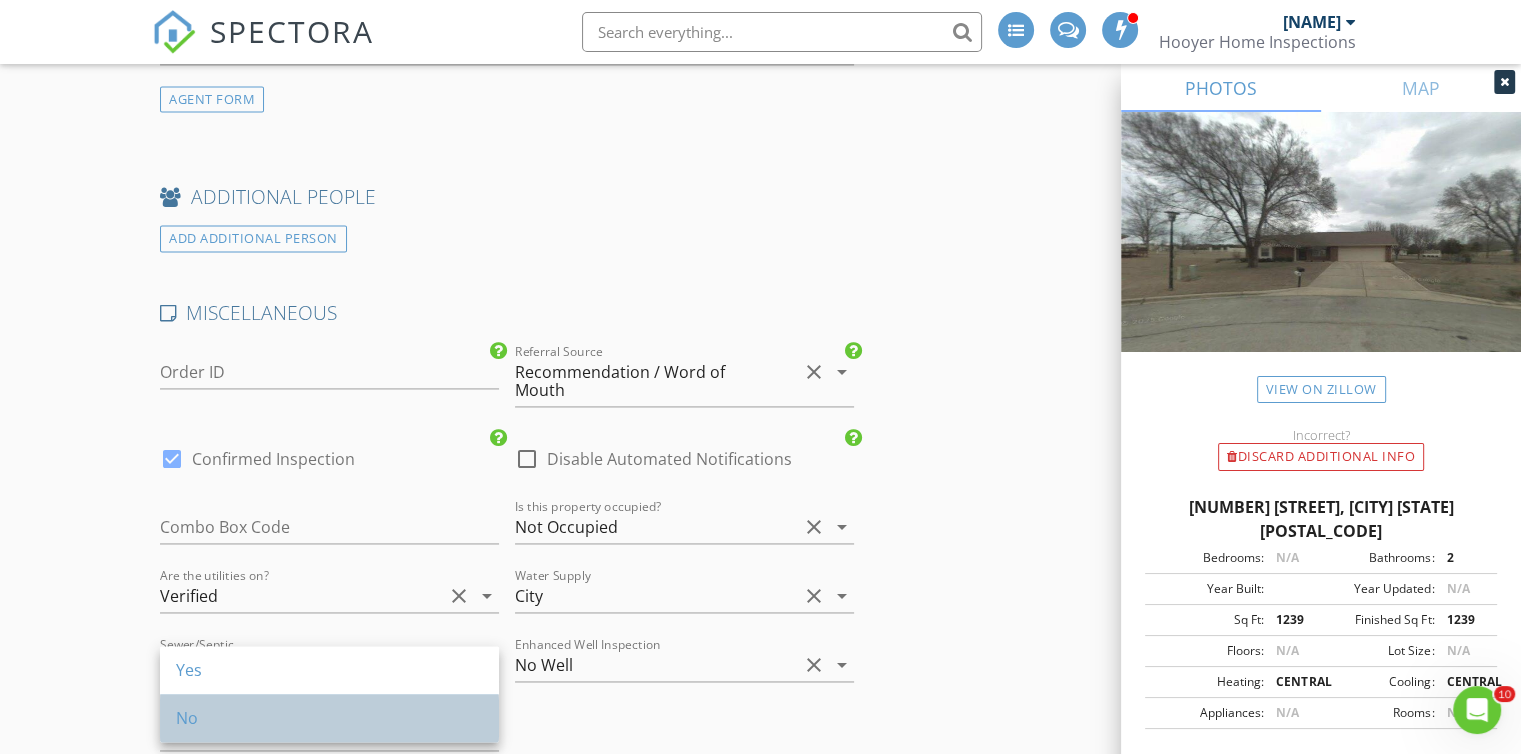 click on "No" at bounding box center (329, 670) 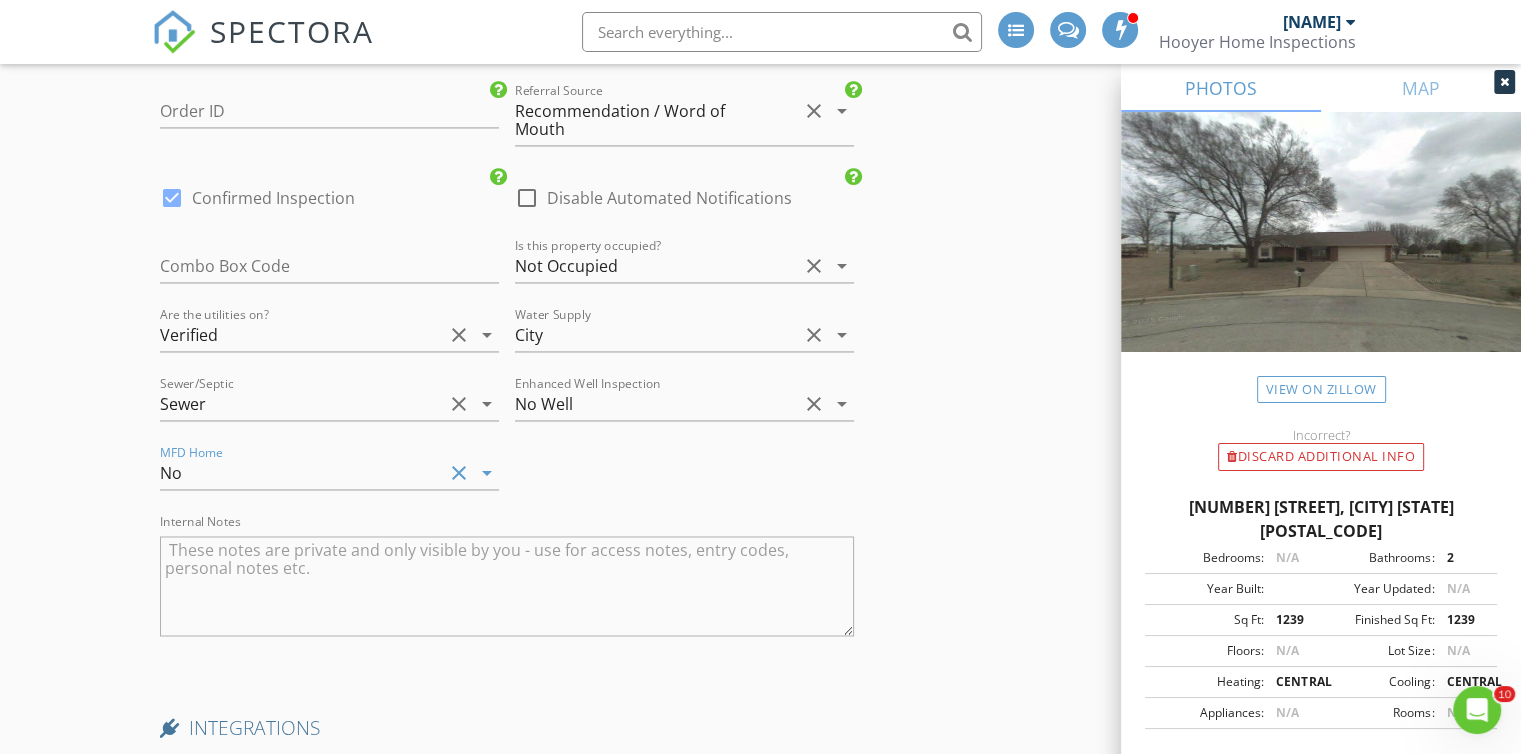 scroll, scrollTop: 3188, scrollLeft: 0, axis: vertical 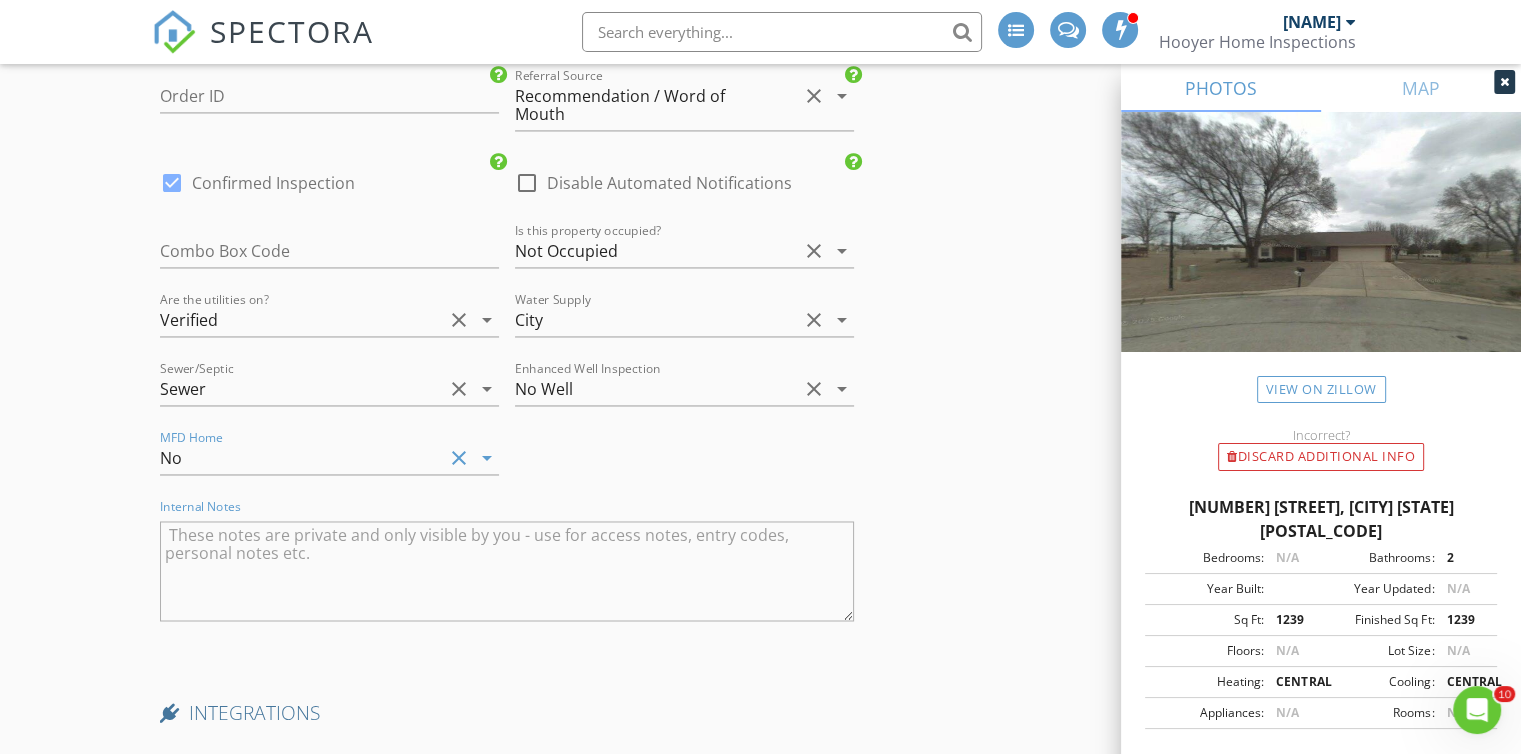 click at bounding box center (507, 571) 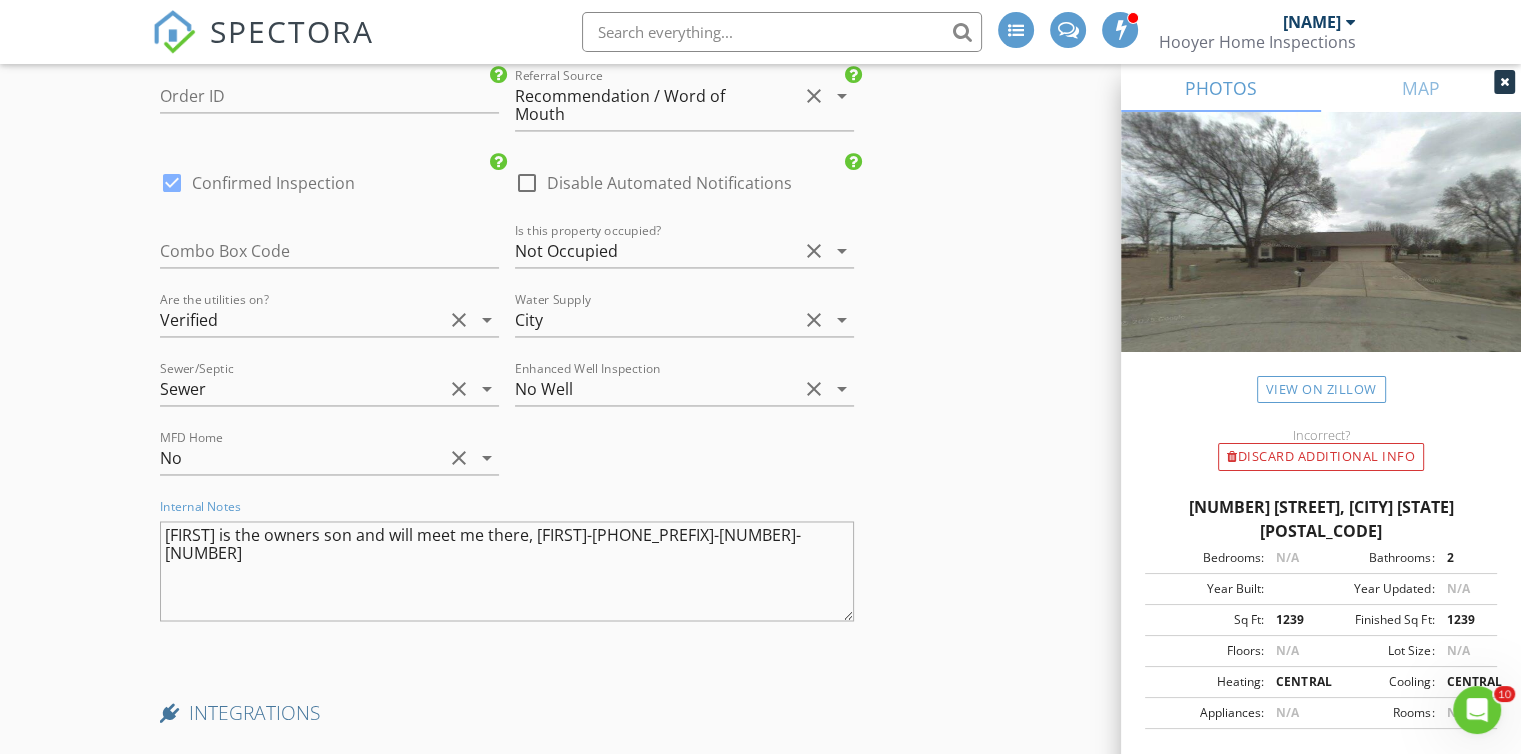 type on "David is the owners son and will meet me there, David-859-519-8452" 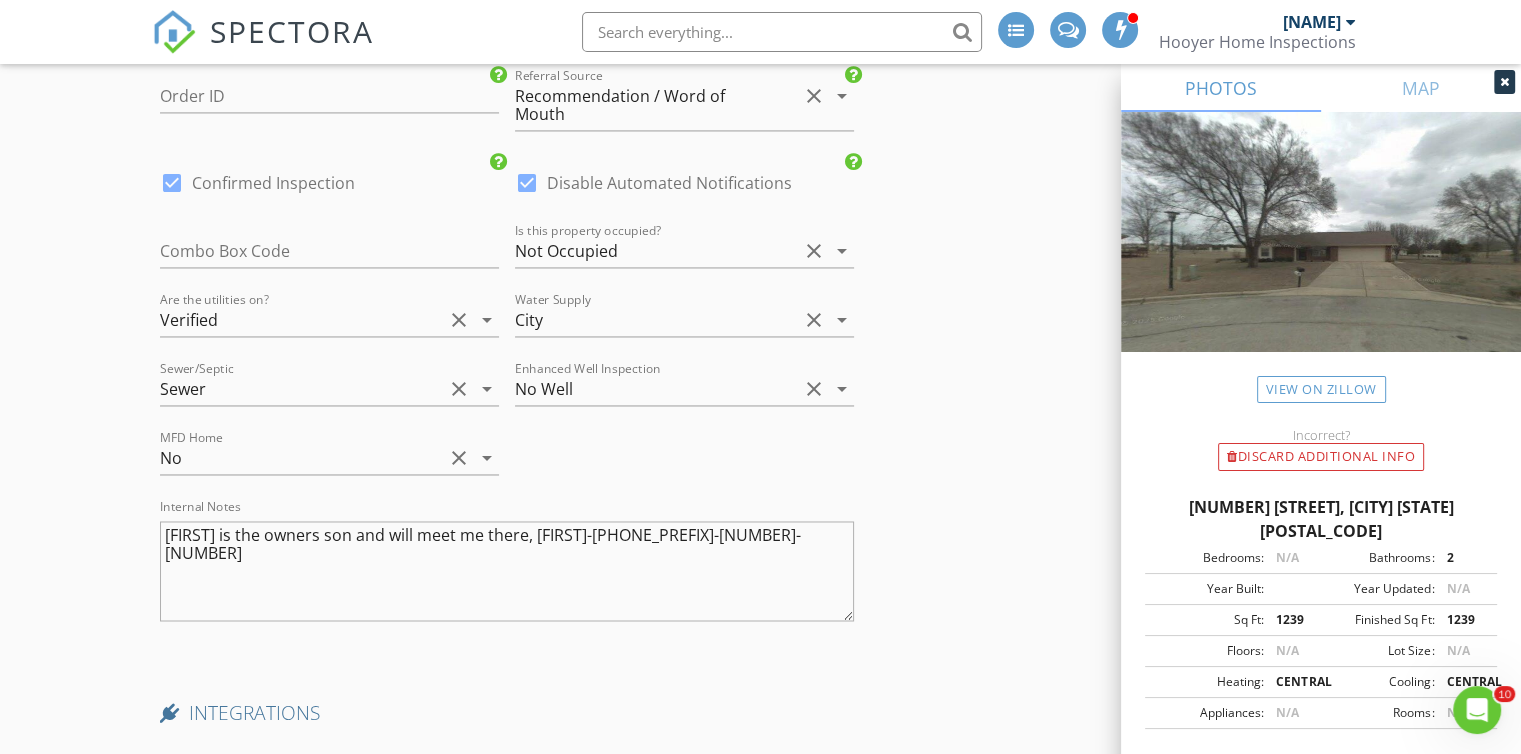 click at bounding box center [172, 183] 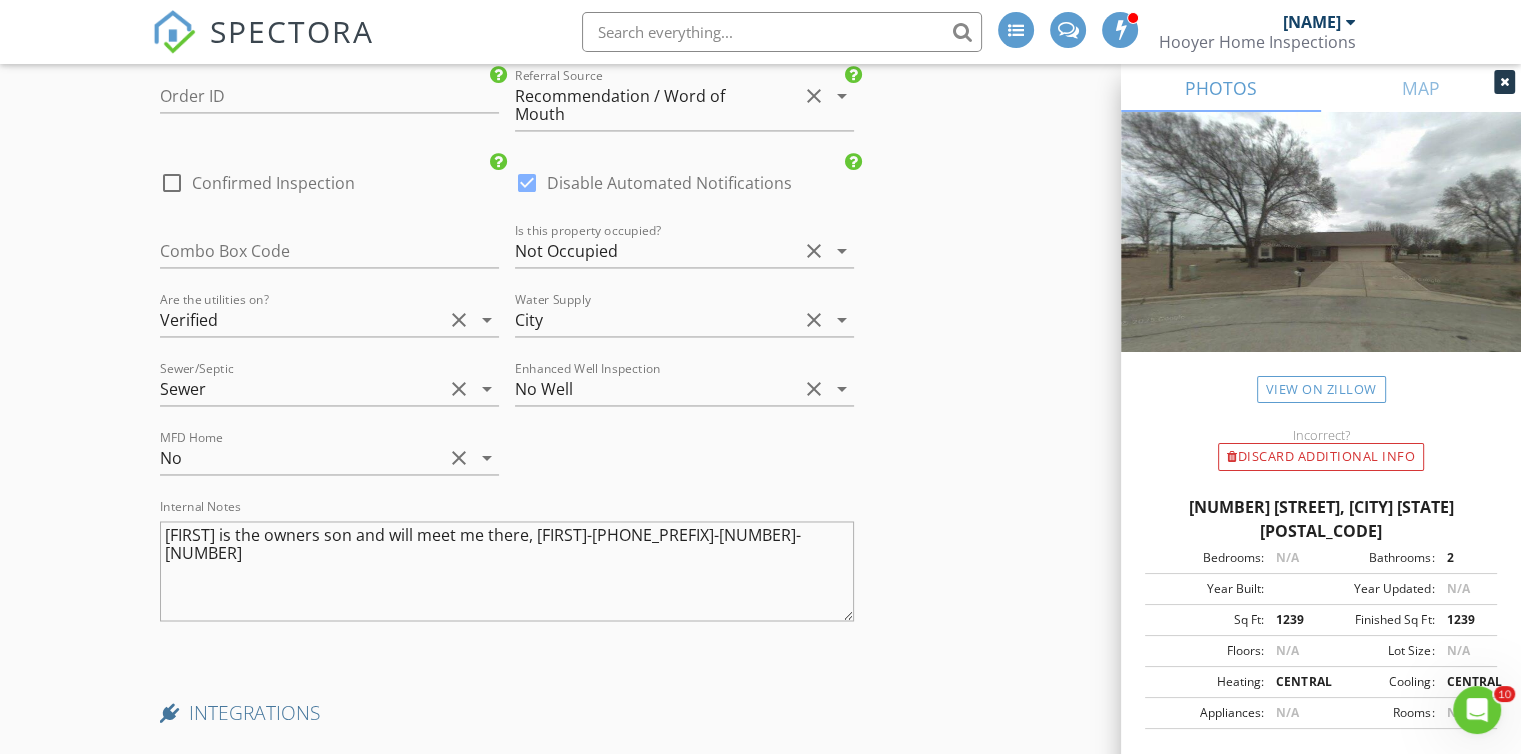 scroll, scrollTop: 3692, scrollLeft: 0, axis: vertical 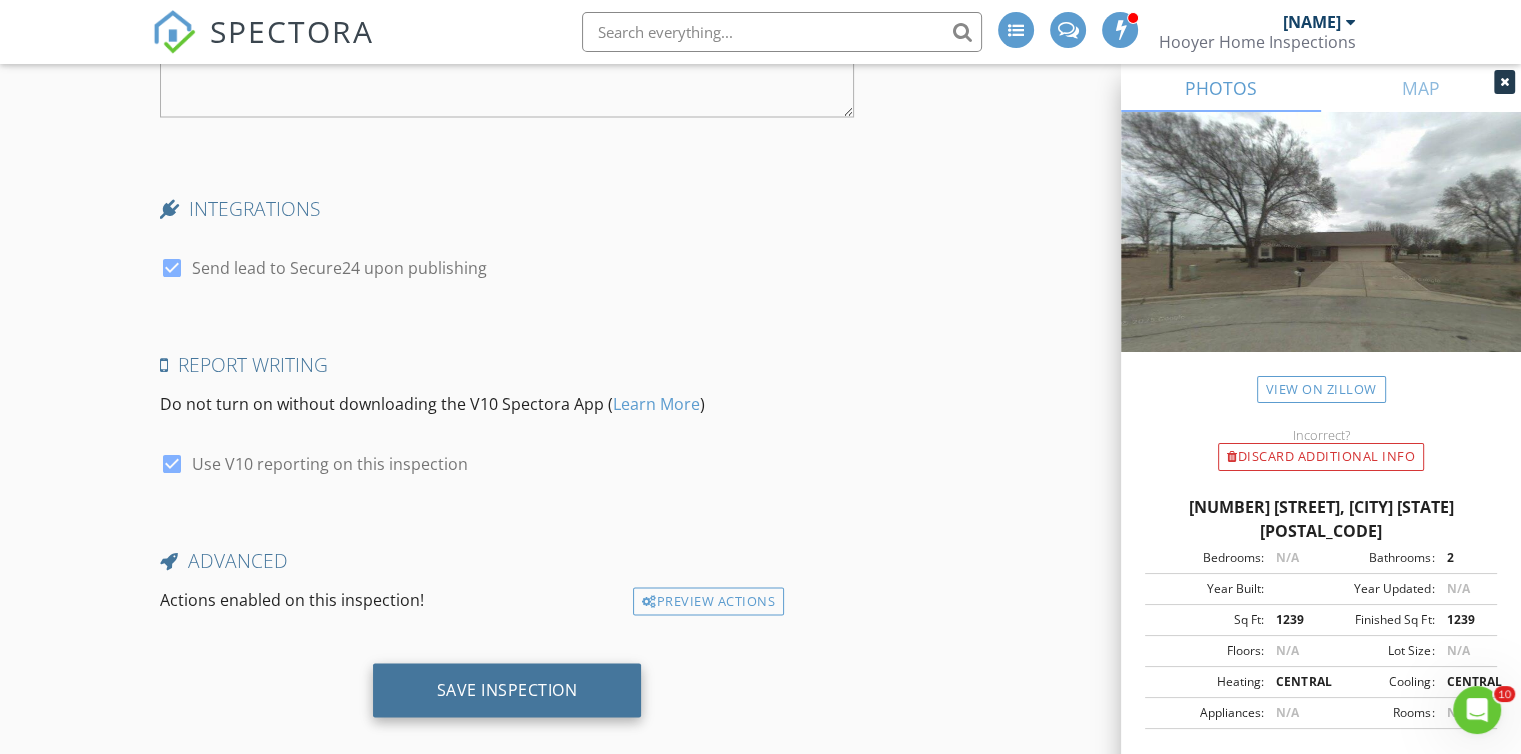 click on "Save Inspection" at bounding box center (507, 690) 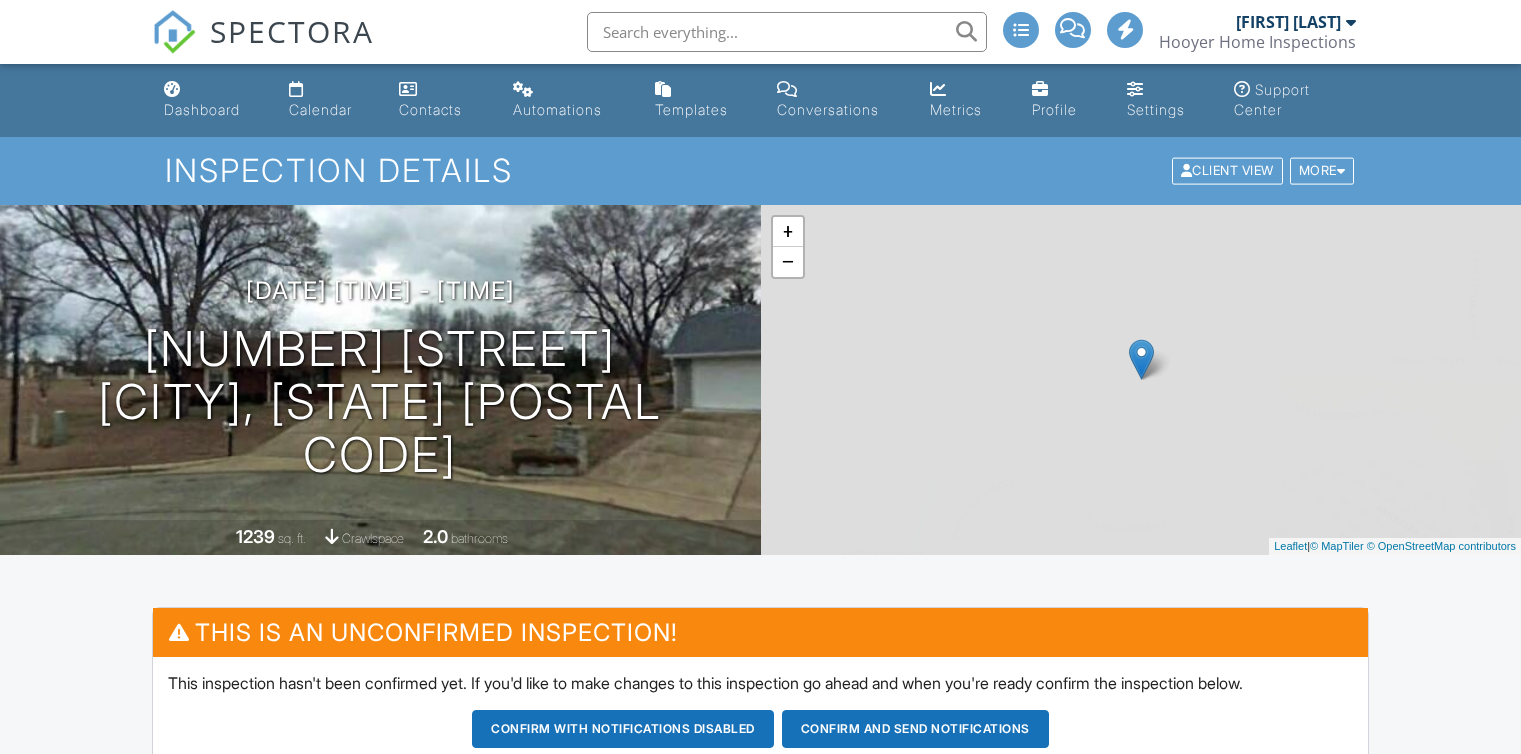 scroll, scrollTop: 0, scrollLeft: 0, axis: both 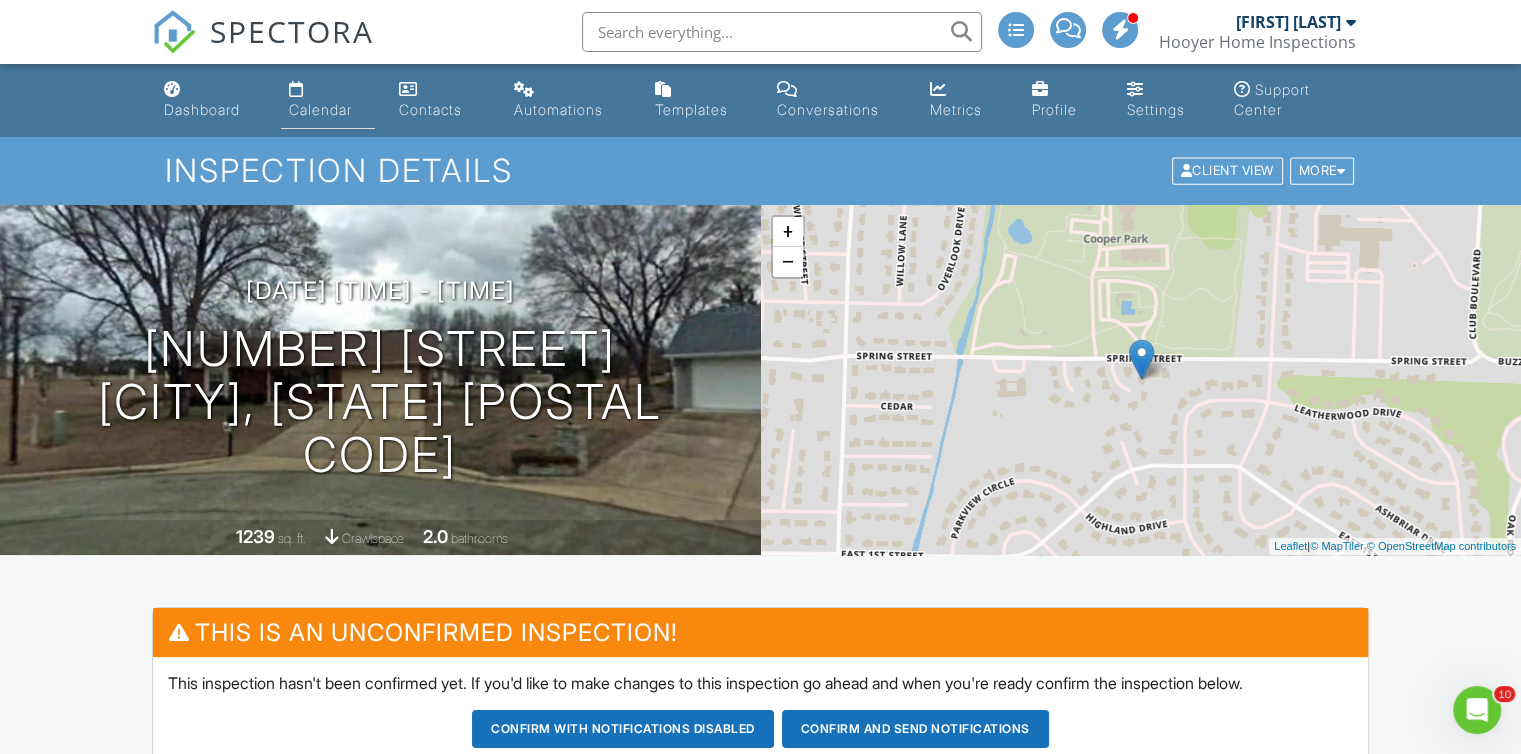 click on "Calendar" at bounding box center (320, 109) 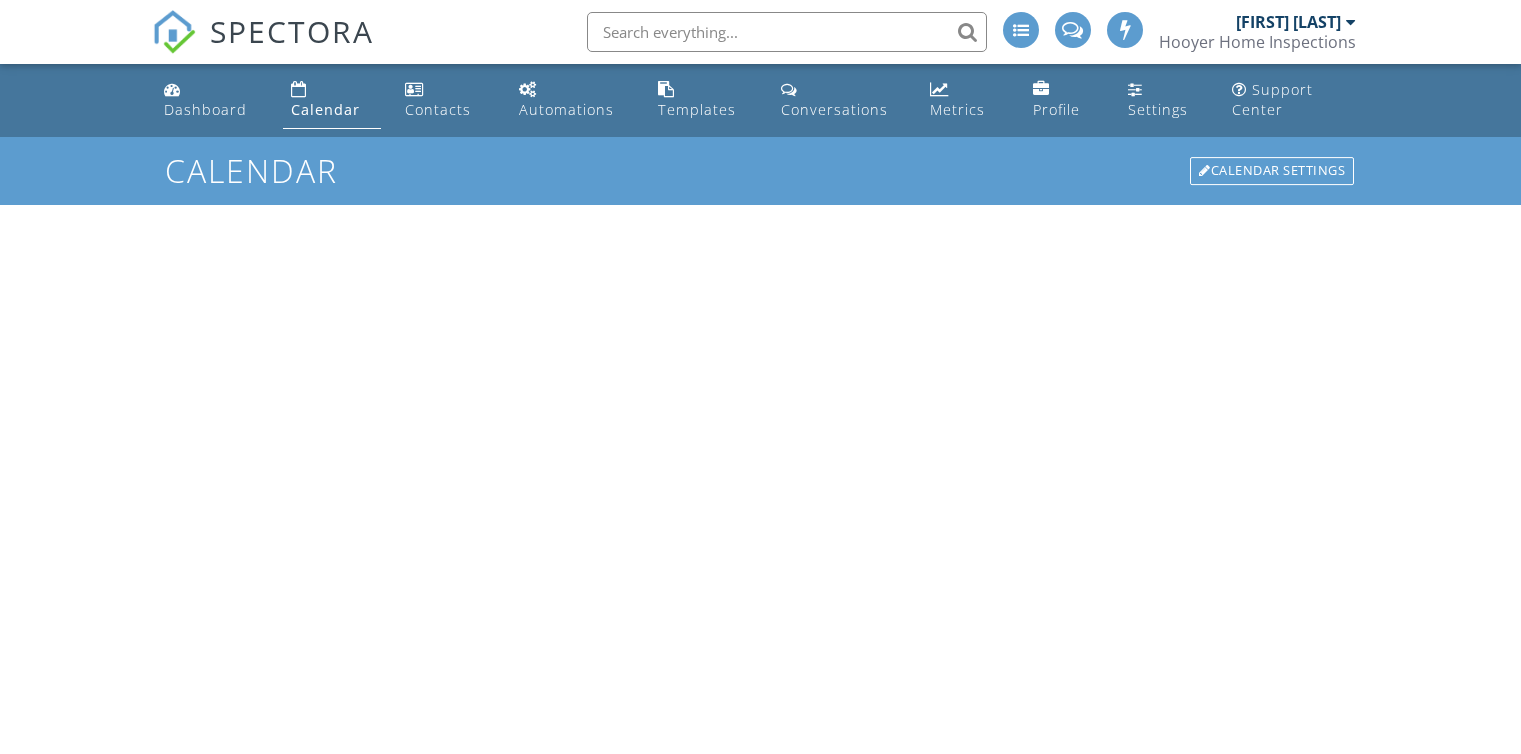 scroll, scrollTop: 0, scrollLeft: 0, axis: both 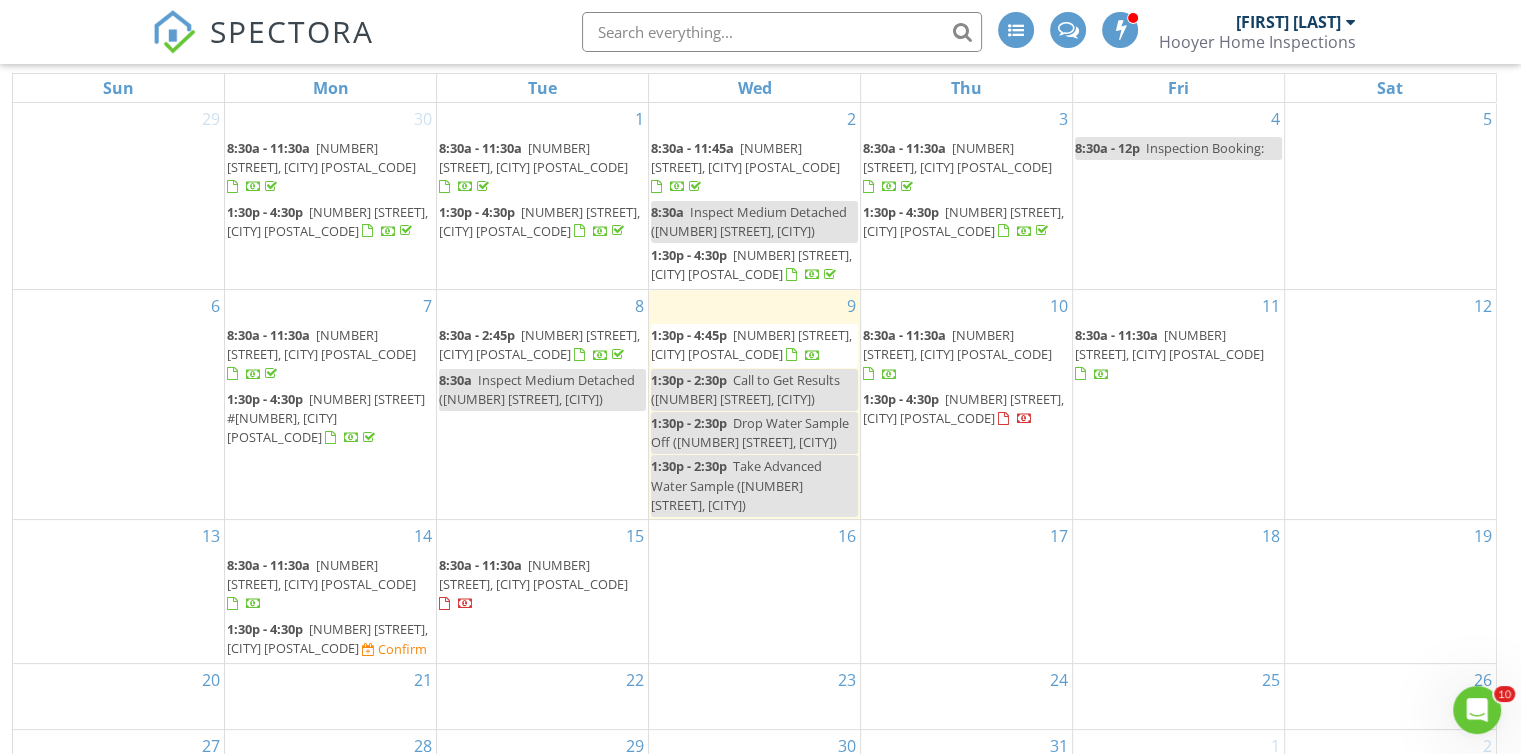 click on "[NUMBER]
8:30a - 11:30a
[NUMBER] [STREET], [CITY] [POSTAL_CODE]" at bounding box center [542, 591] 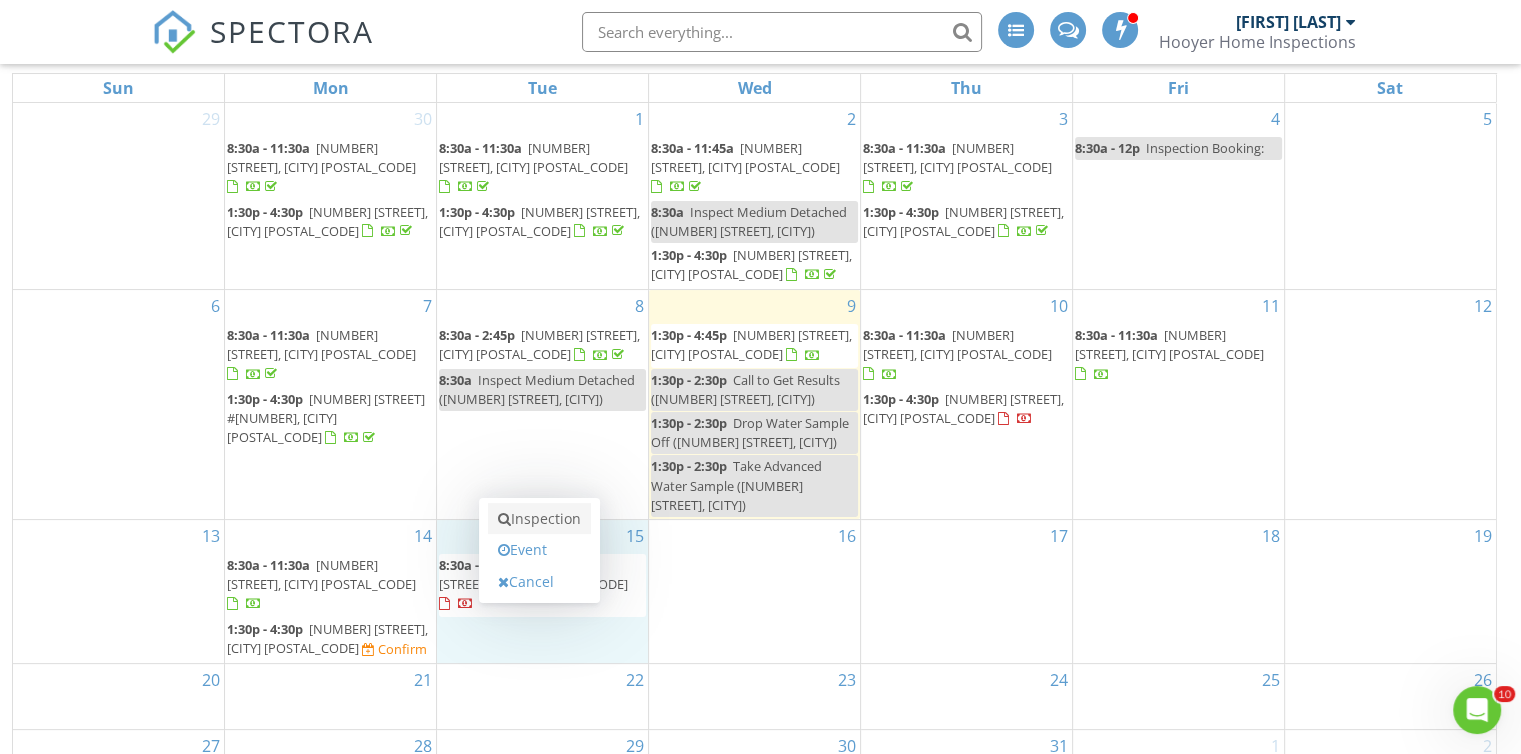 click on "Inspection" at bounding box center [539, 519] 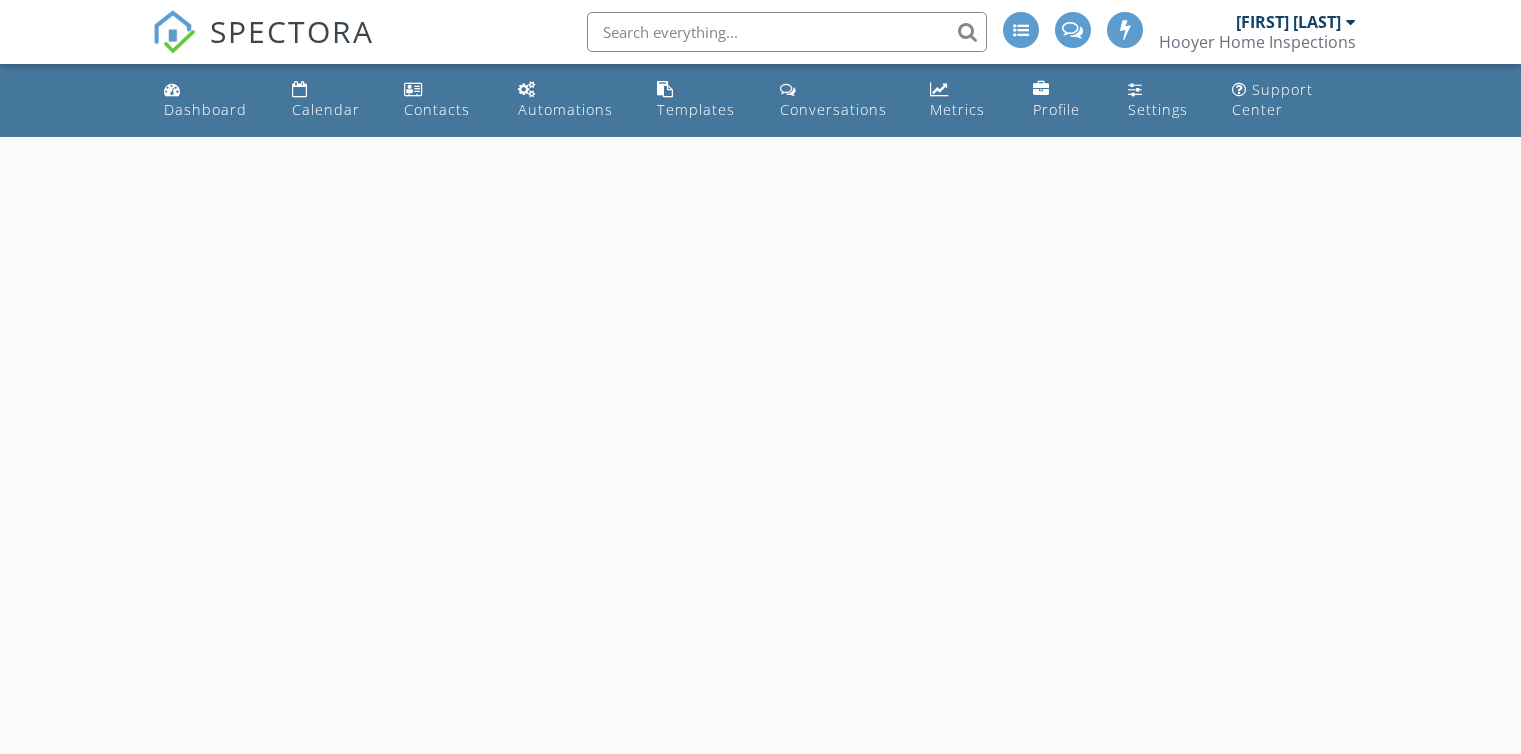 scroll, scrollTop: 0, scrollLeft: 0, axis: both 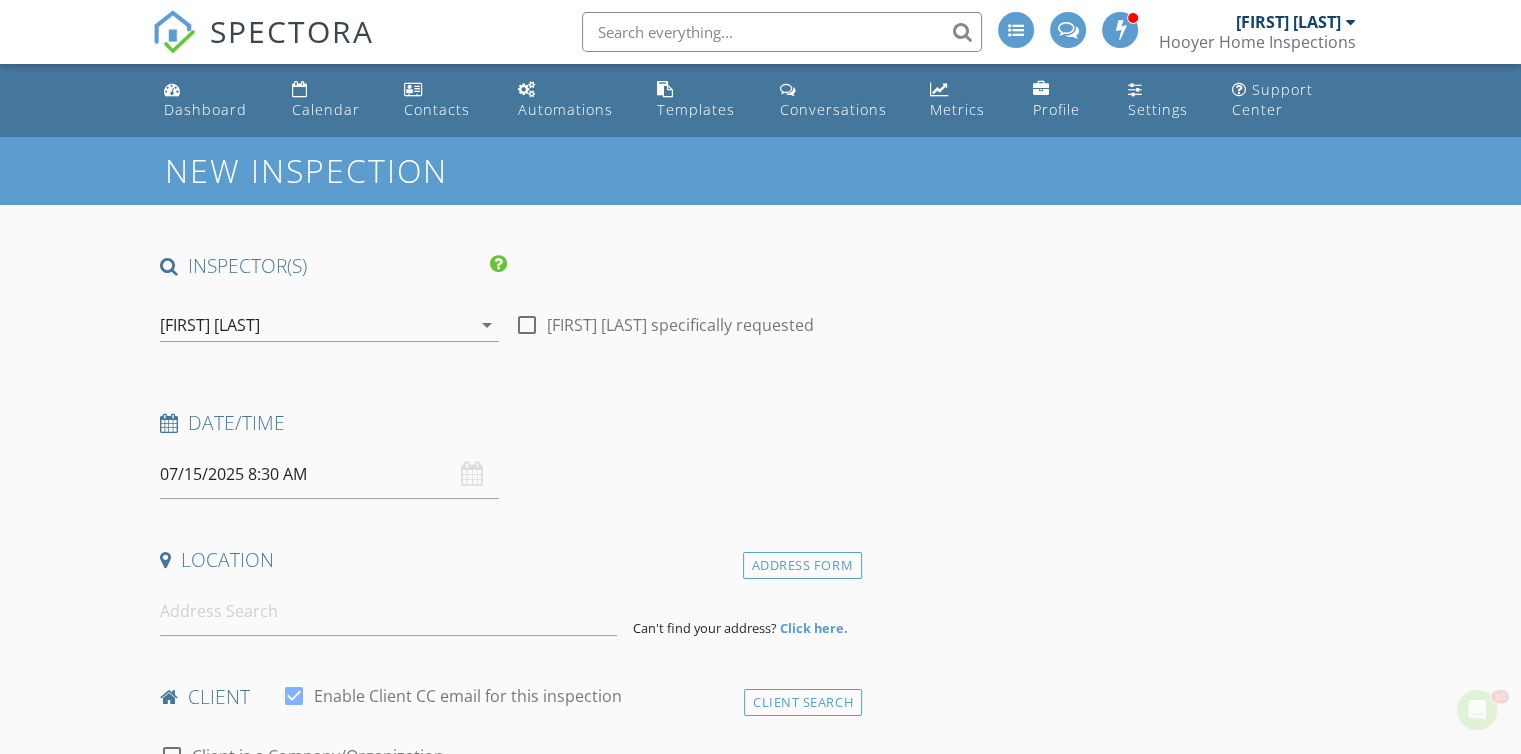 click on "07/15/2025 8:30 AM" at bounding box center [329, 474] 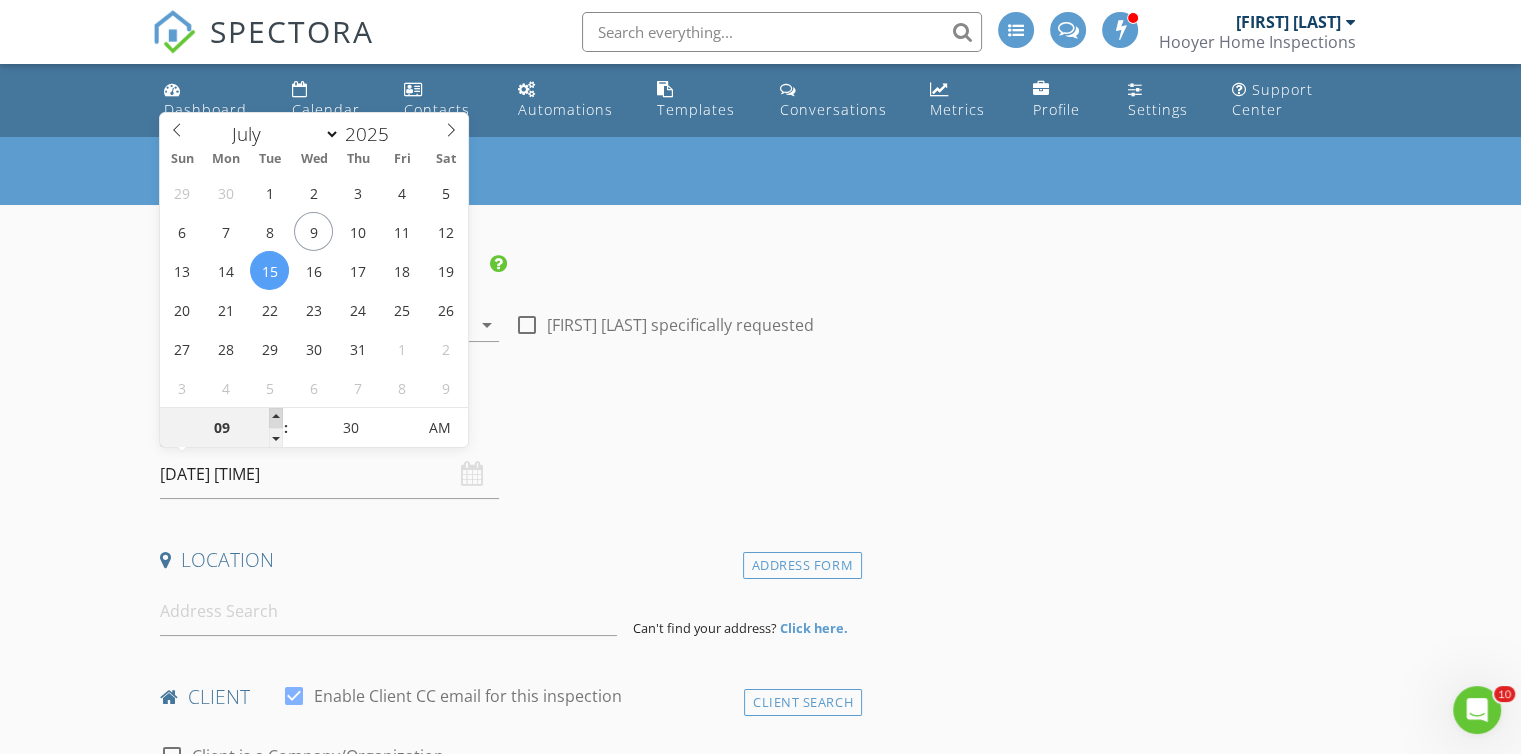 click at bounding box center (276, 418) 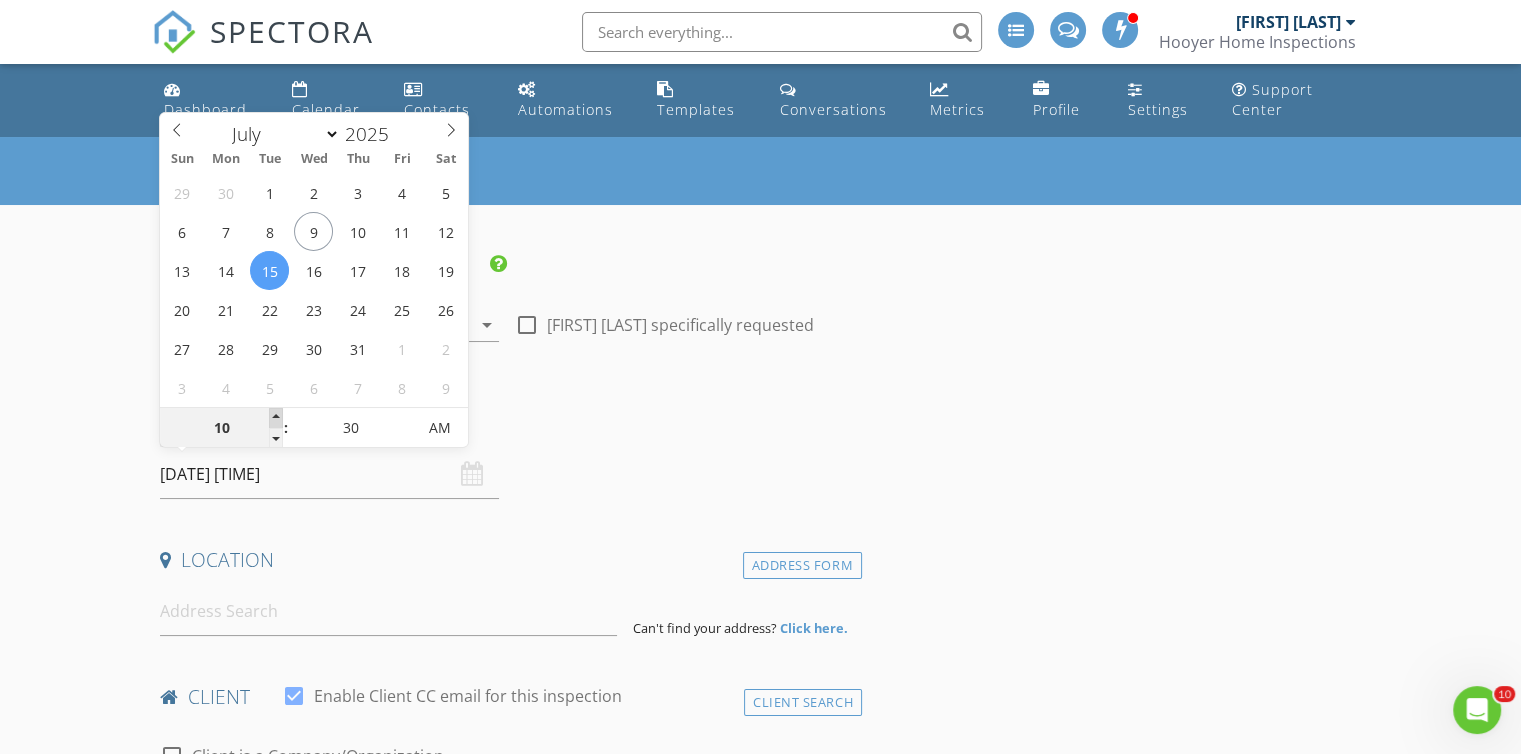 click at bounding box center [276, 418] 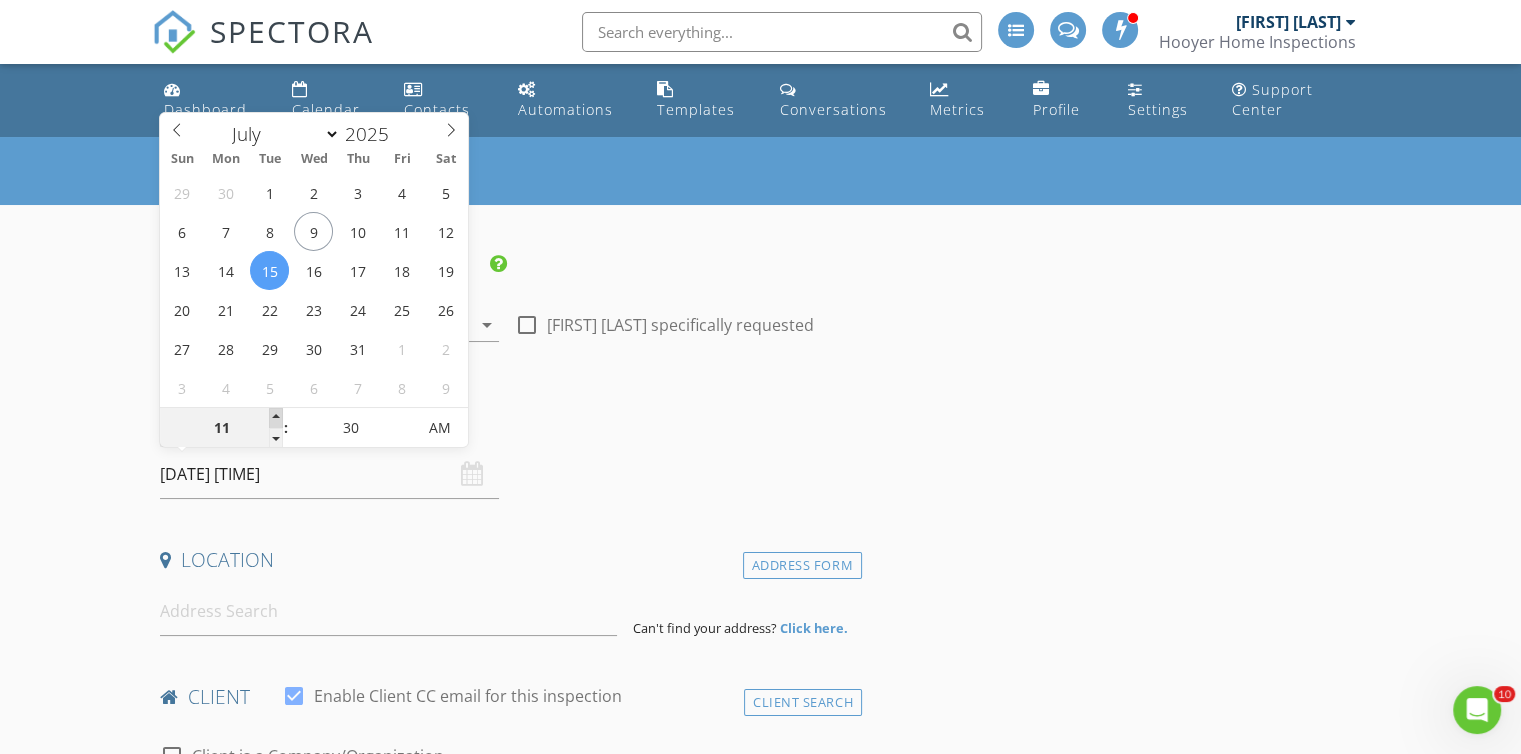 click at bounding box center [276, 418] 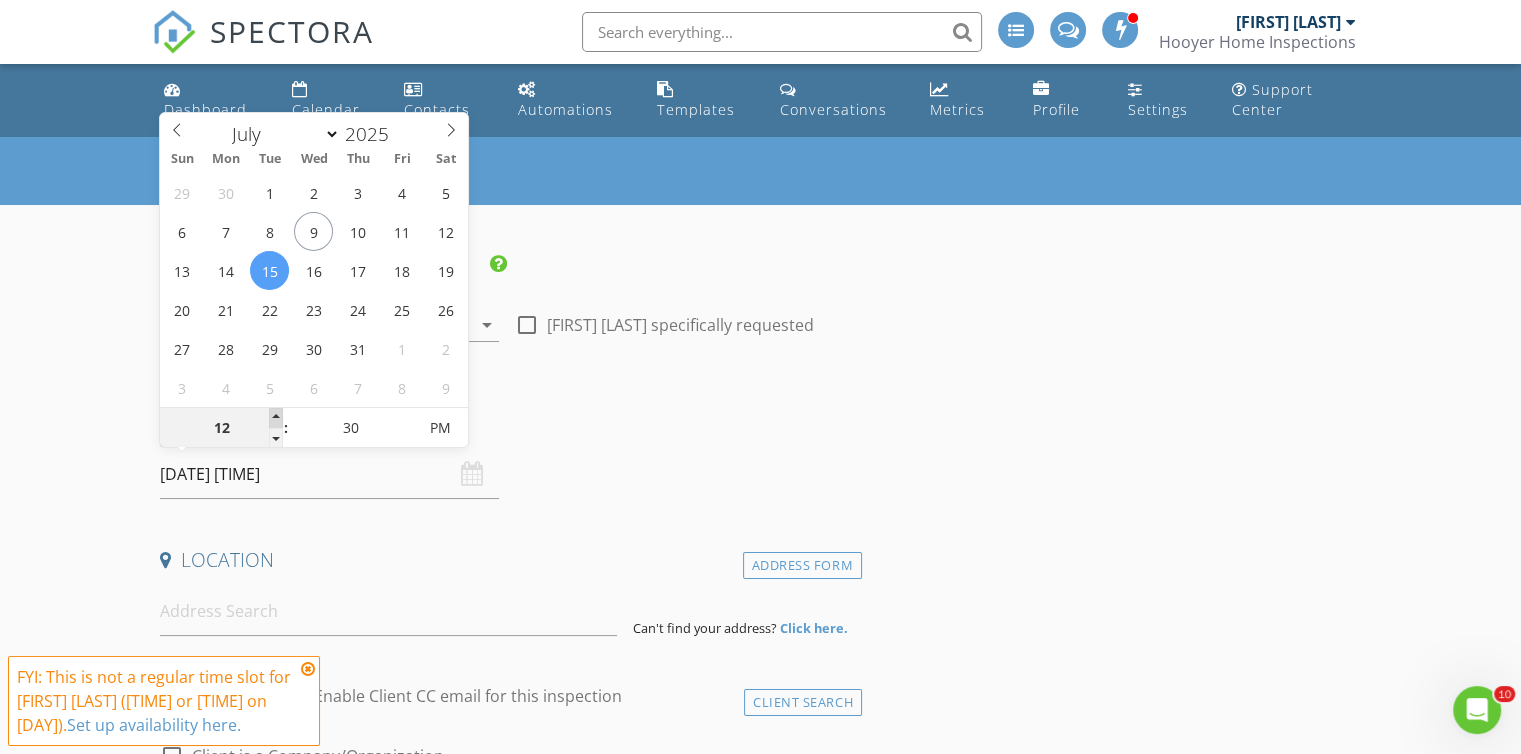 click at bounding box center [276, 418] 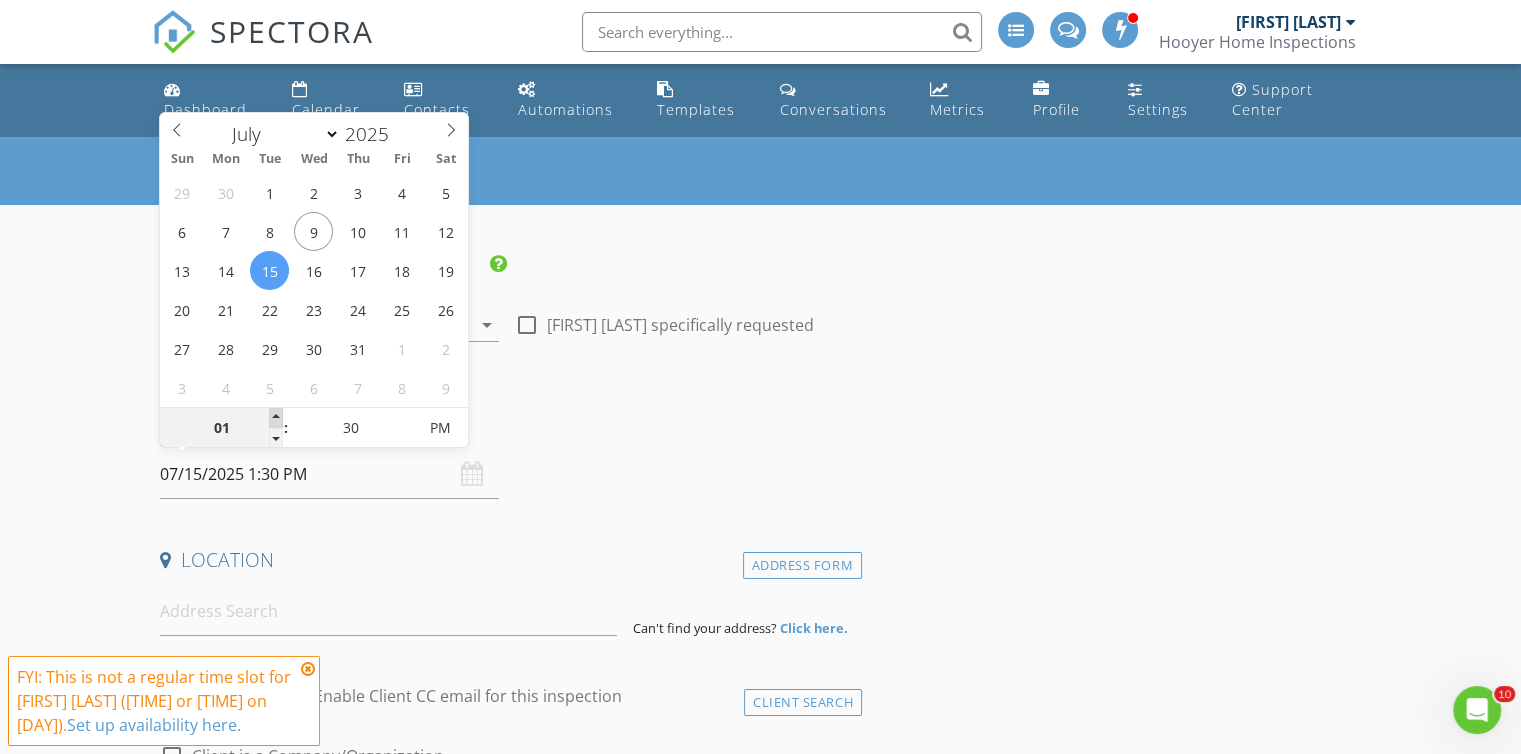 click at bounding box center (276, 418) 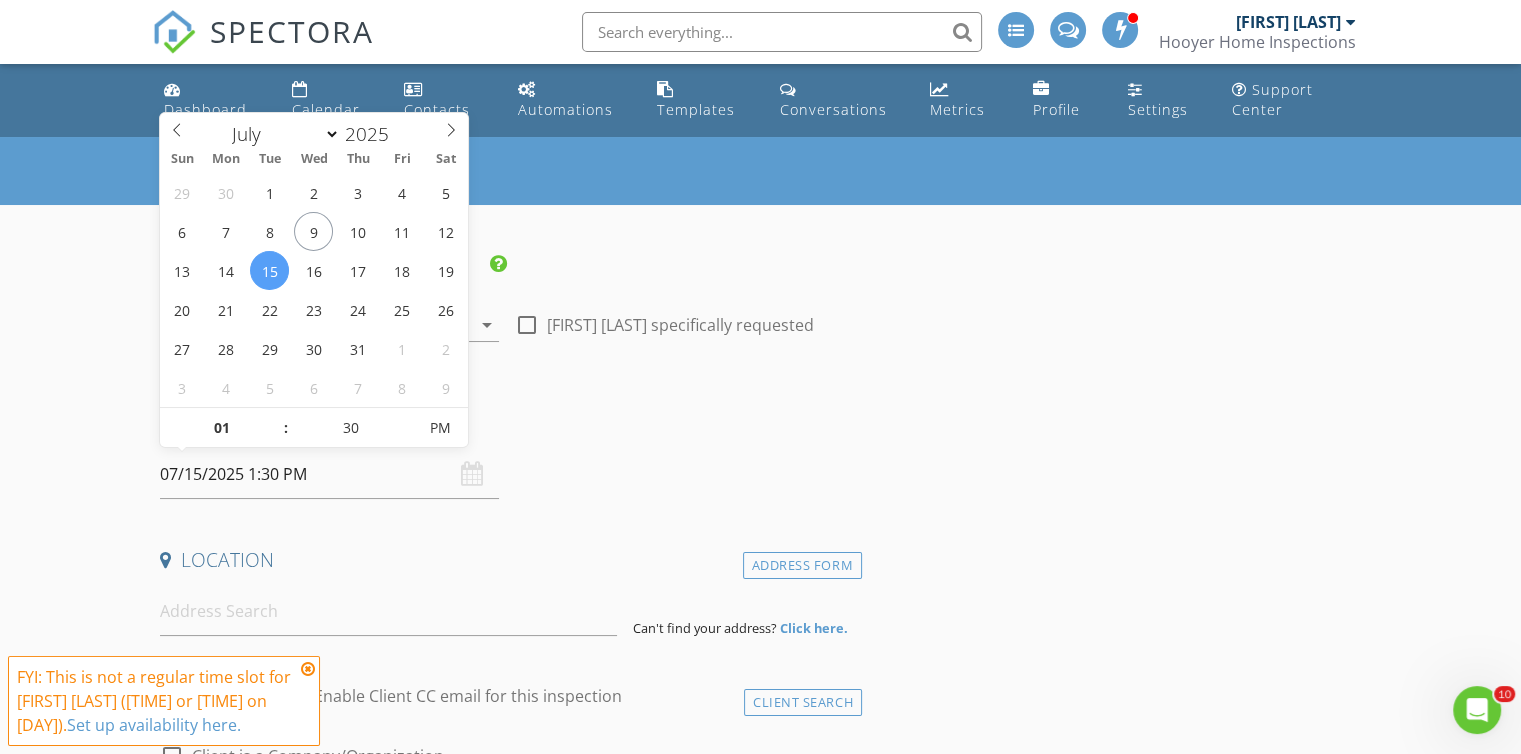 click at bounding box center (308, 669) 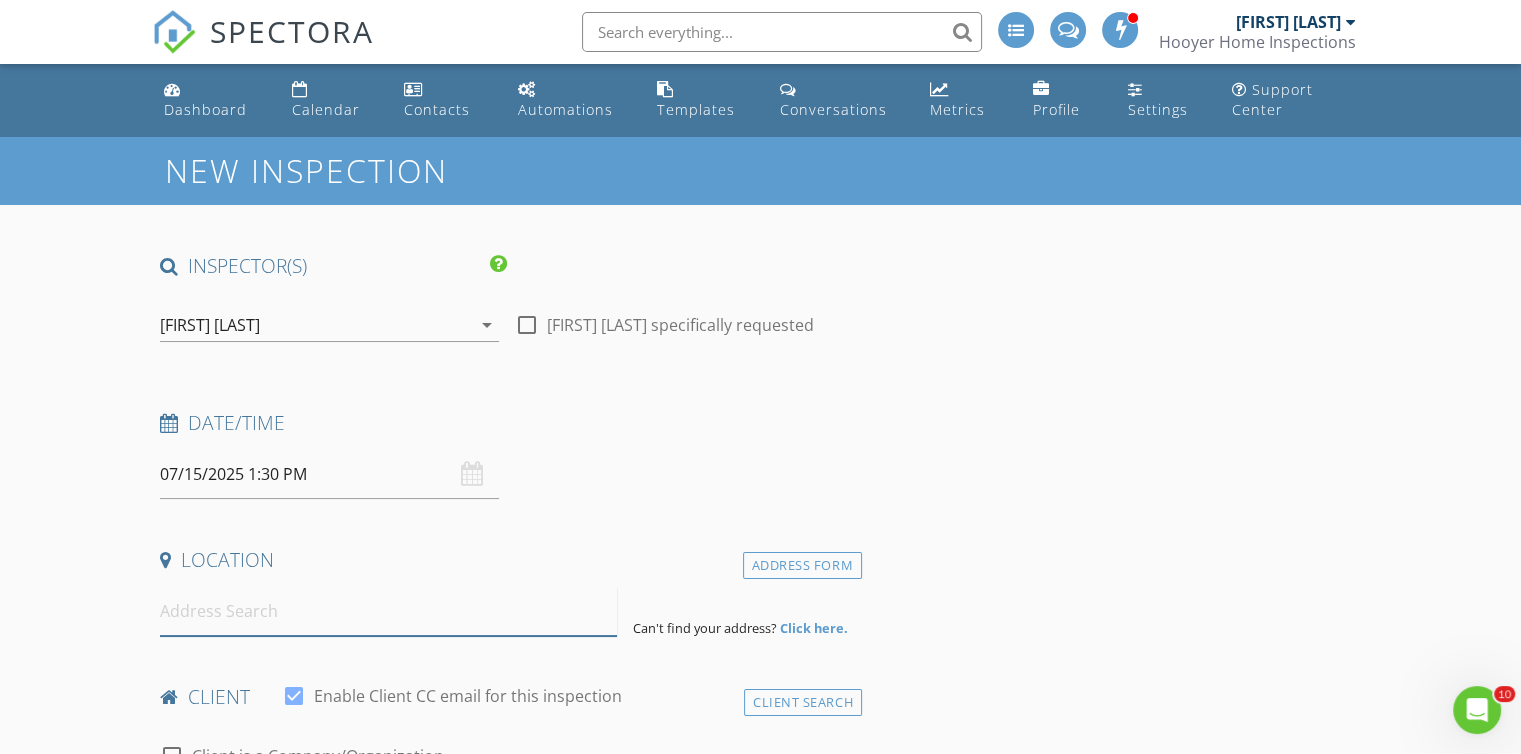click at bounding box center (388, 611) 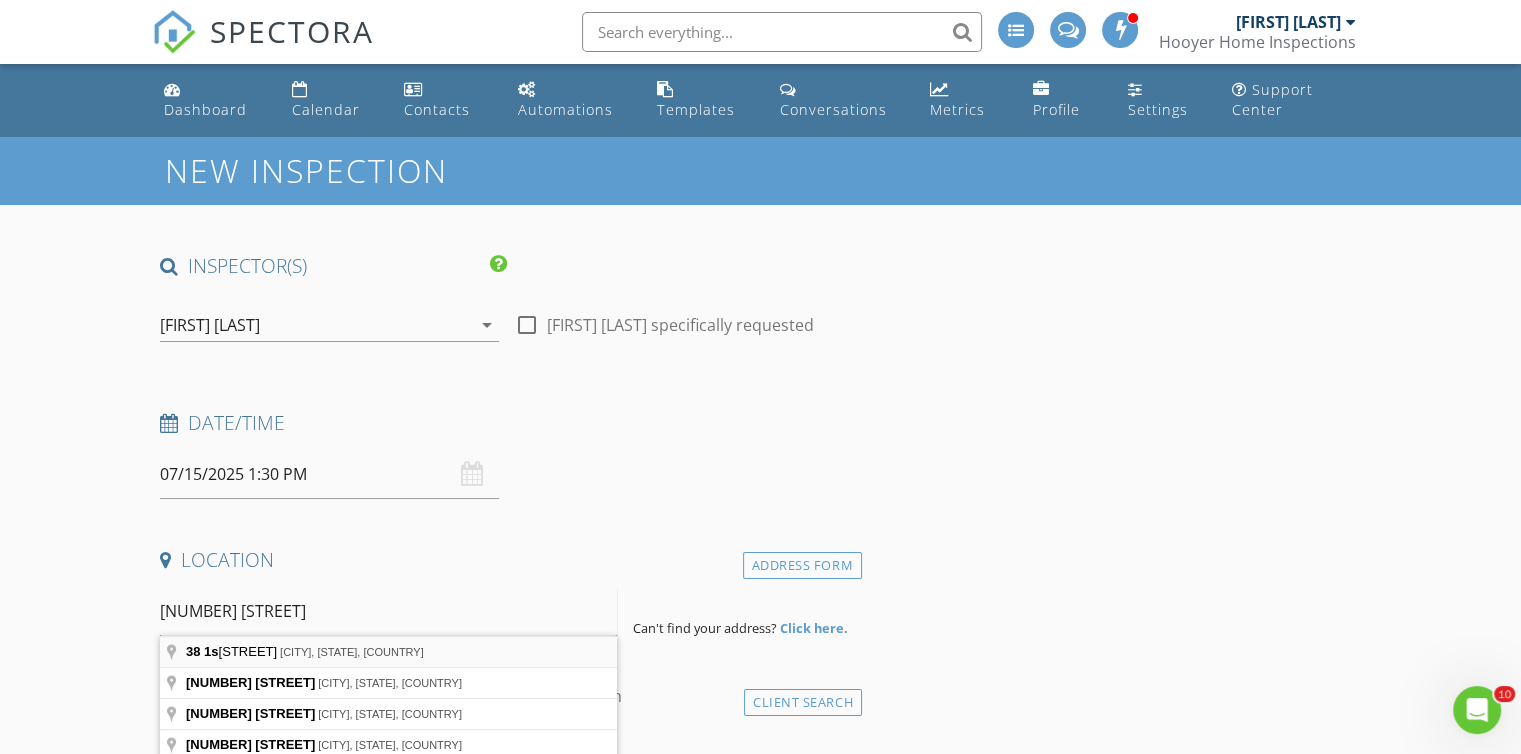 type on "[NUMBER] [STREET]" 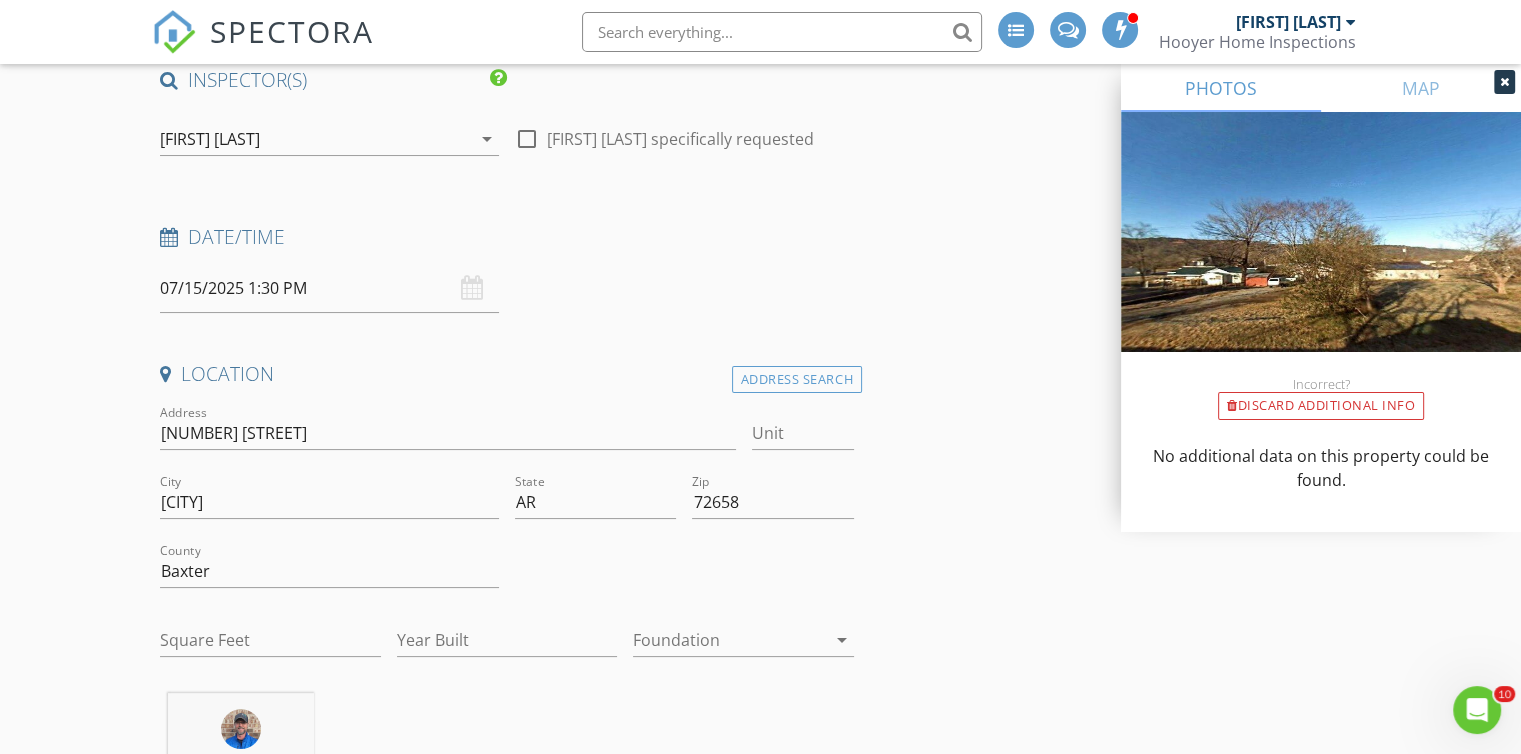 scroll, scrollTop: 196, scrollLeft: 0, axis: vertical 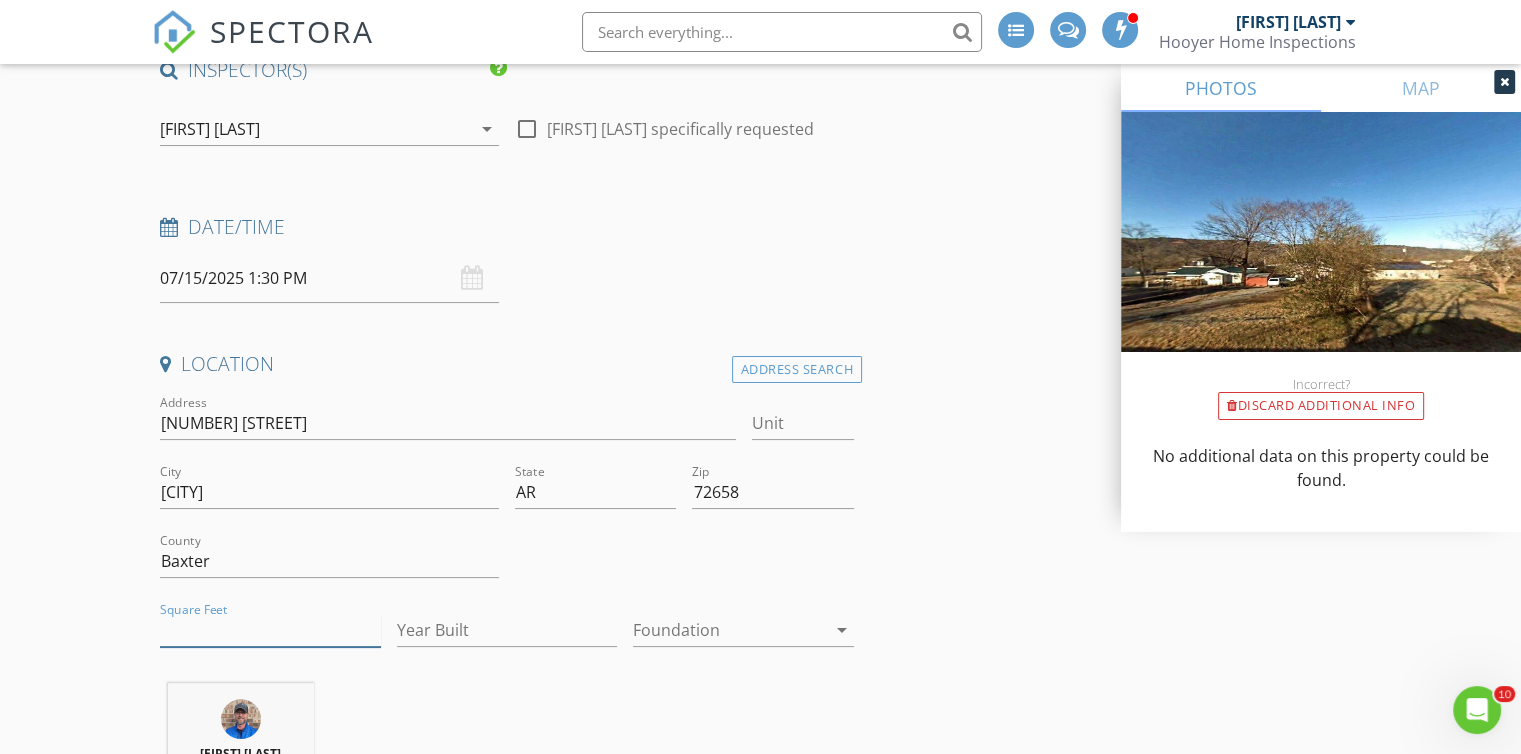click on "Square Feet" at bounding box center [270, 630] 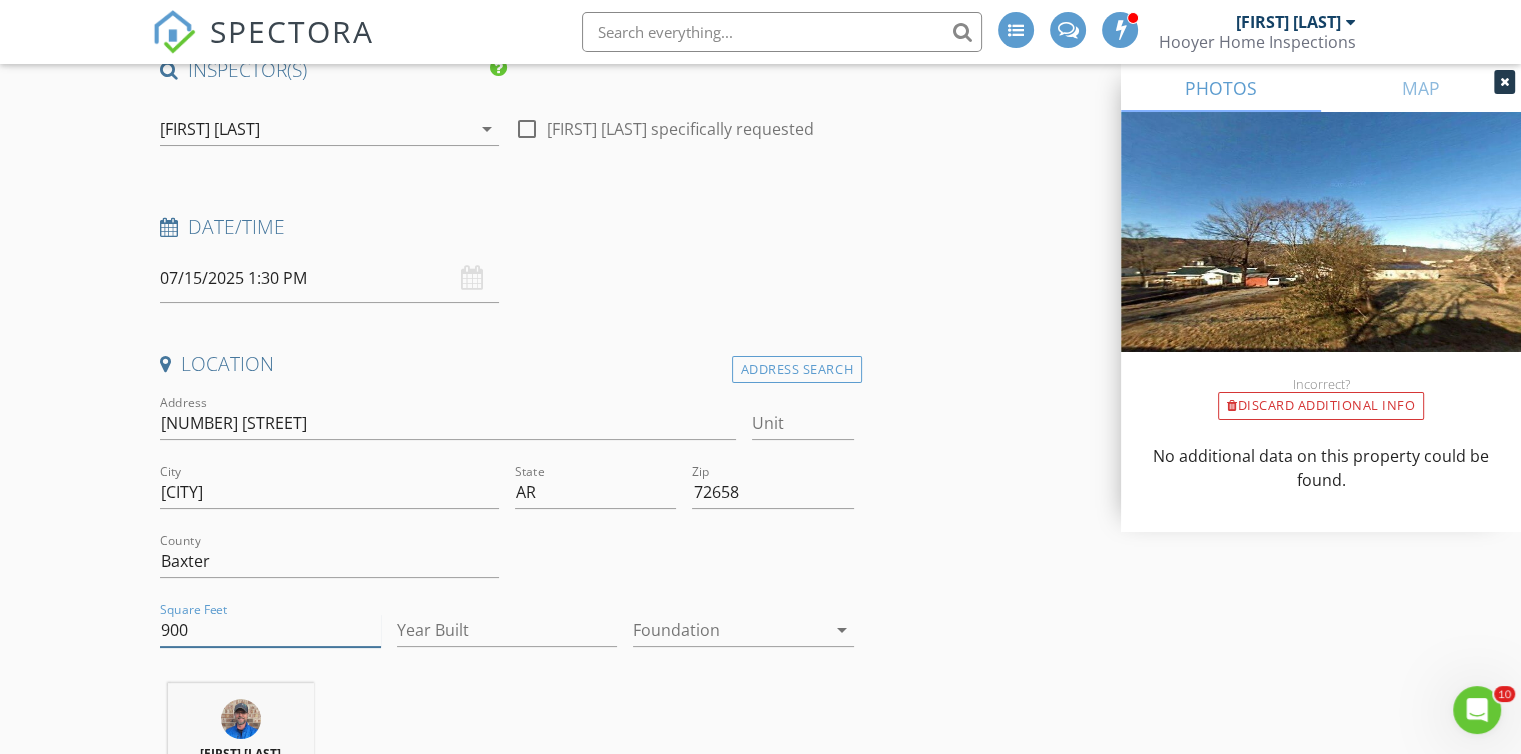 type on "900" 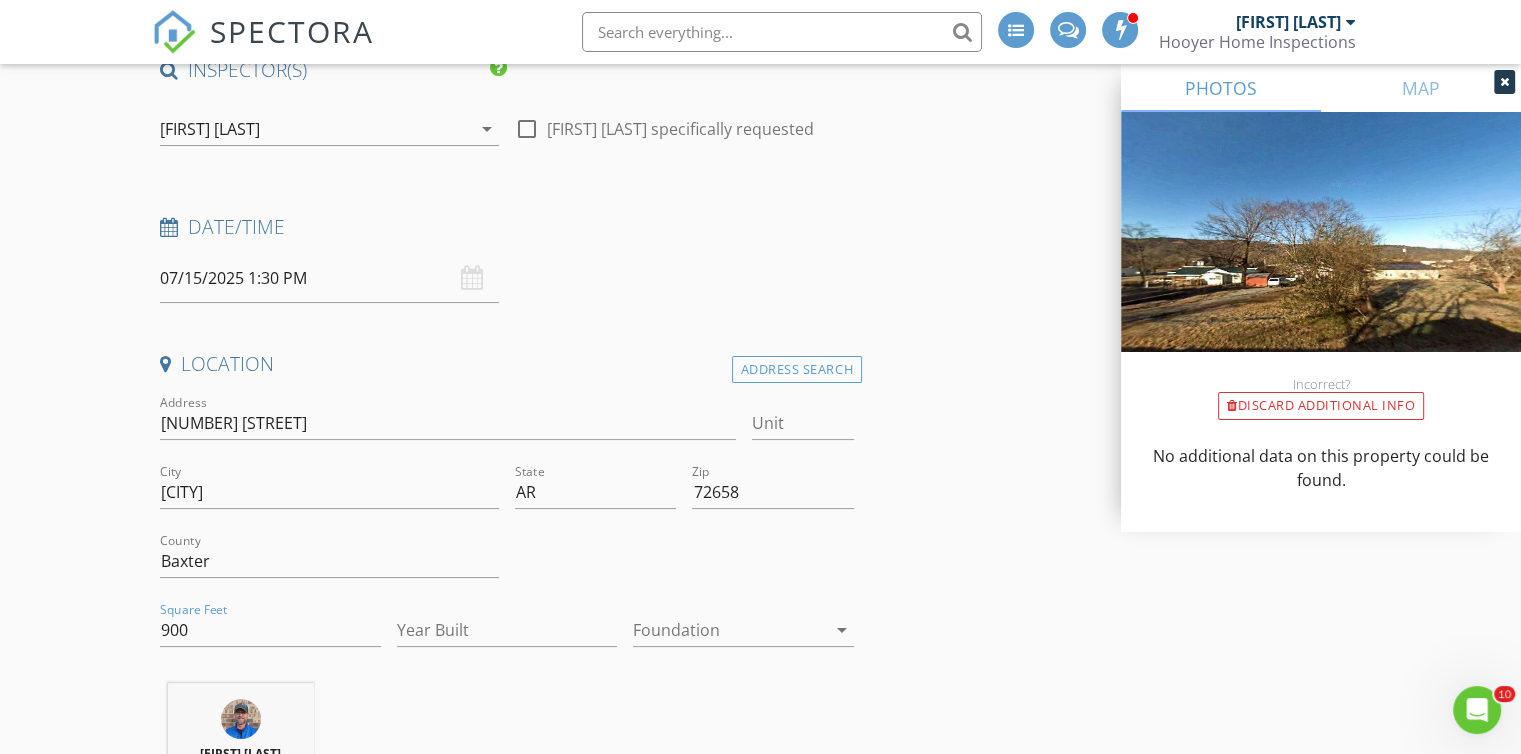 click on "arrow_drop_down" at bounding box center (842, 630) 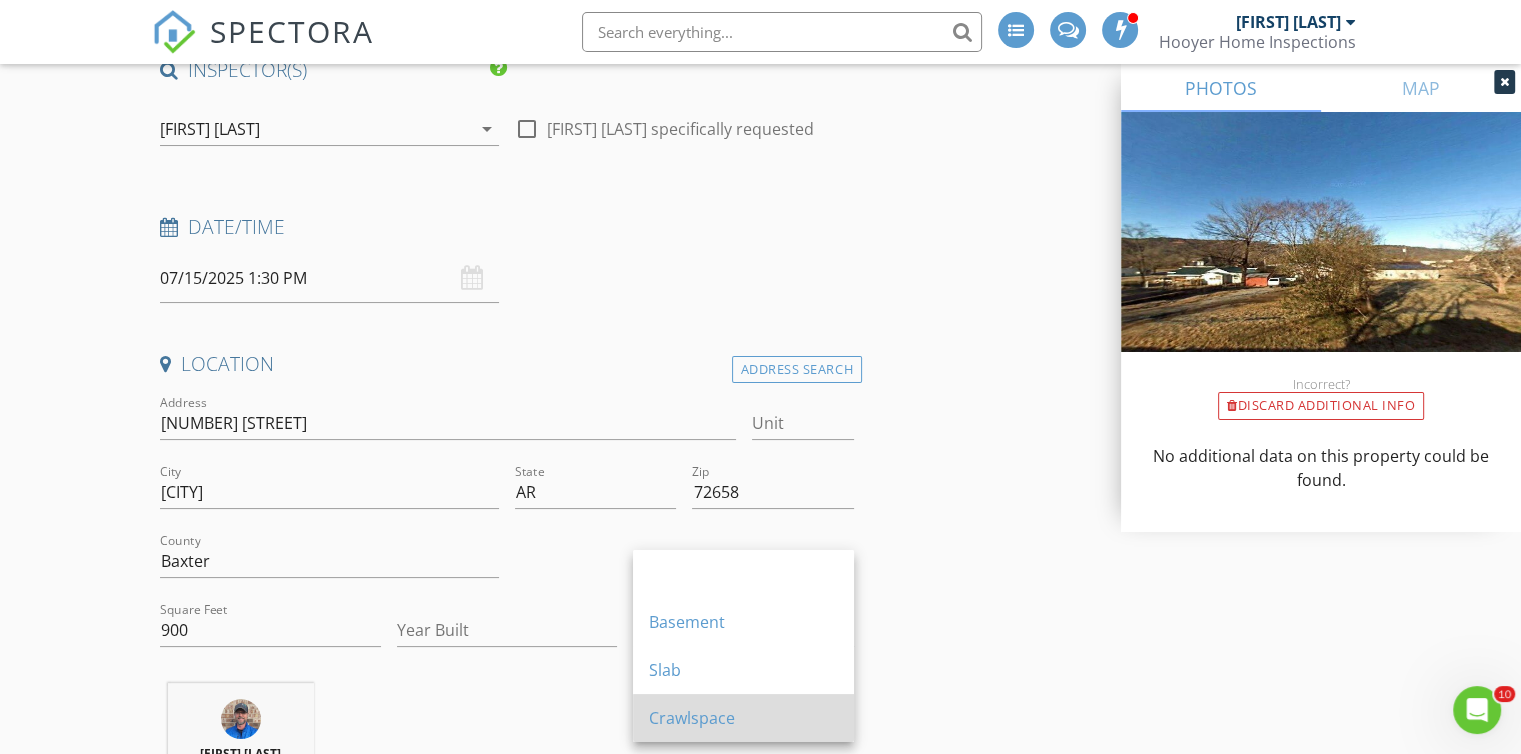 click on "Crawlspace" at bounding box center (743, 574) 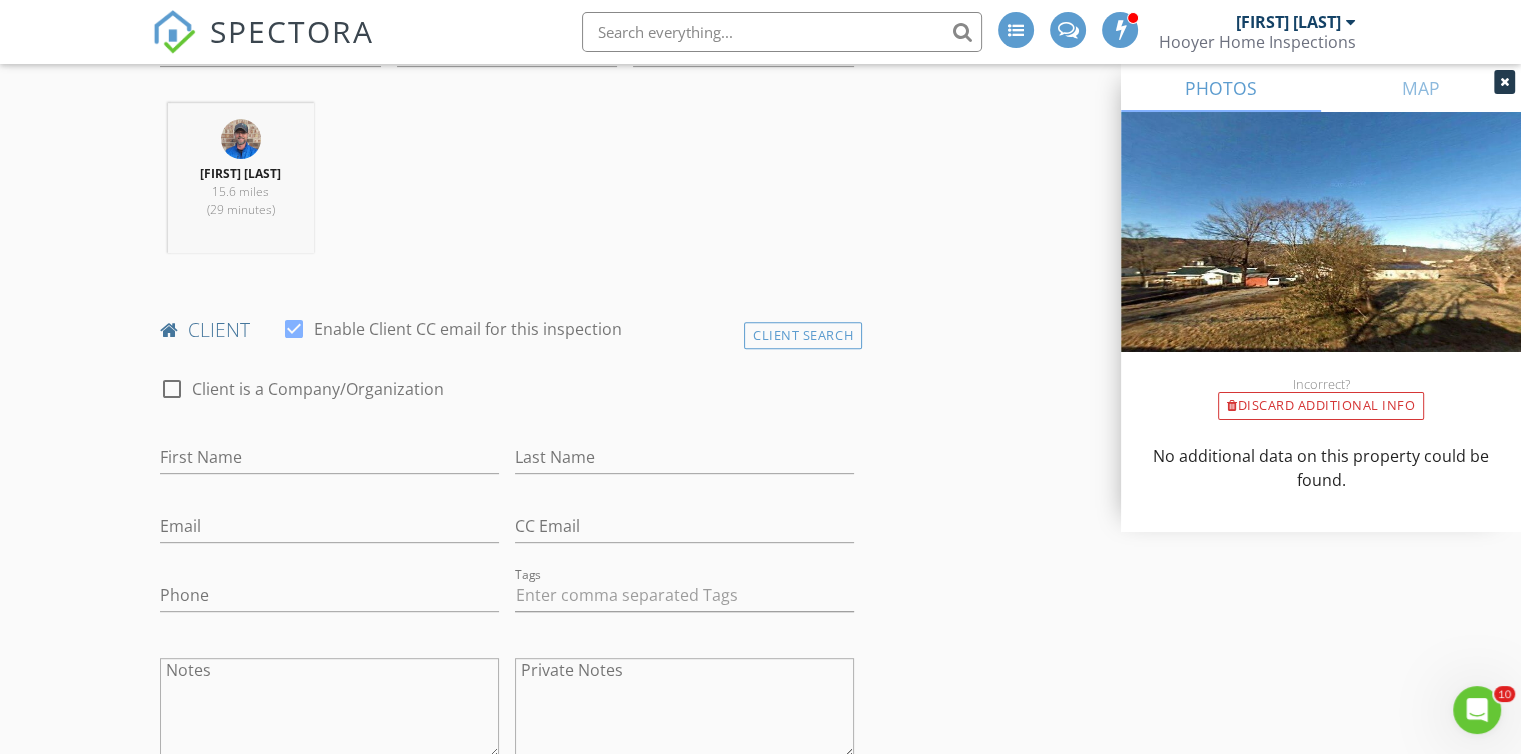 scroll, scrollTop: 852, scrollLeft: 0, axis: vertical 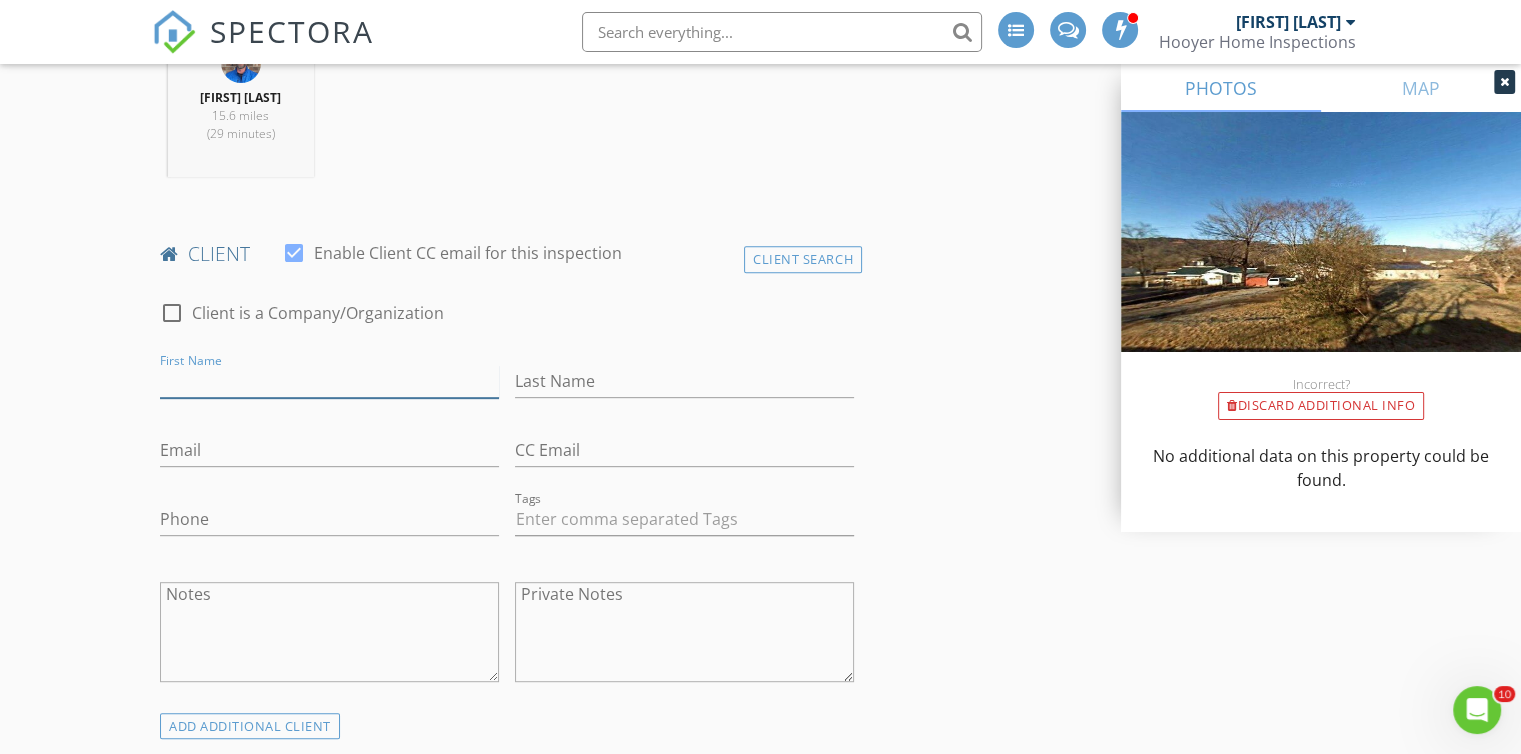 click on "First Name" at bounding box center (329, 381) 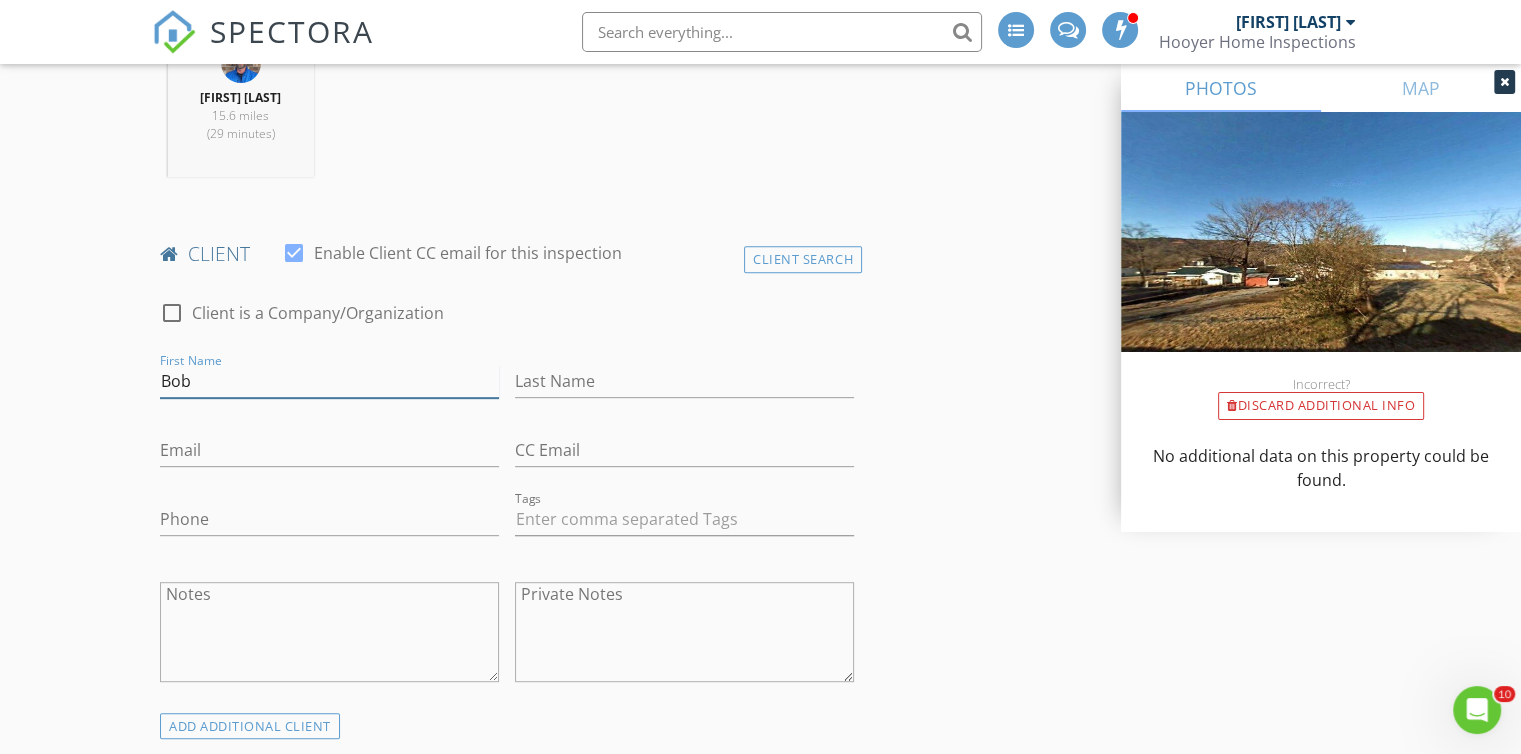 type on "Bob" 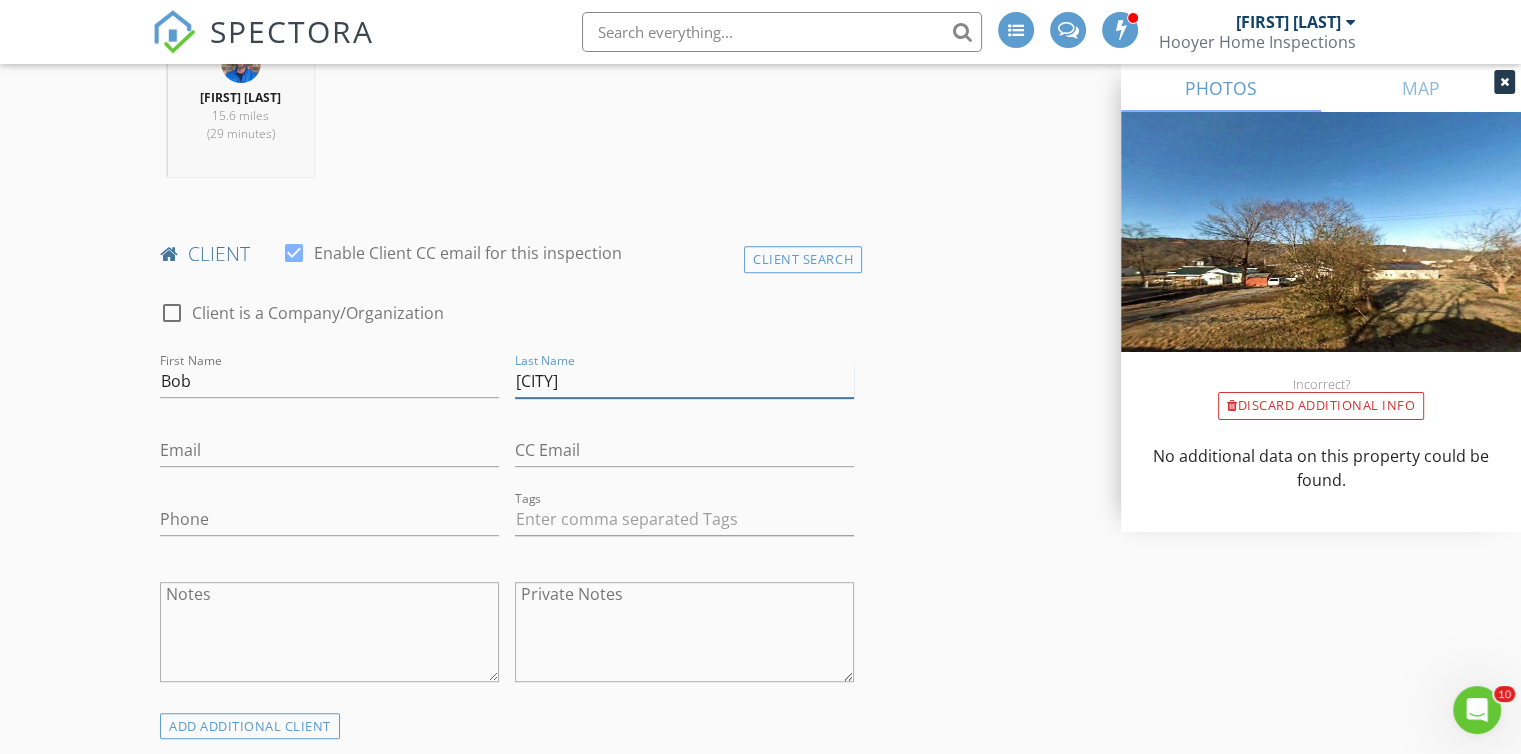 type on "[LAST]" 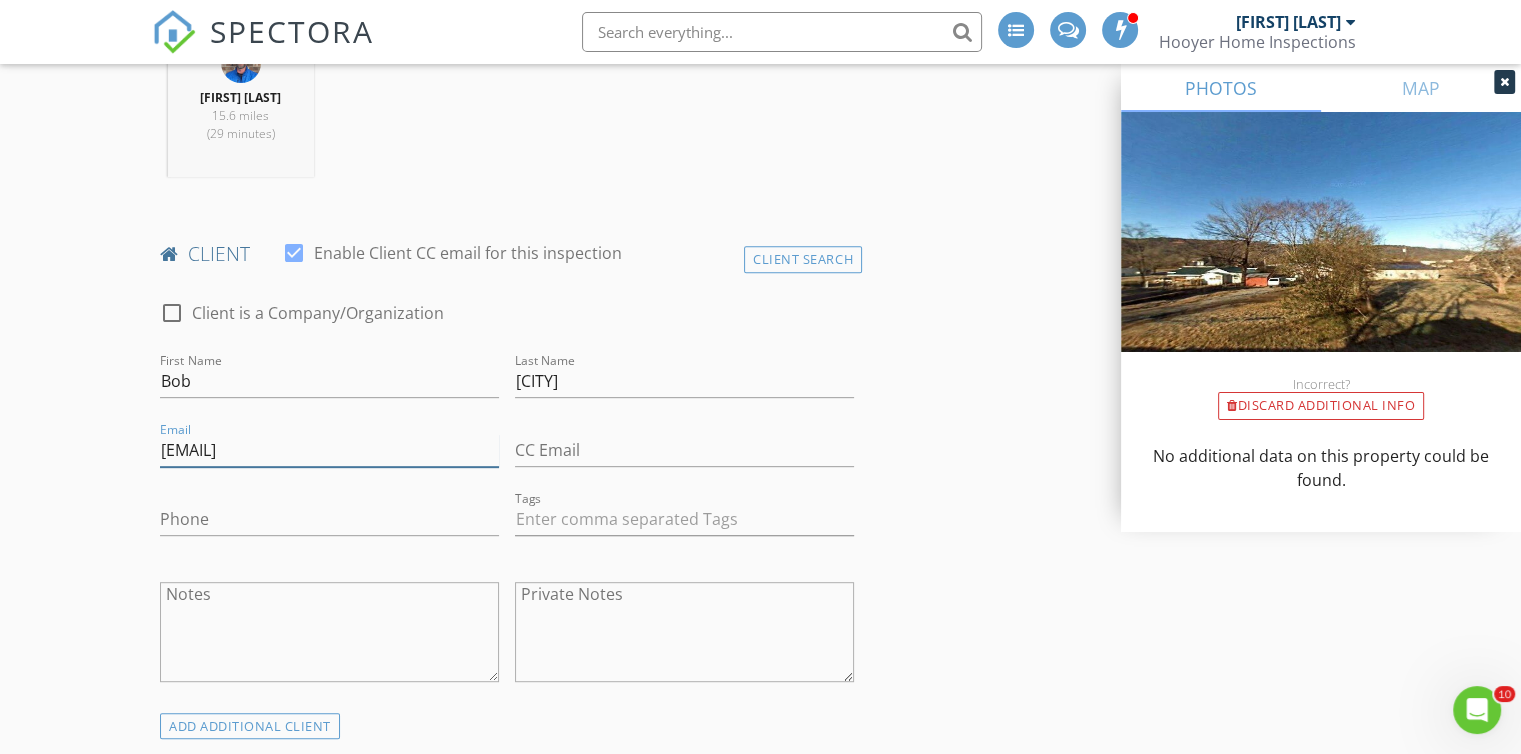 type on "[EMAIL]" 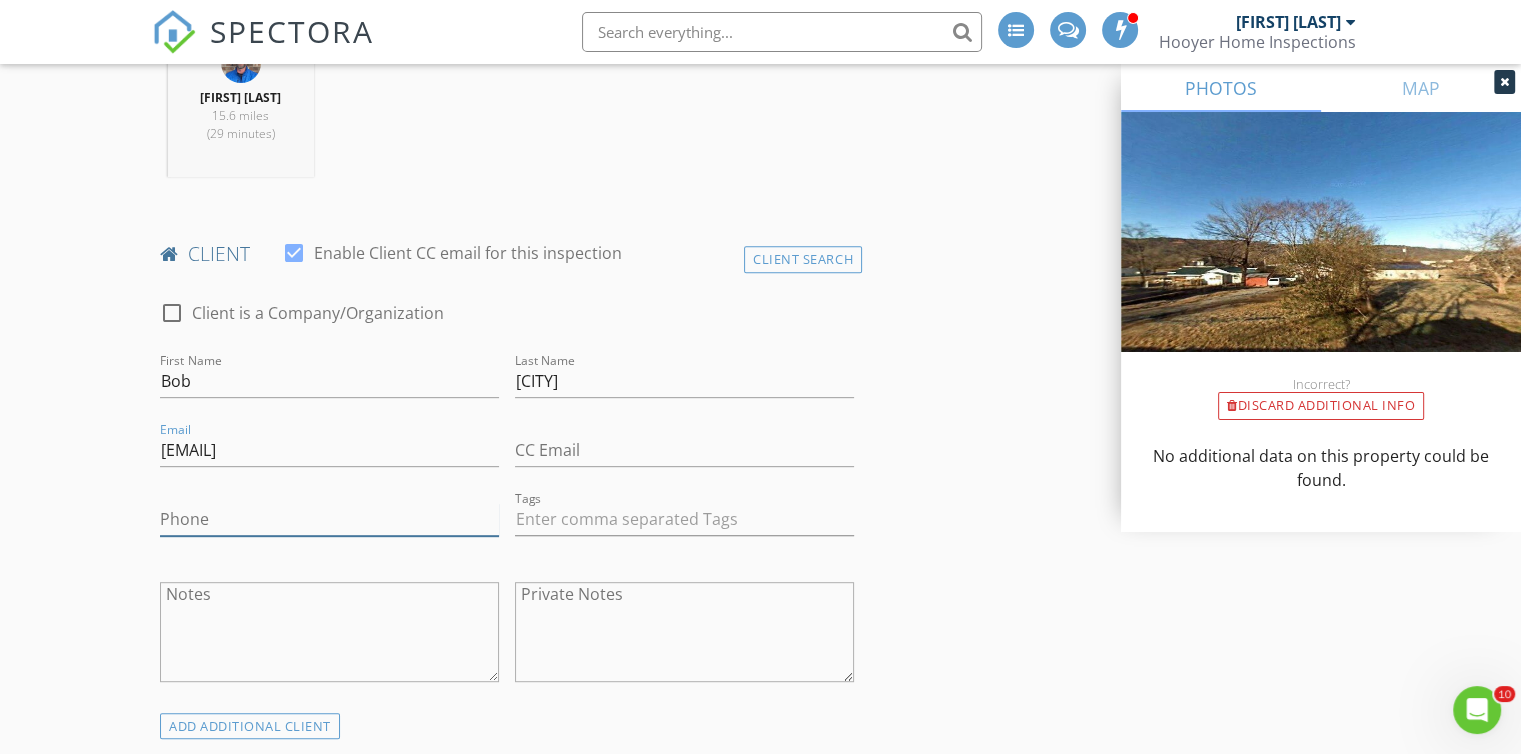 click on "Phone" at bounding box center [329, 519] 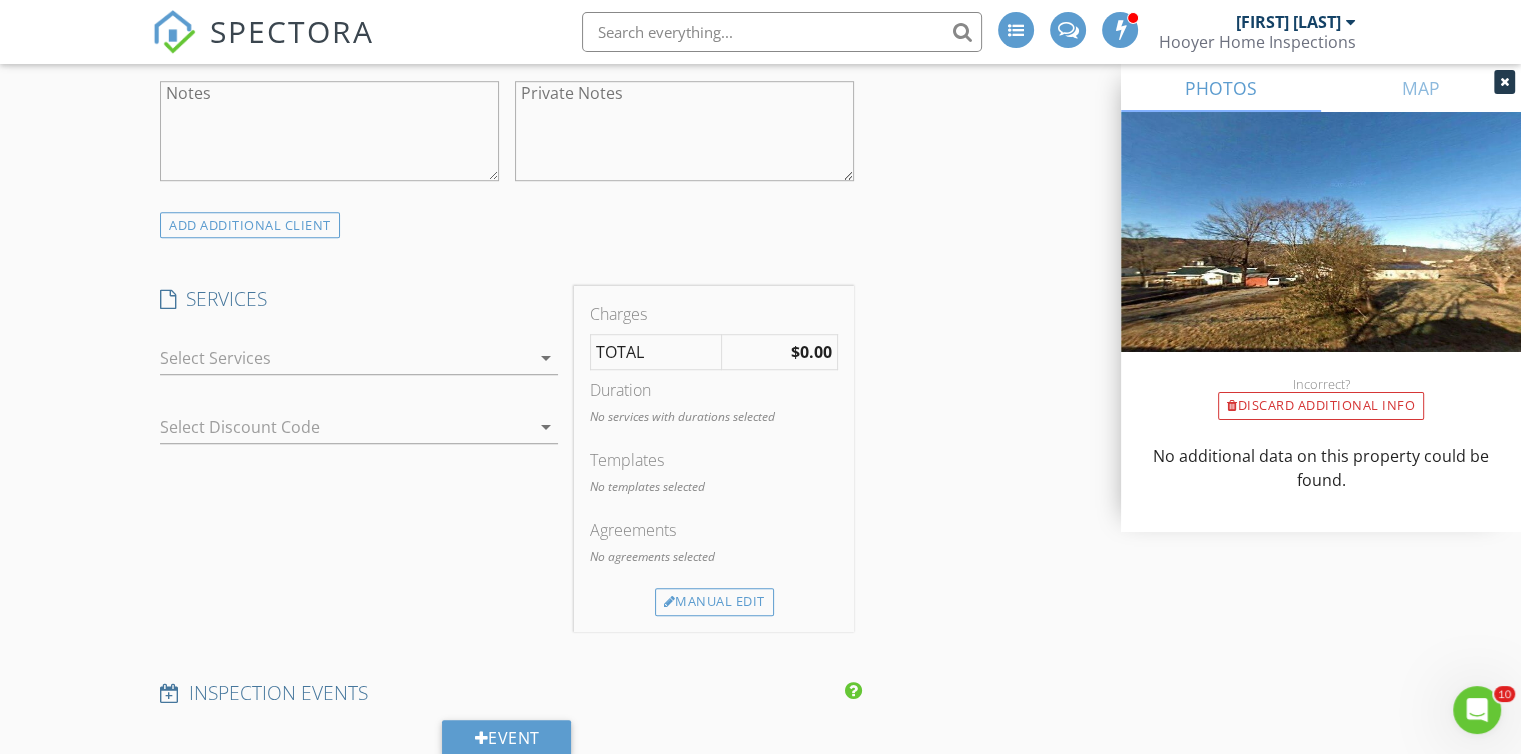 scroll, scrollTop: 1428, scrollLeft: 0, axis: vertical 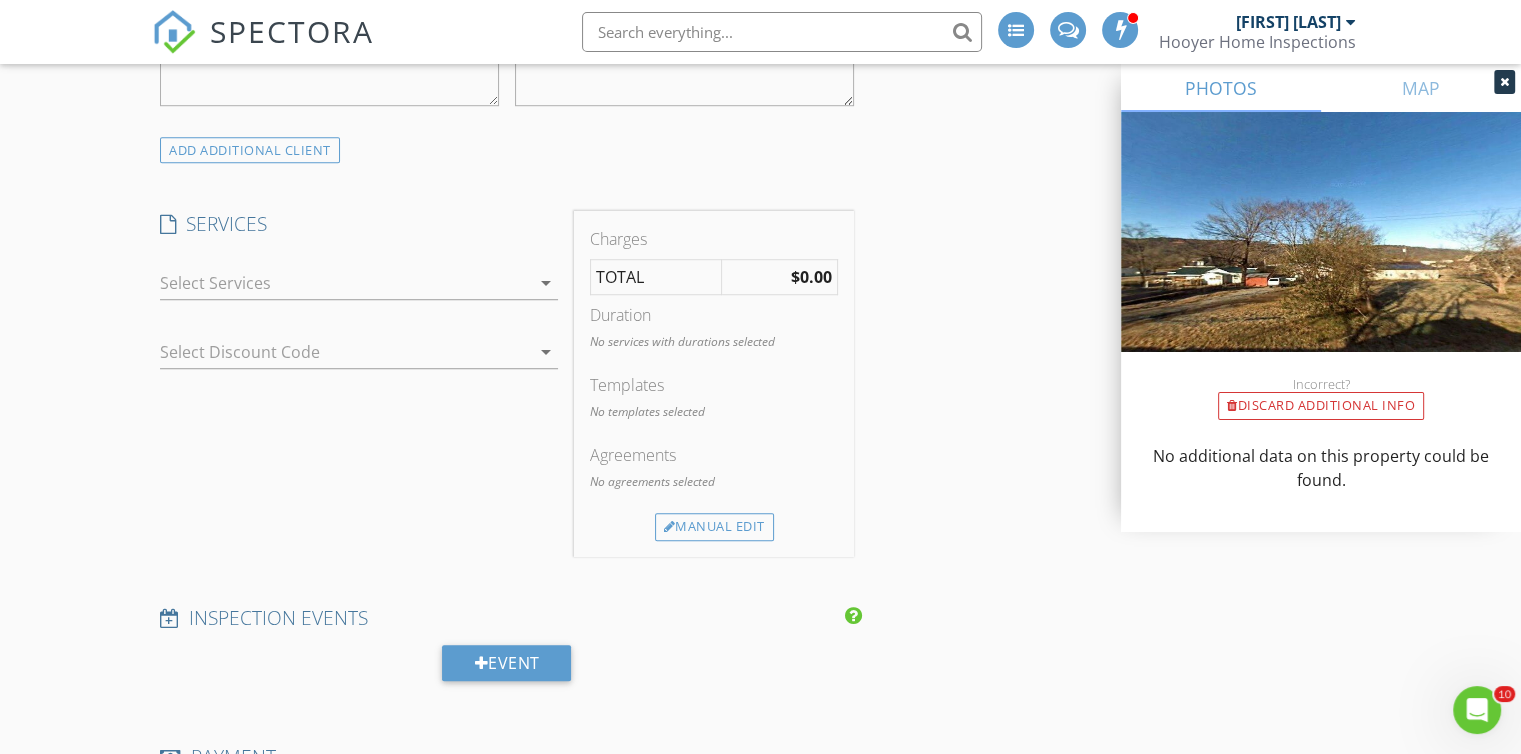type on "[PHONE]" 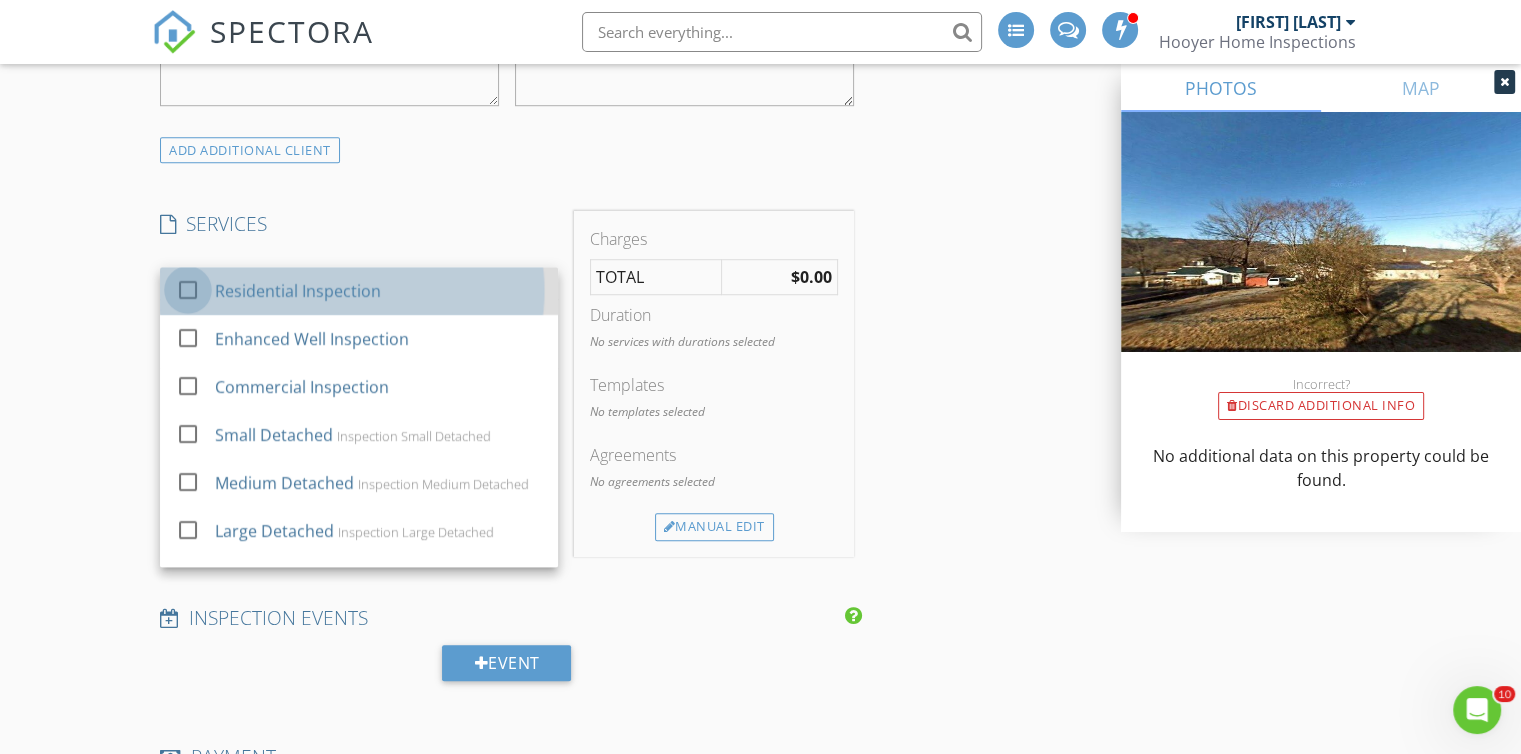 click at bounding box center (188, 290) 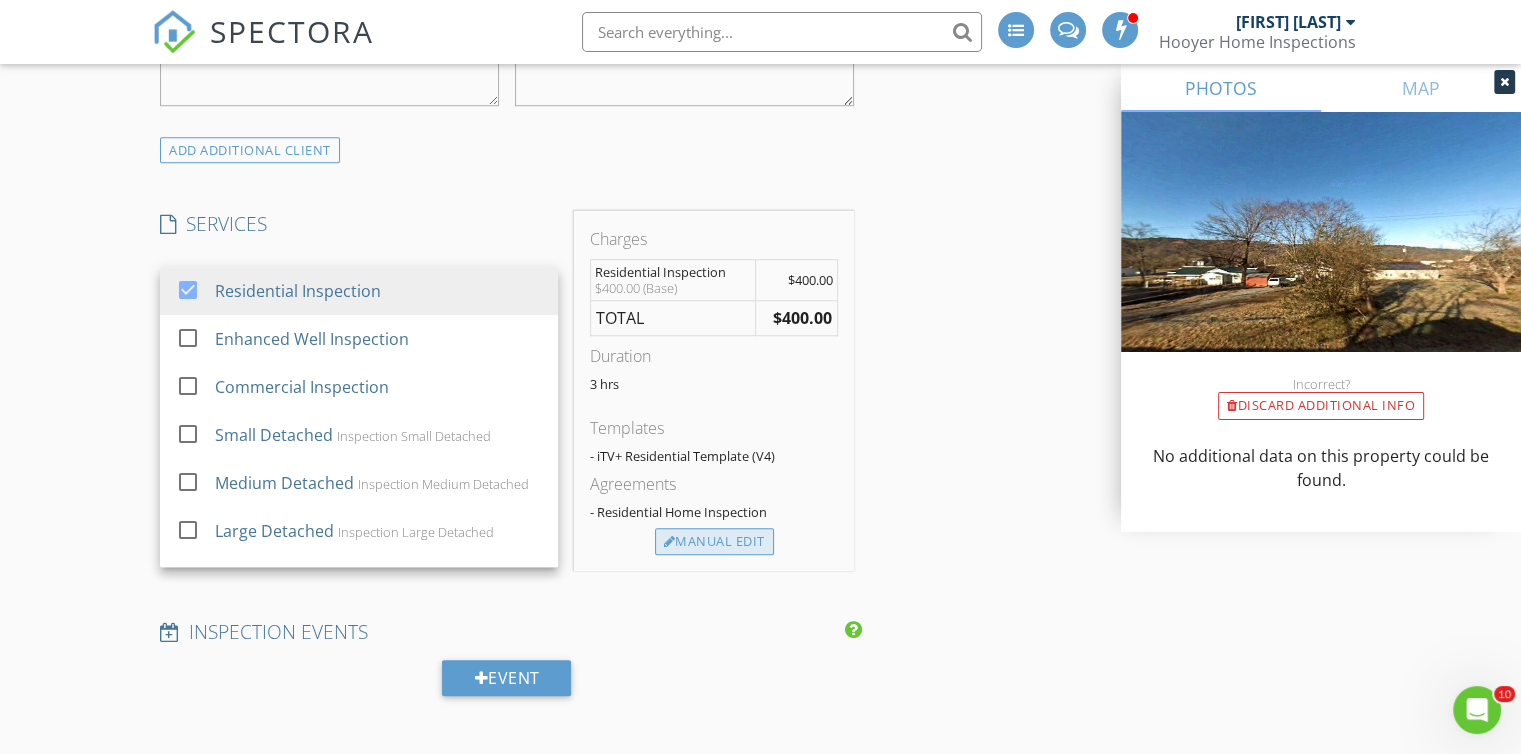 click on "Manual Edit" at bounding box center [714, 542] 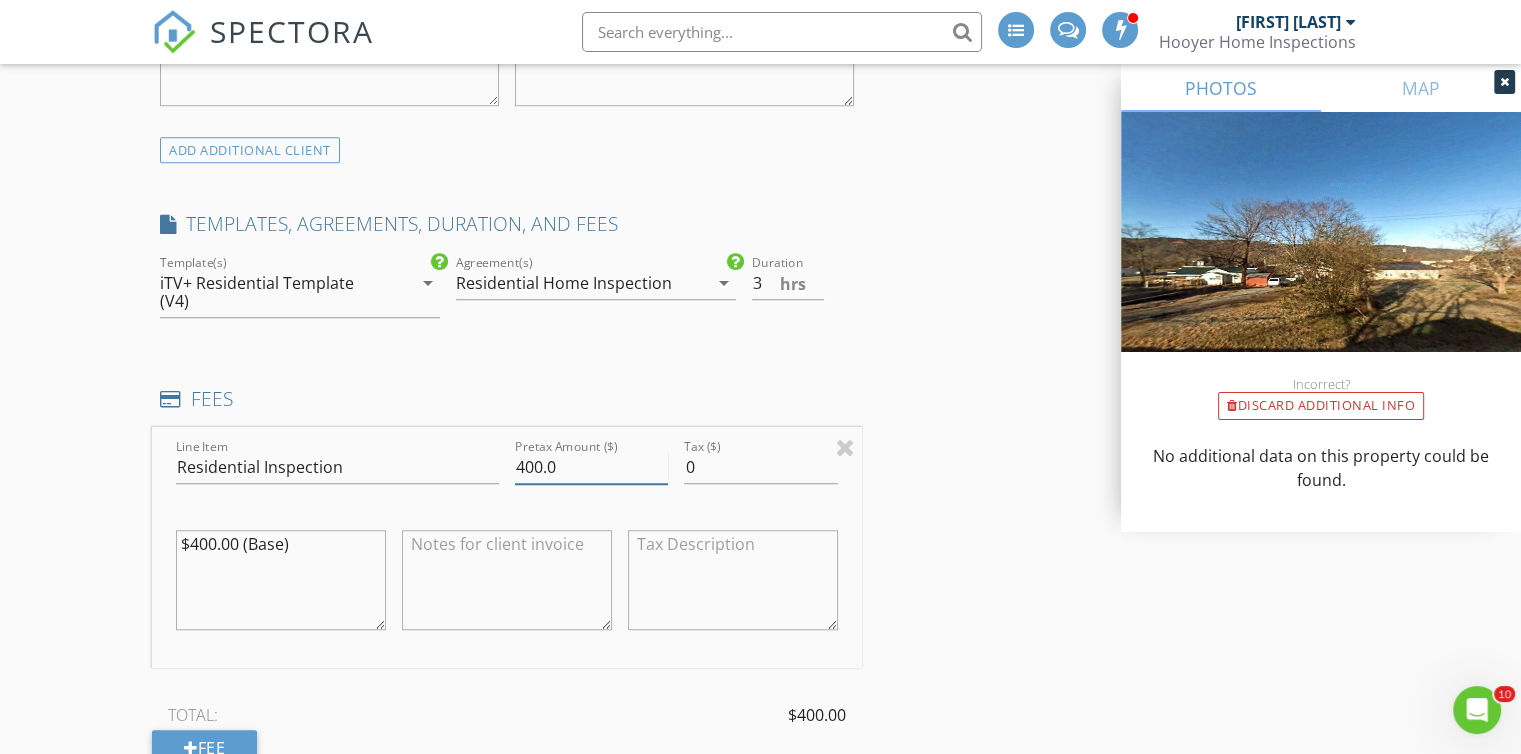click on "400.0" at bounding box center (591, 467) 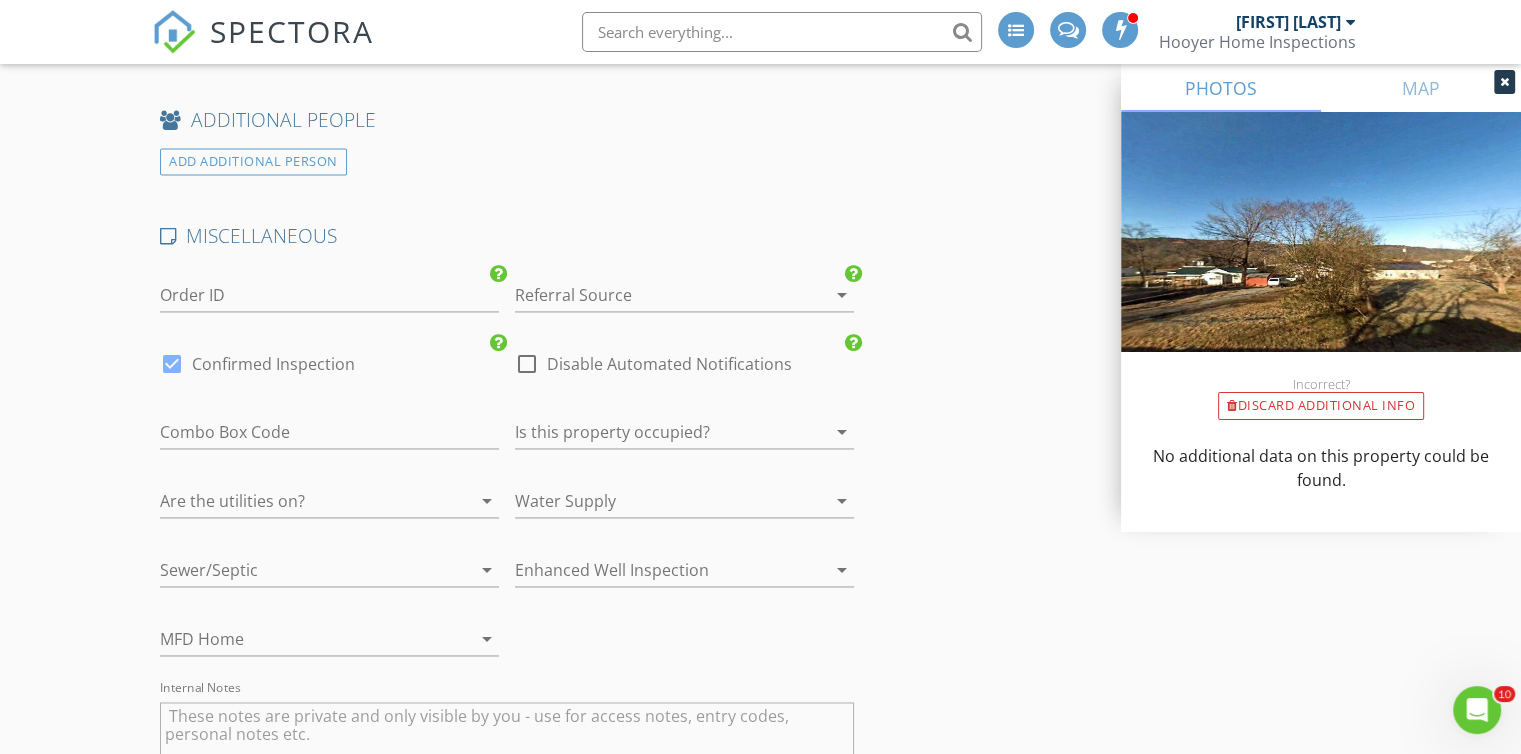 scroll, scrollTop: 2994, scrollLeft: 0, axis: vertical 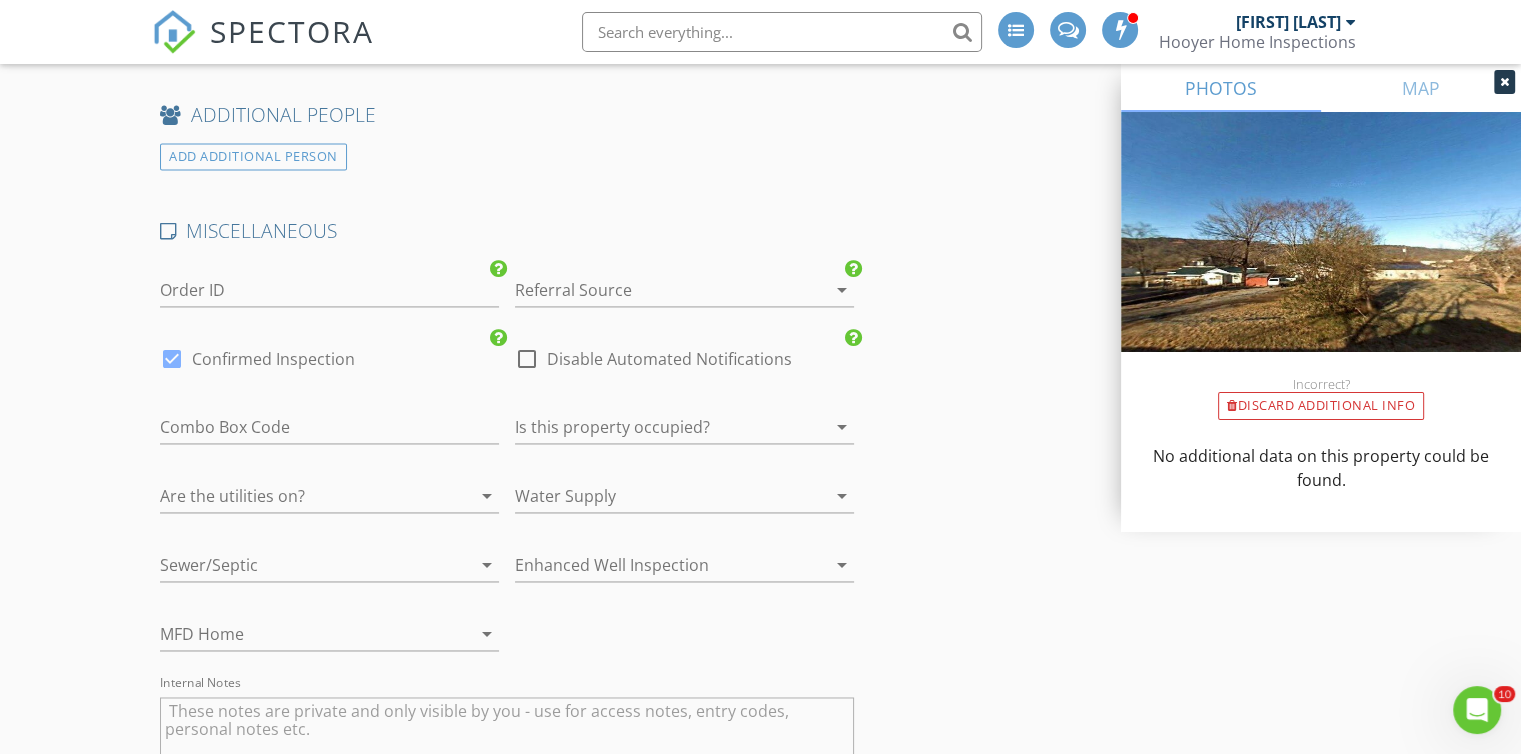type on "350.0" 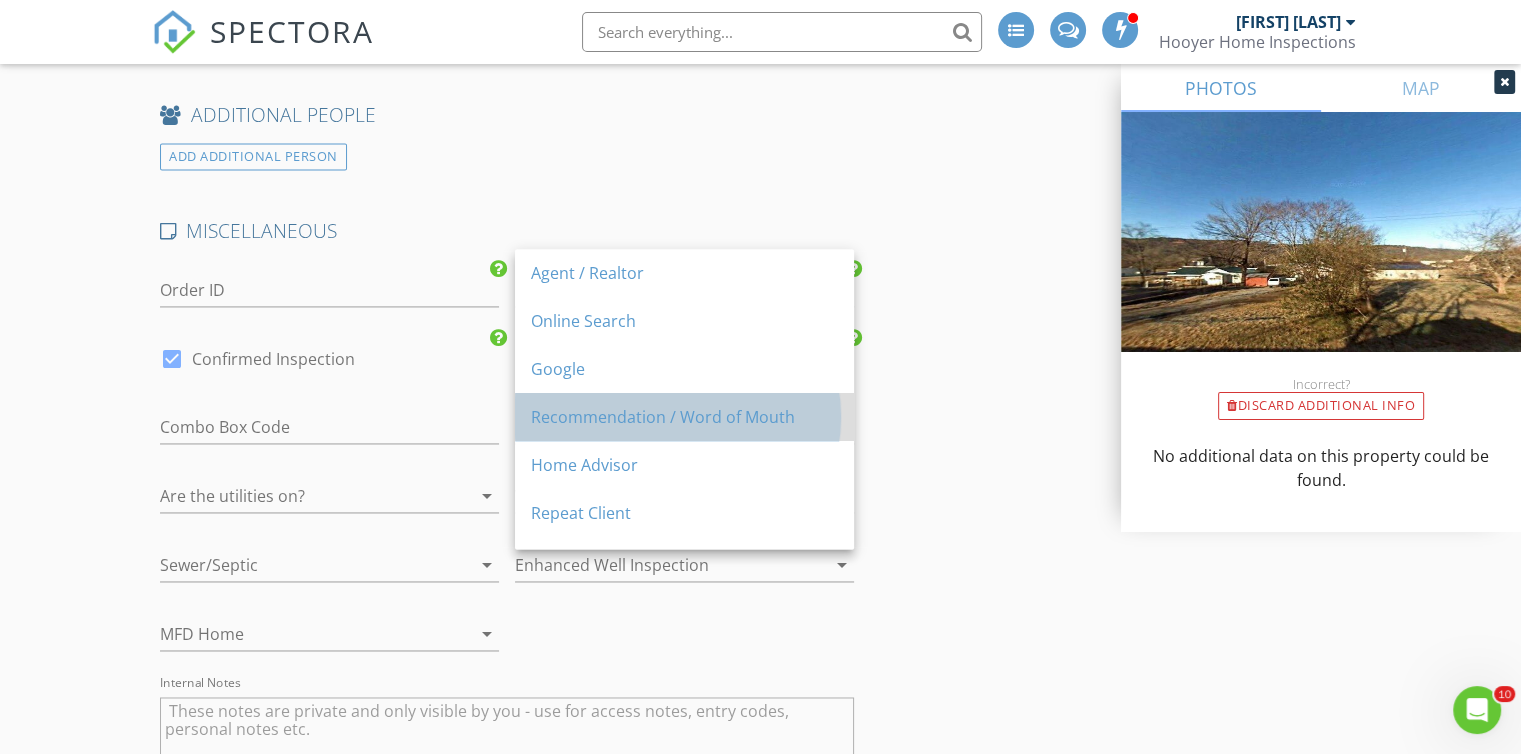 click on "Recommendation / Word of Mouth" at bounding box center [684, 273] 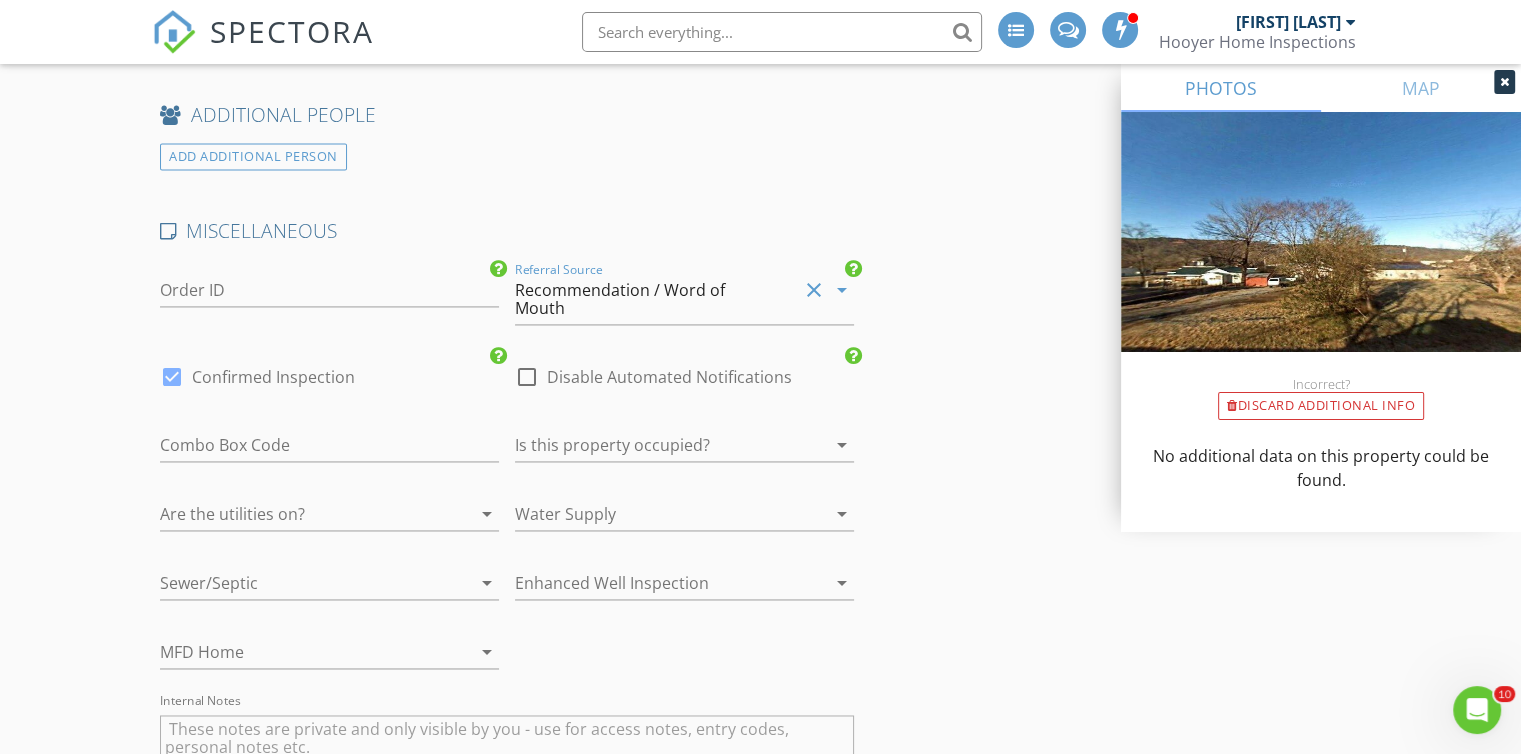 click at bounding box center [814, 445] 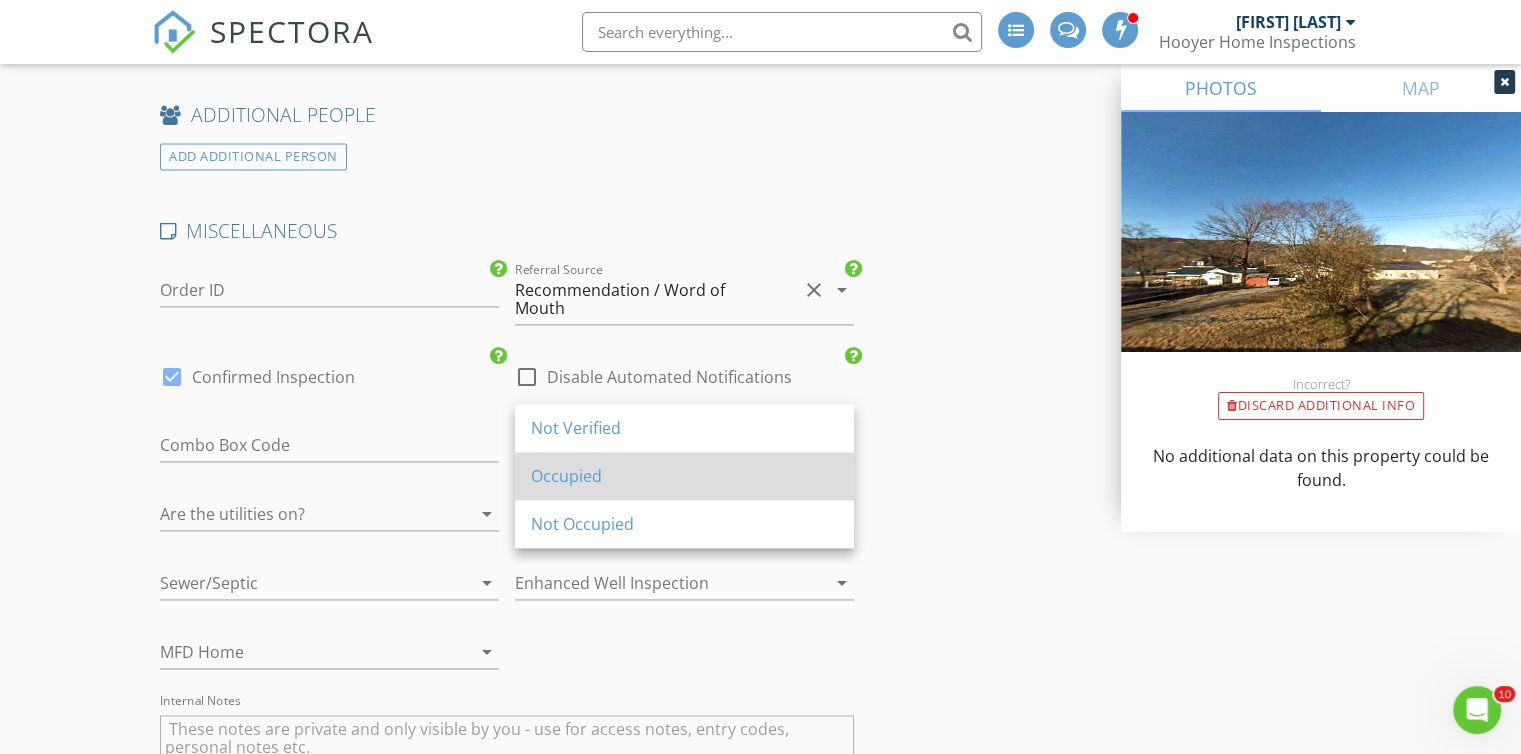 click on "Occupied" at bounding box center (684, 428) 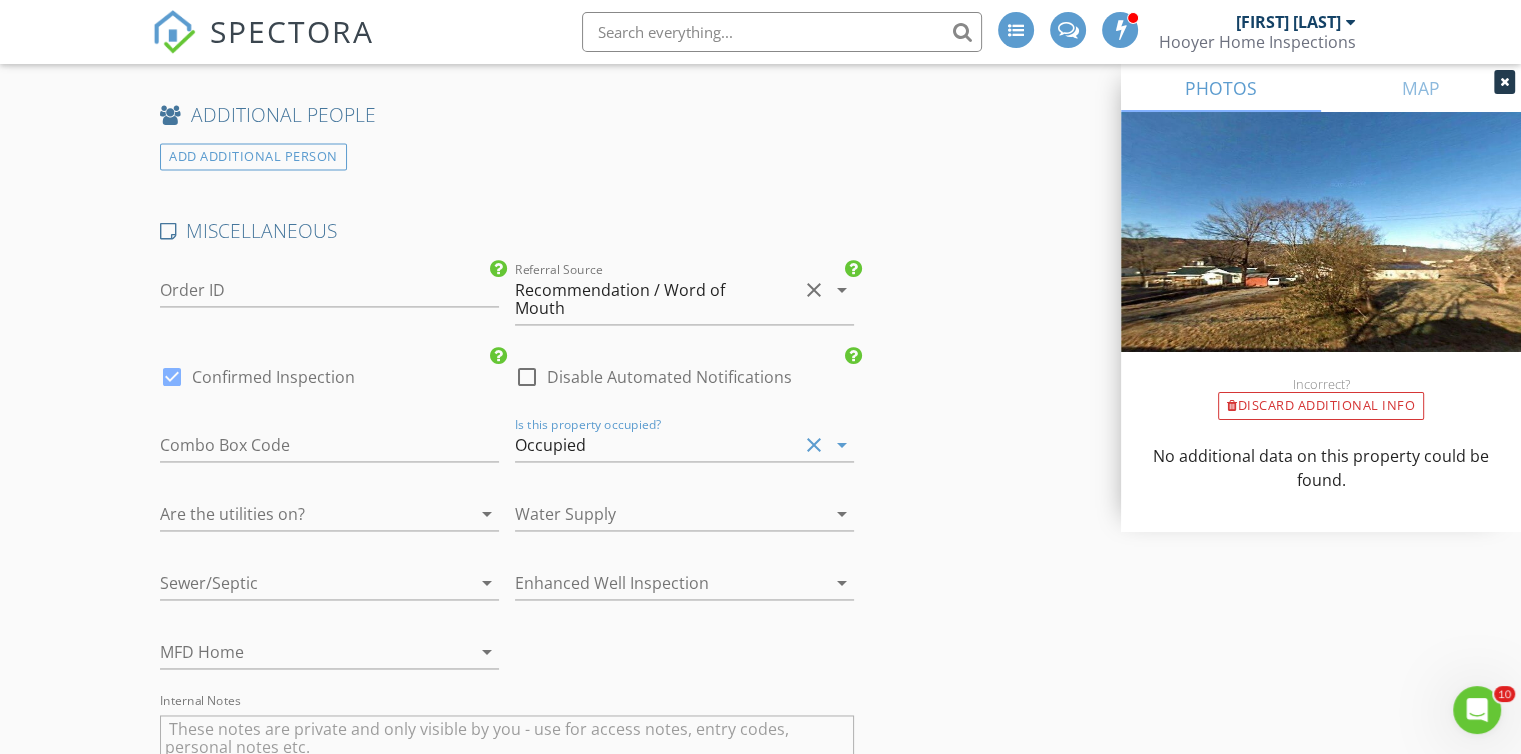click on "arrow_drop_down" at bounding box center (842, 445) 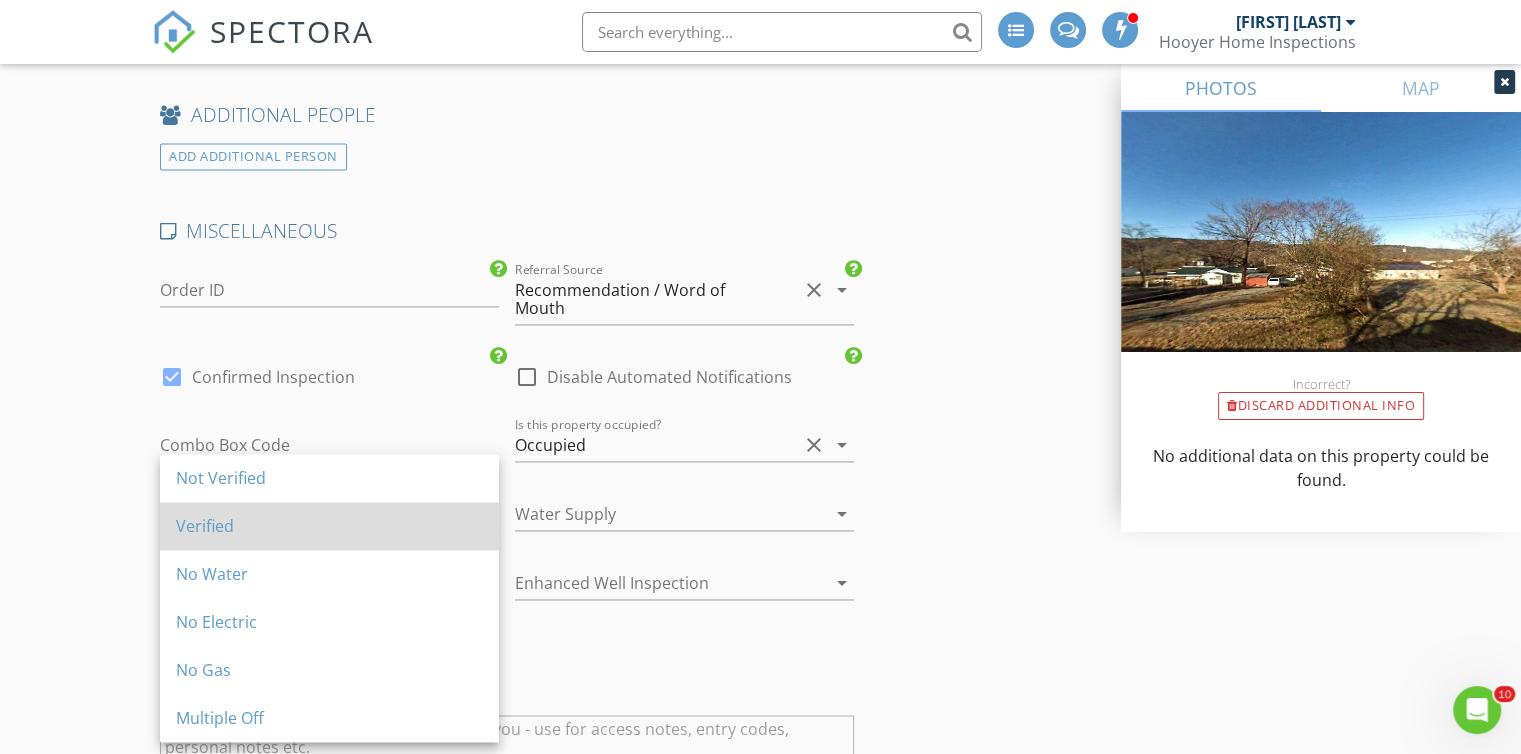 click on "Verified" at bounding box center (329, 478) 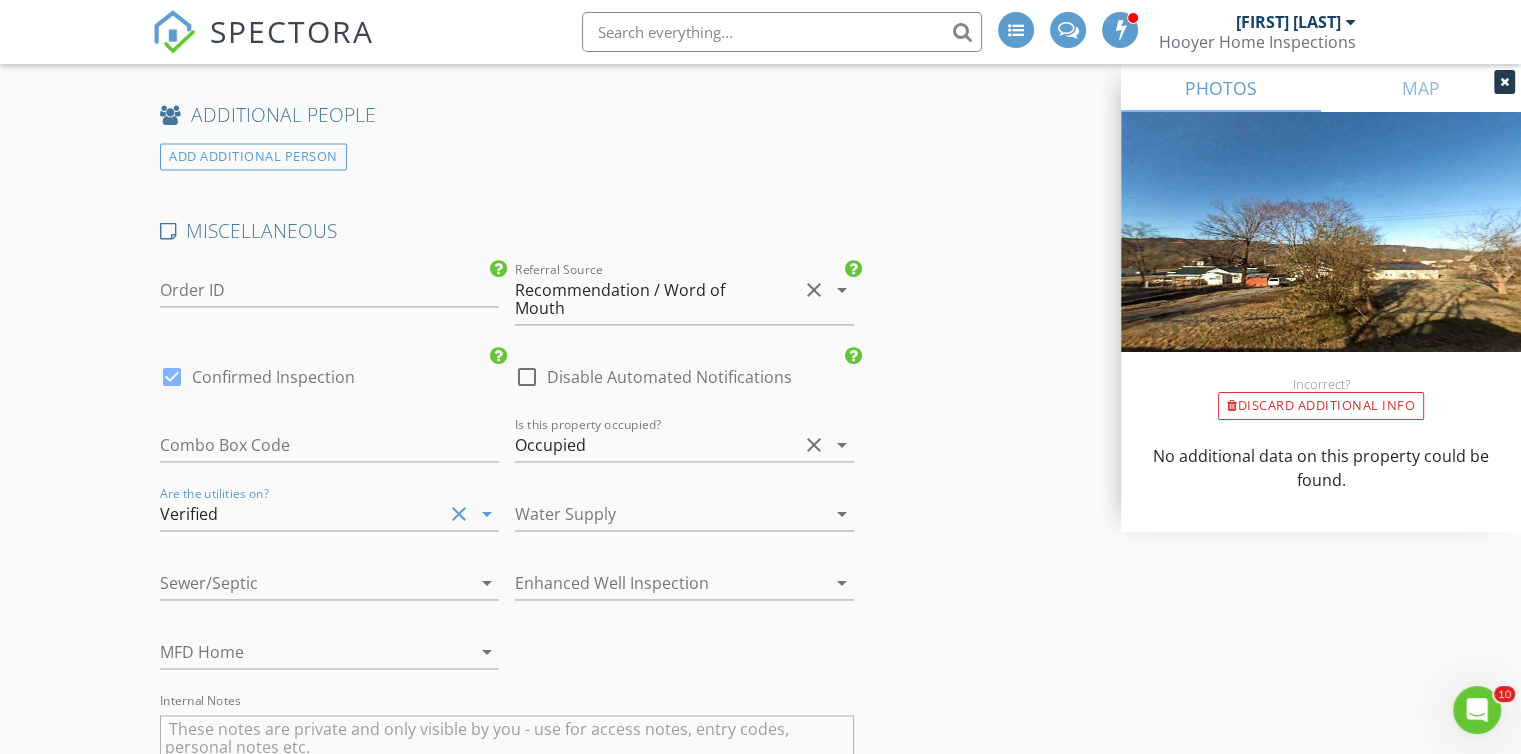 click on "arrow_drop_down" at bounding box center (842, 445) 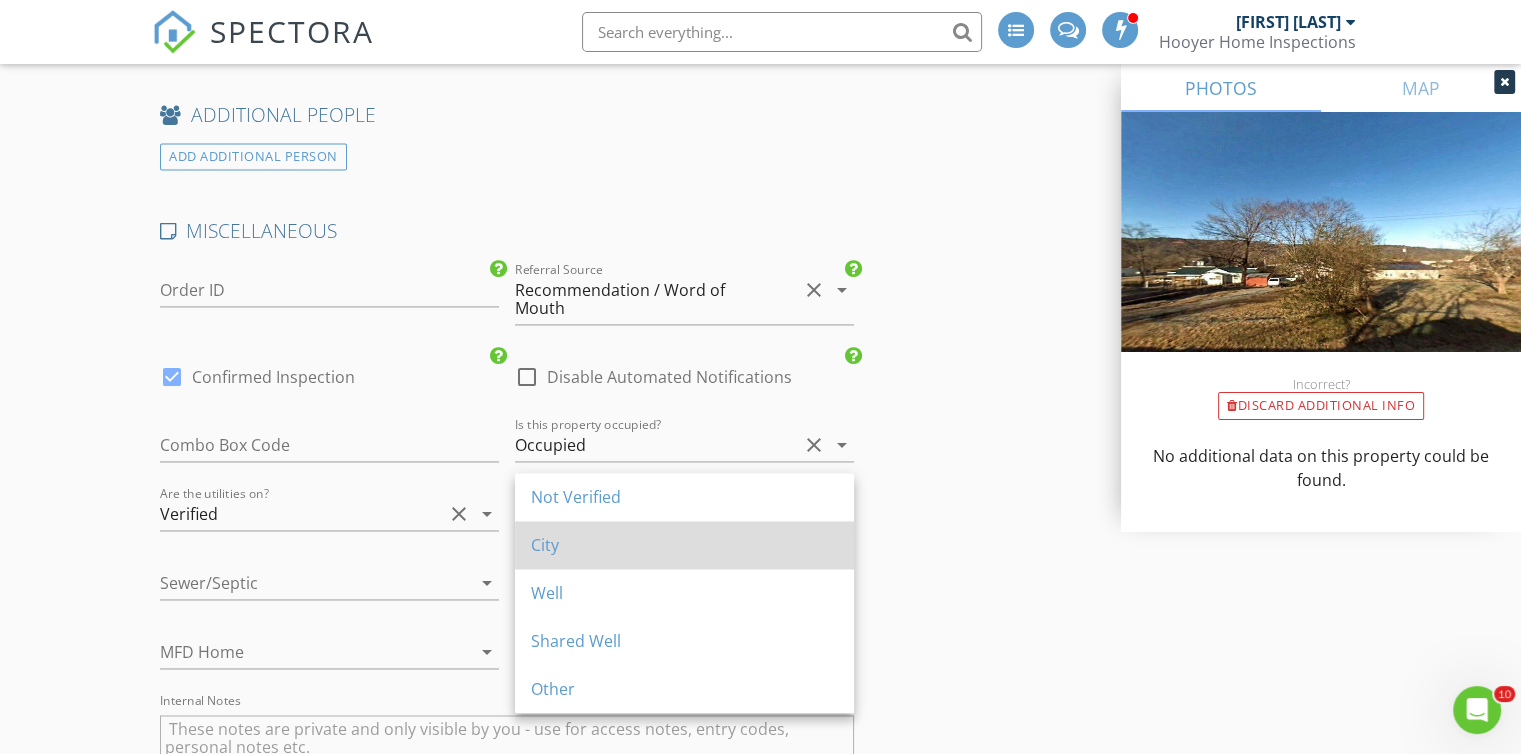 click on "City" at bounding box center [684, 497] 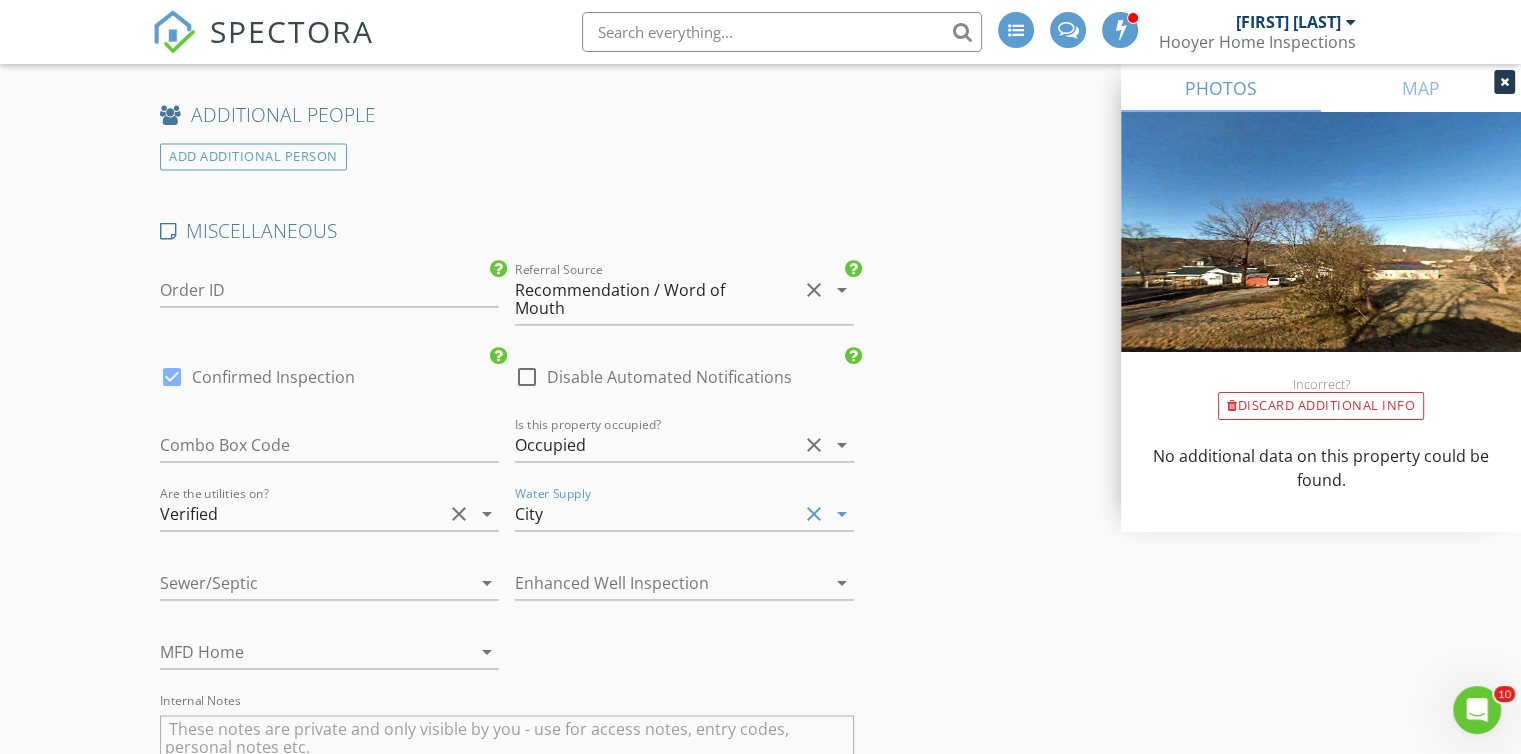 click at bounding box center [459, 583] 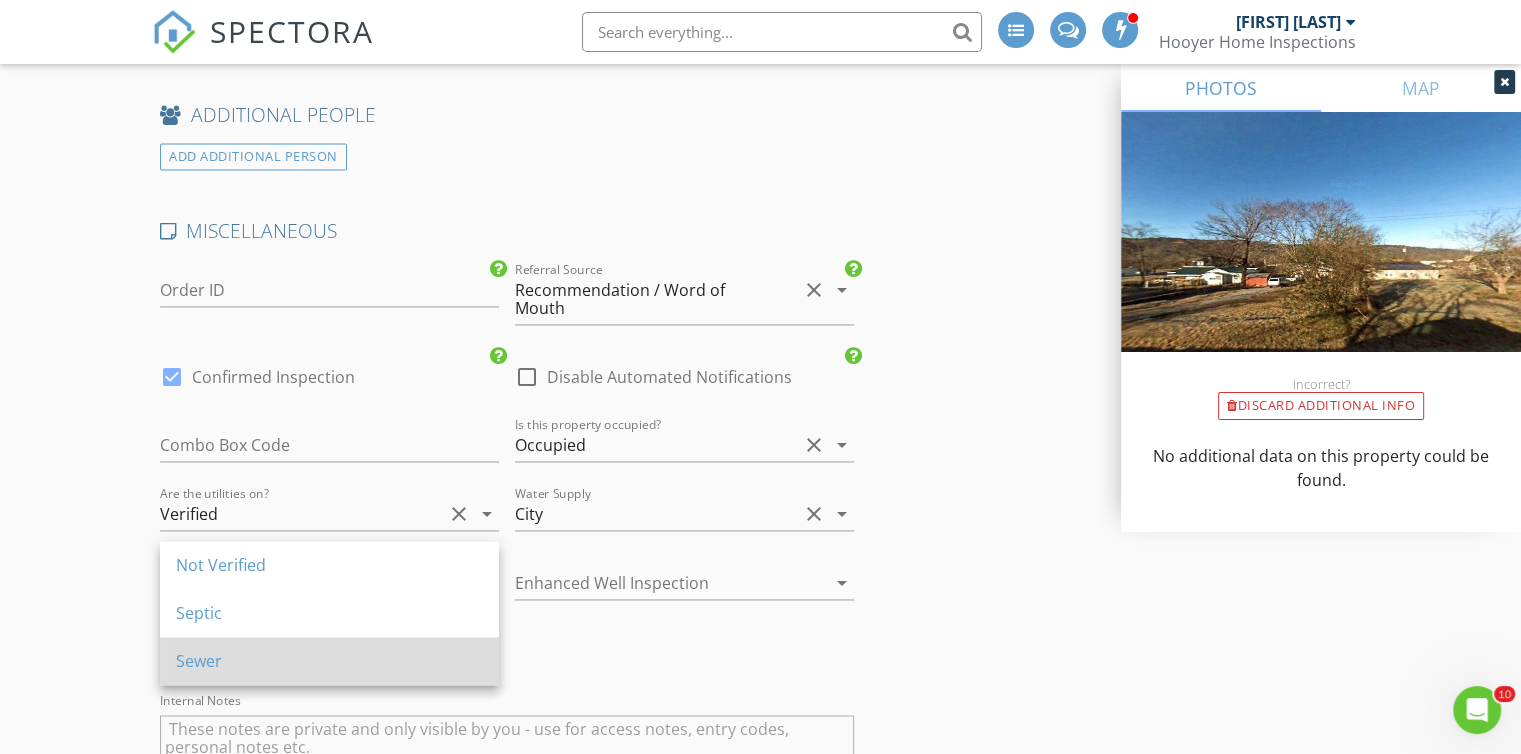 click on "Sewer" at bounding box center [329, 565] 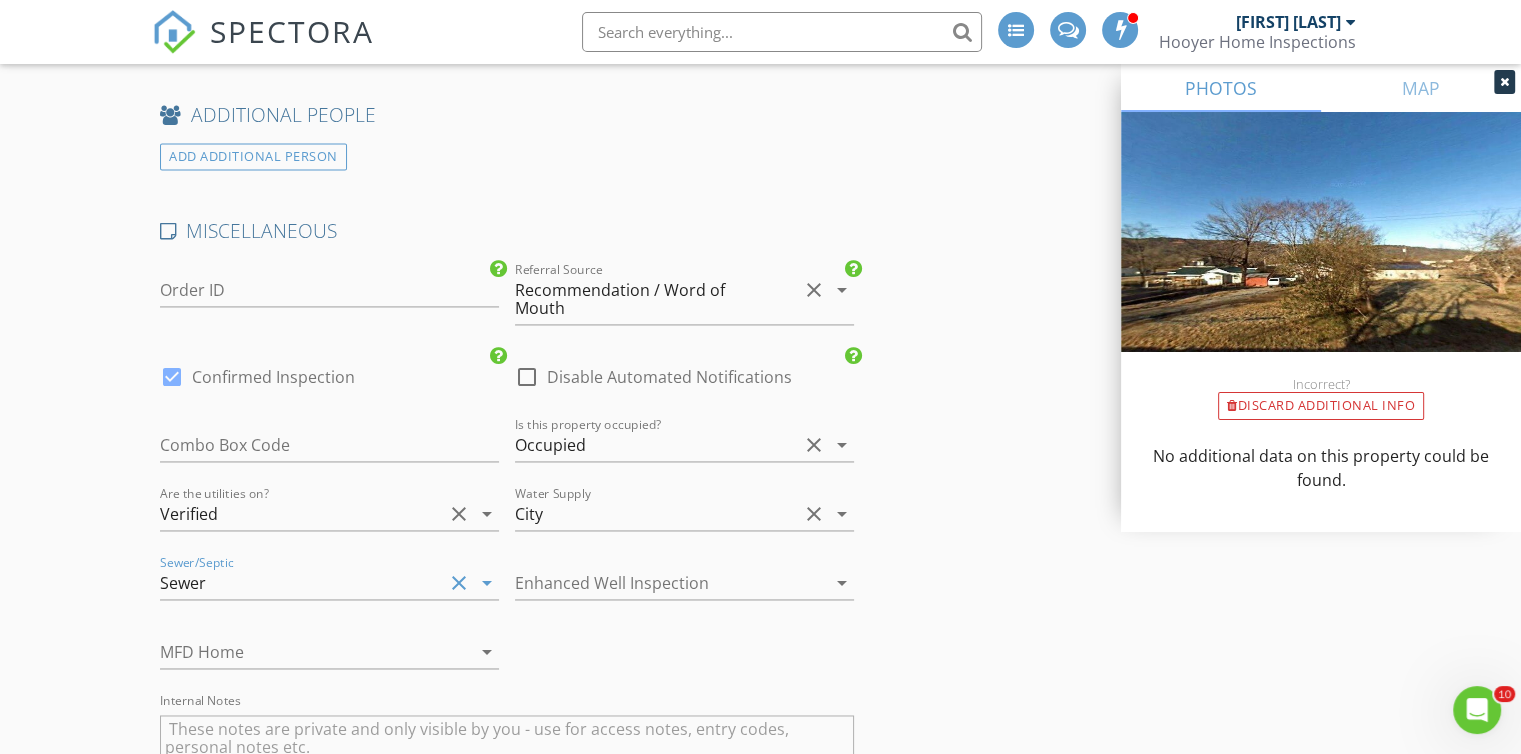 click on "arrow_drop_down" at bounding box center [840, 445] 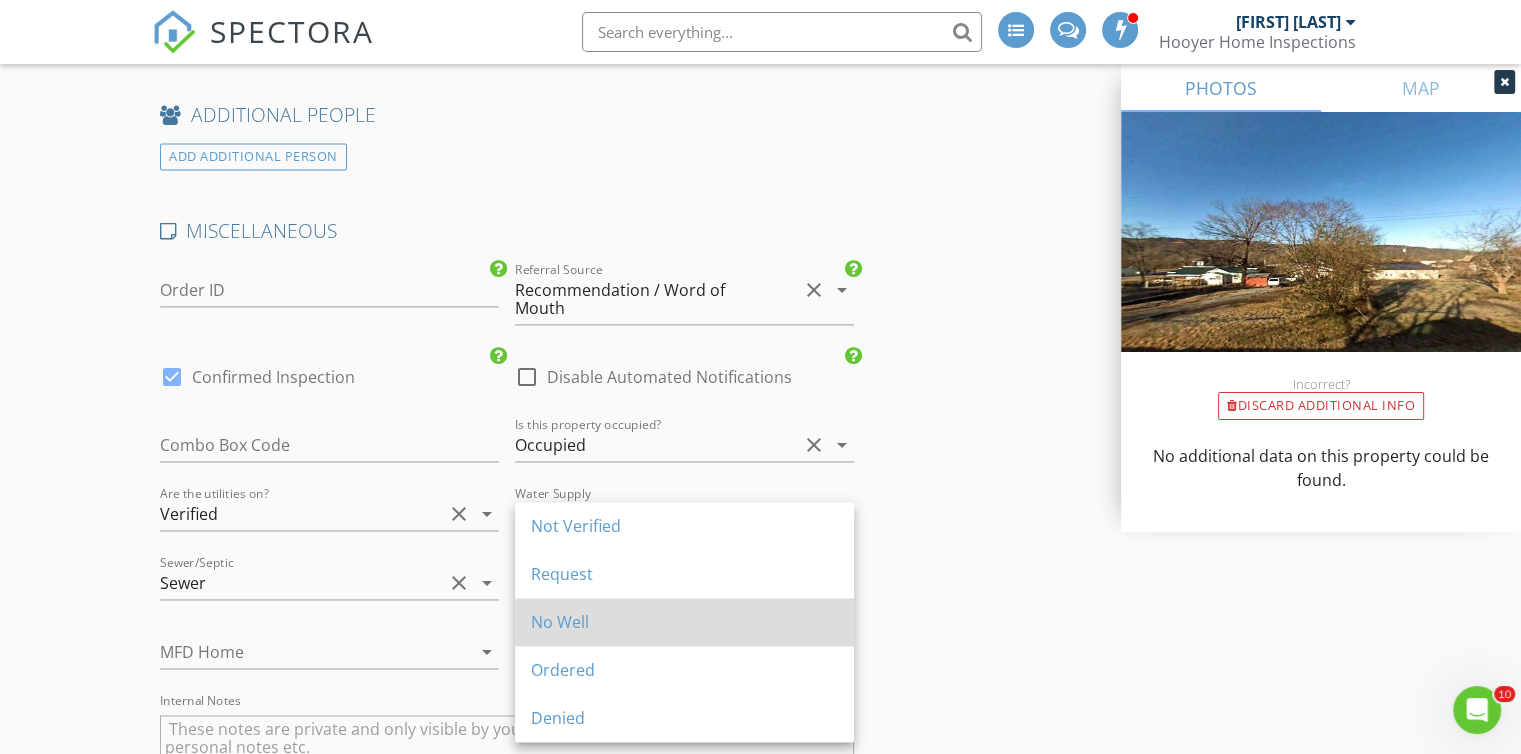 click on "No Well" at bounding box center [684, 526] 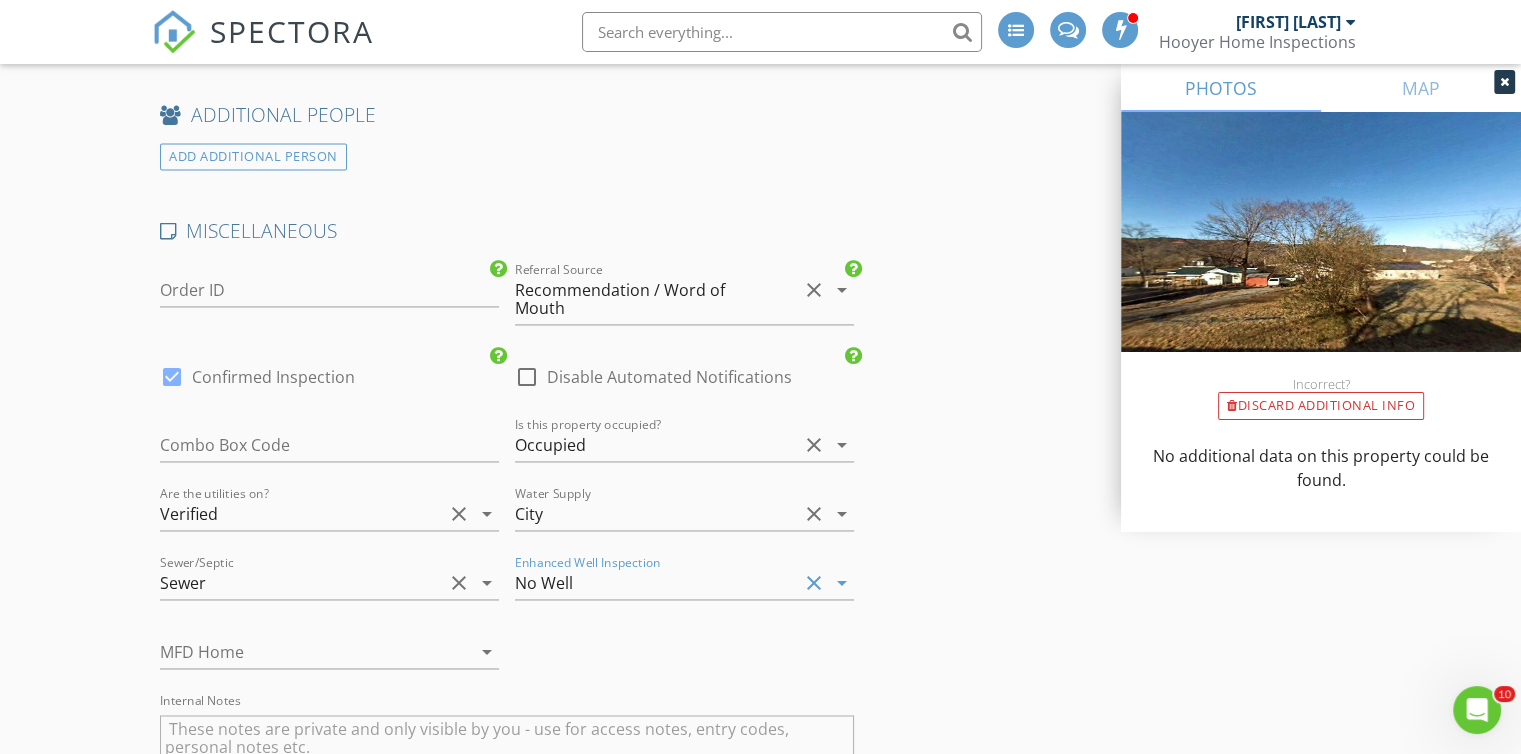 click at bounding box center (459, 652) 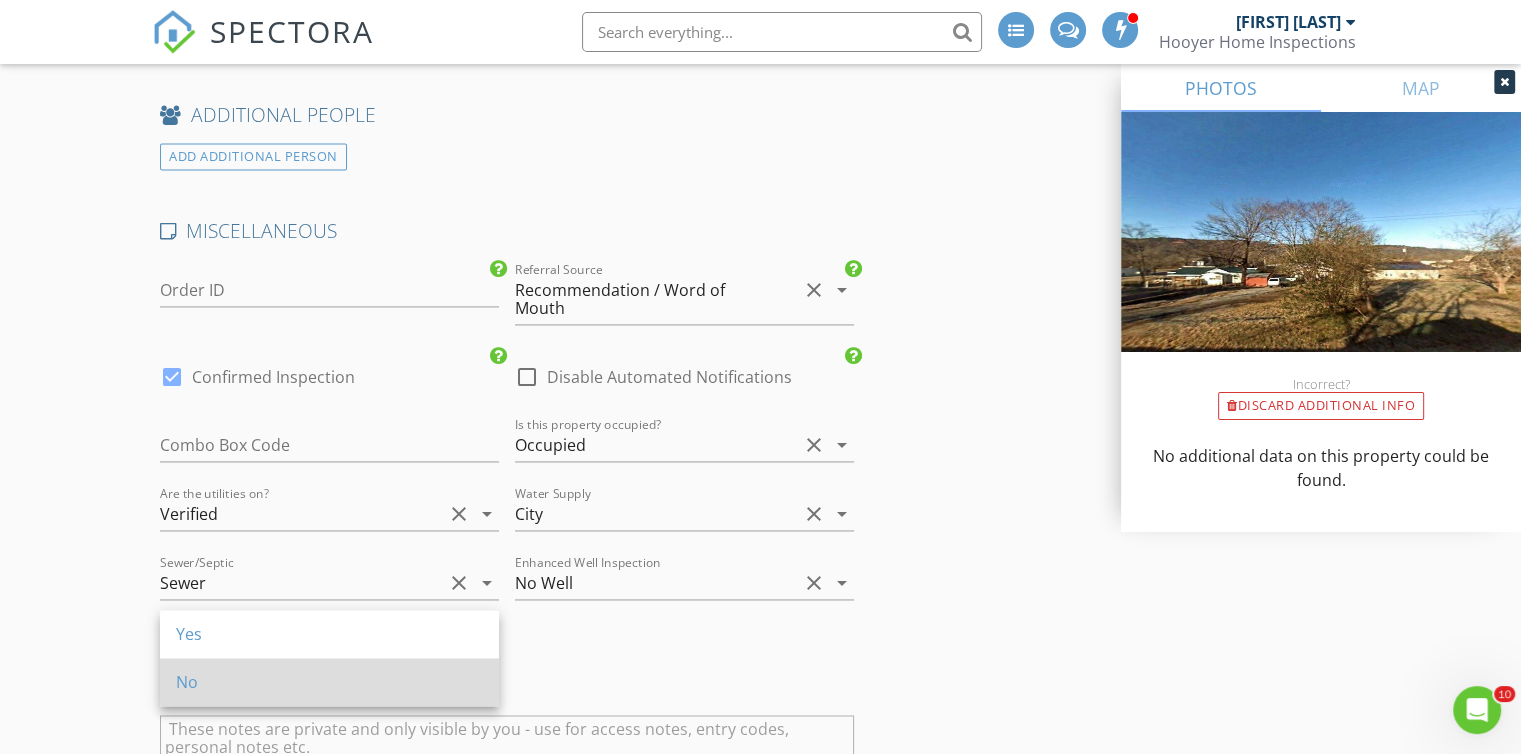 click on "No" at bounding box center (329, 634) 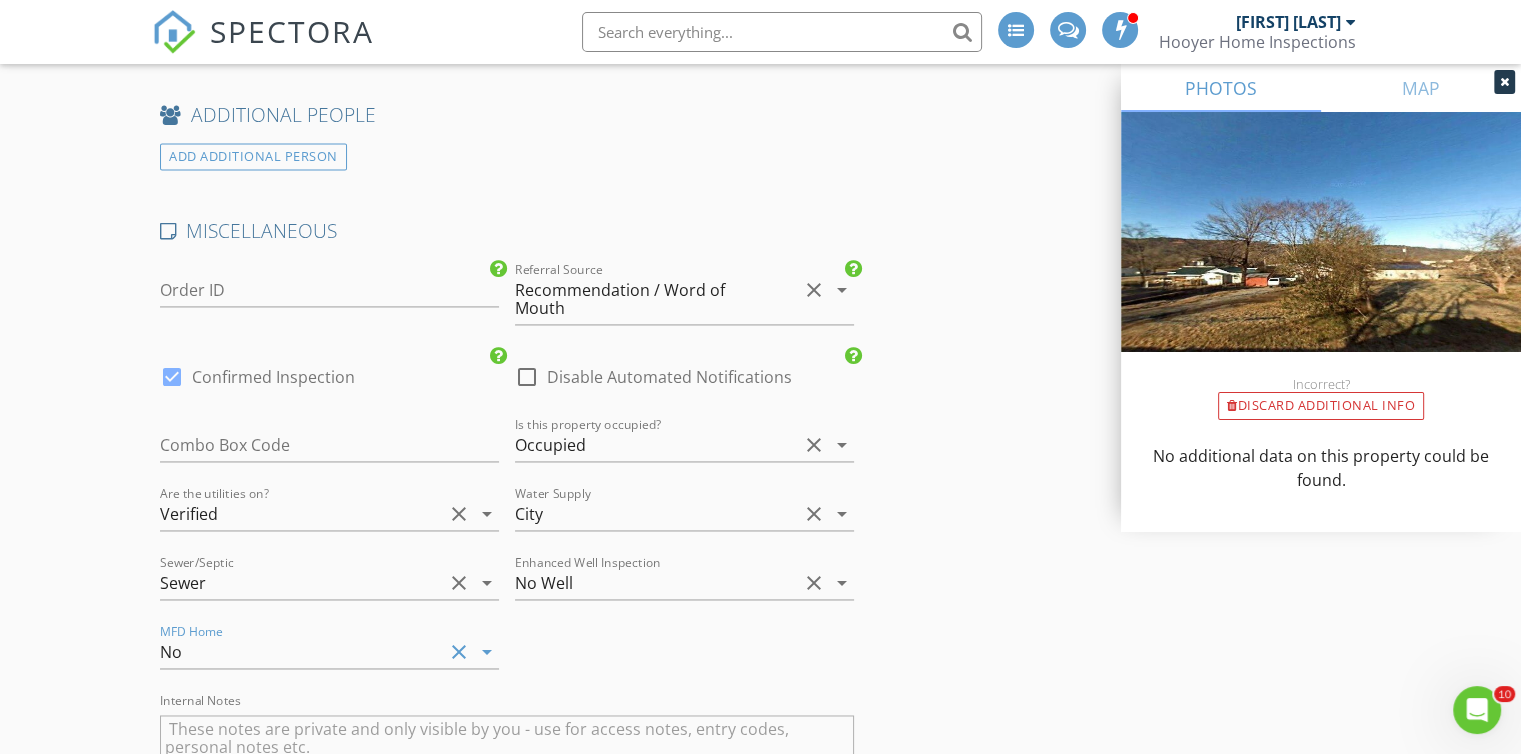 click at bounding box center [507, 765] 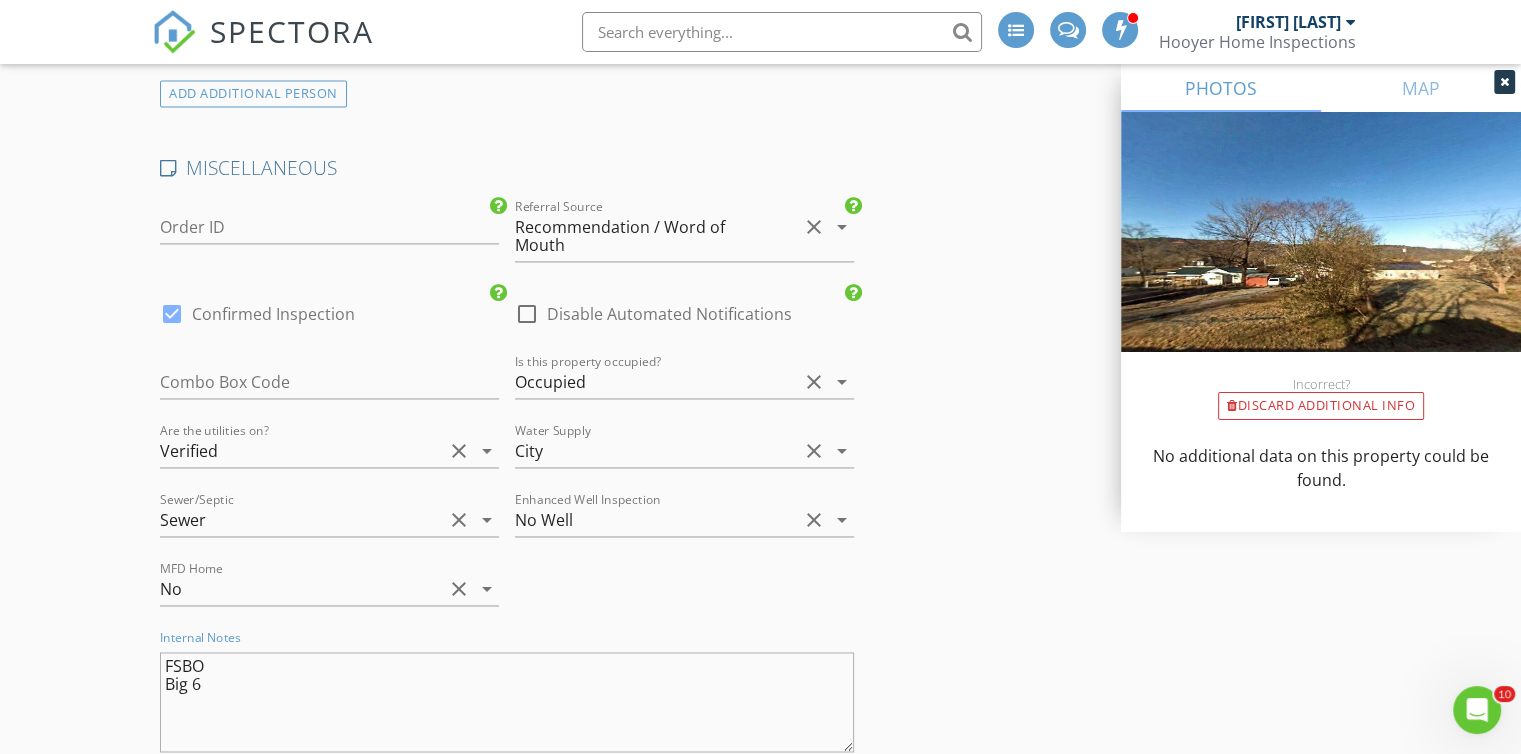 scroll, scrollTop: 3032, scrollLeft: 0, axis: vertical 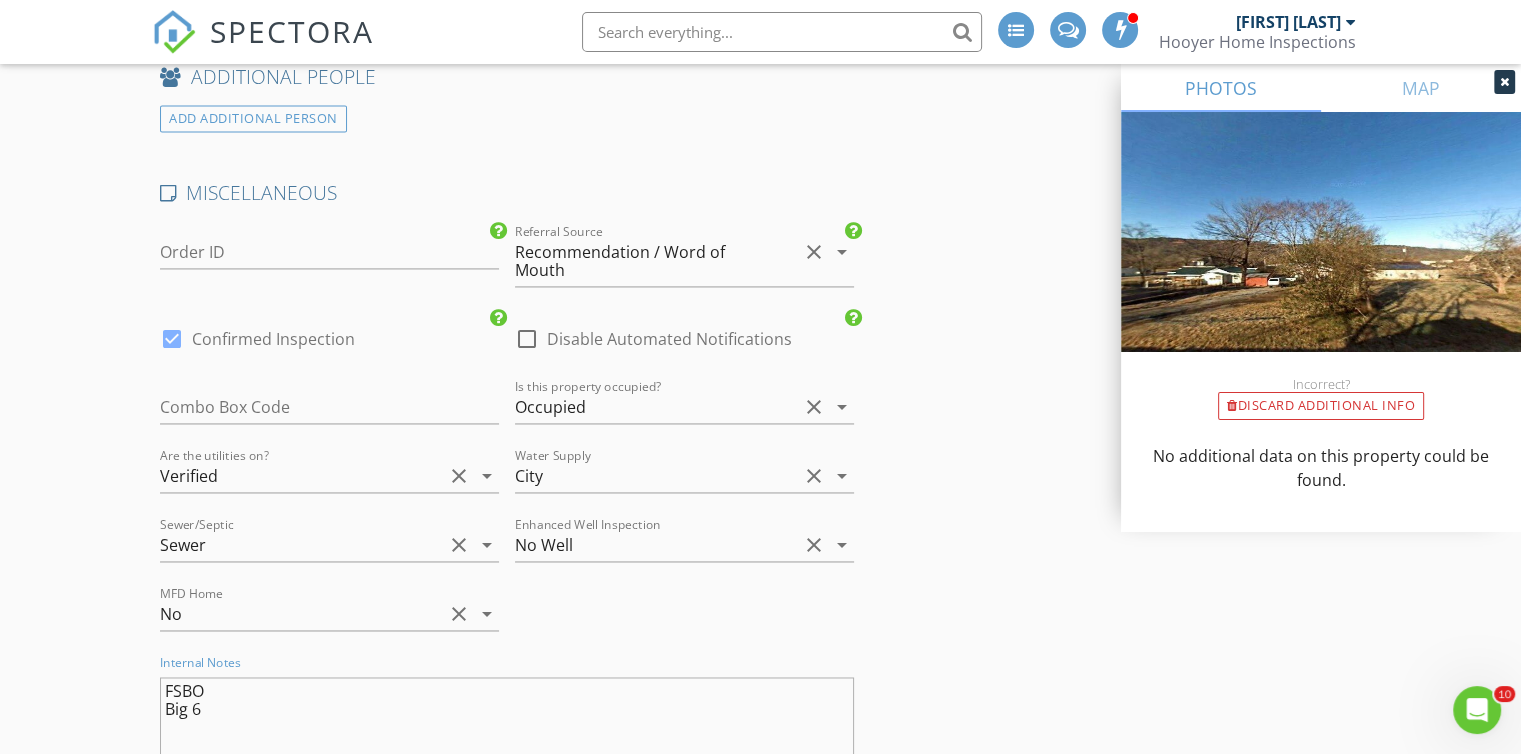 type on "FSBO
Big 6" 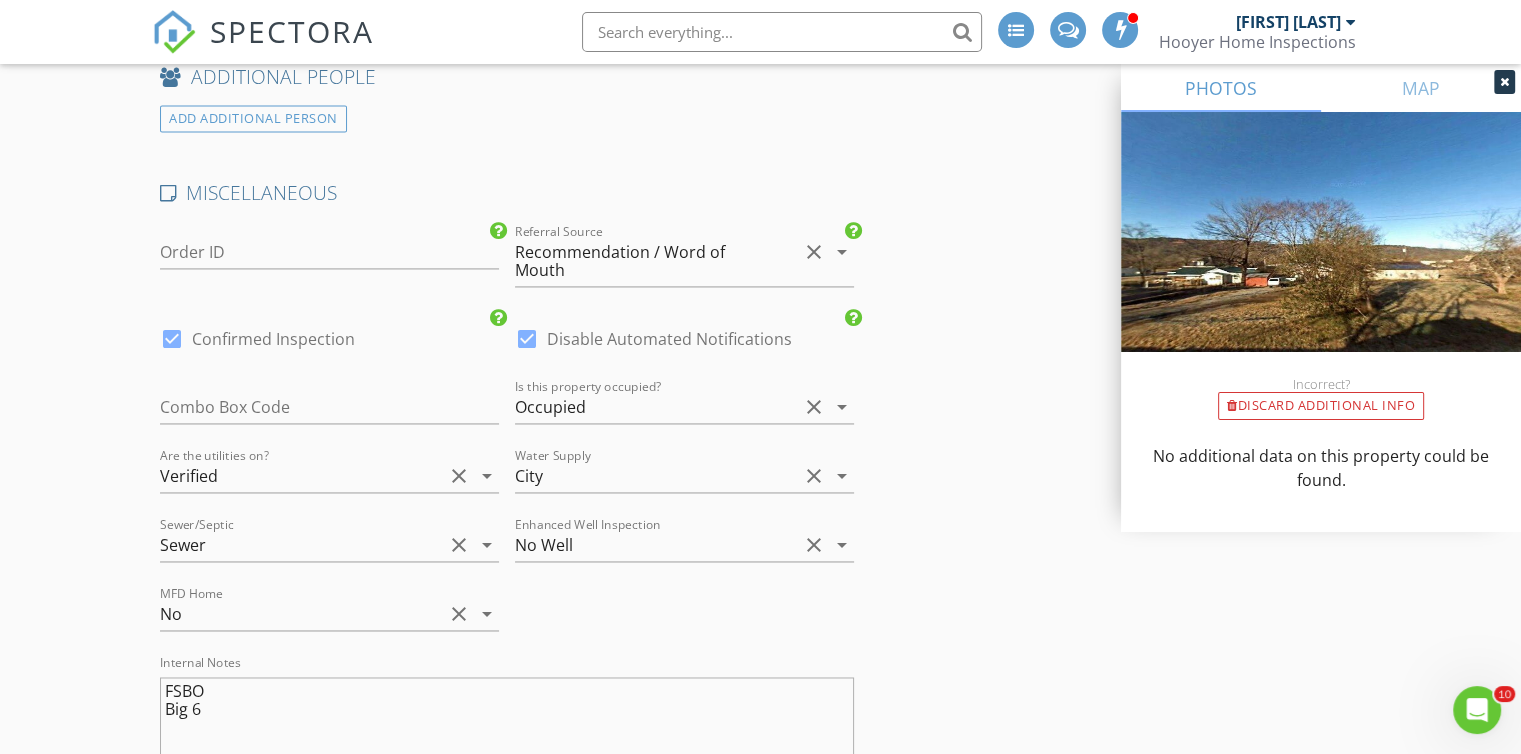 click at bounding box center [172, 339] 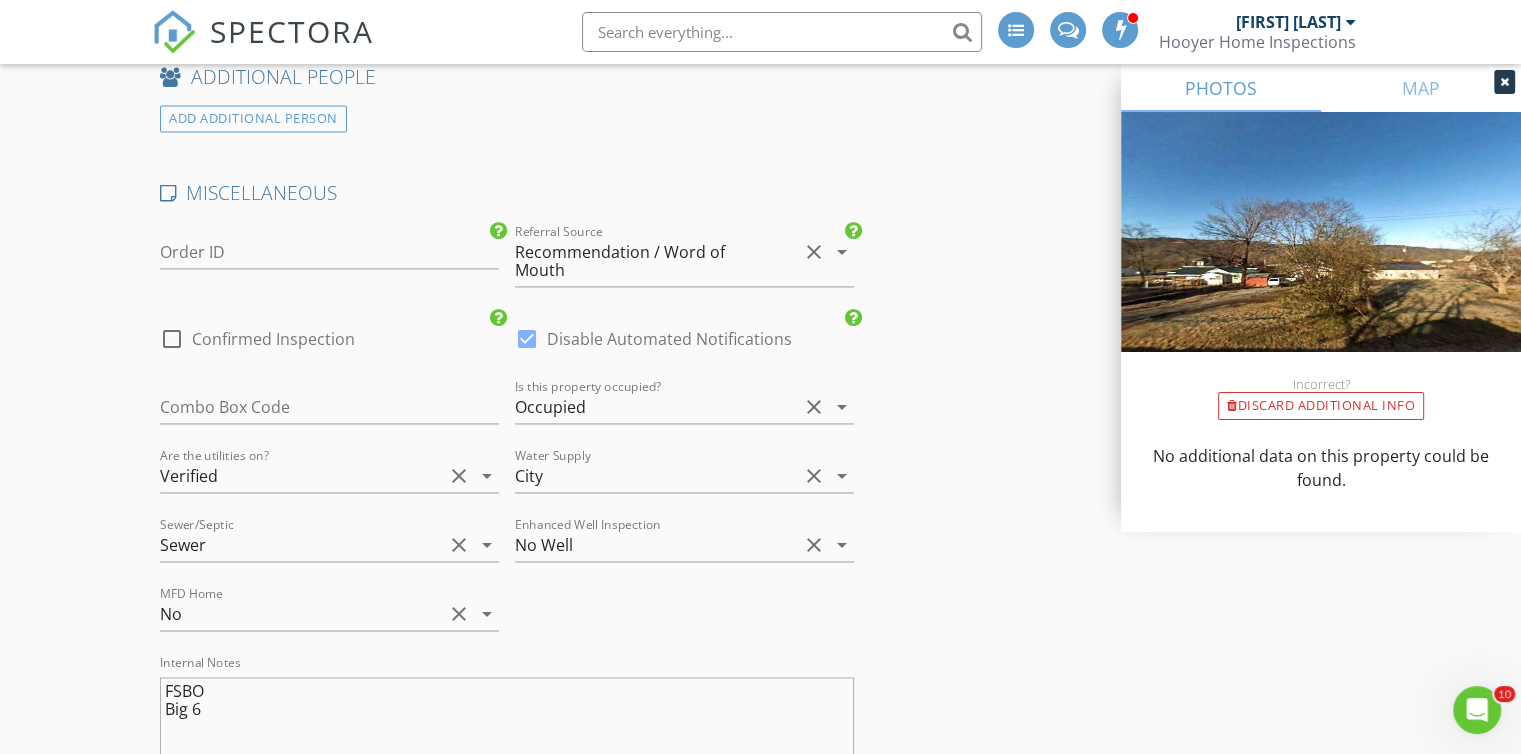scroll, scrollTop: 3692, scrollLeft: 0, axis: vertical 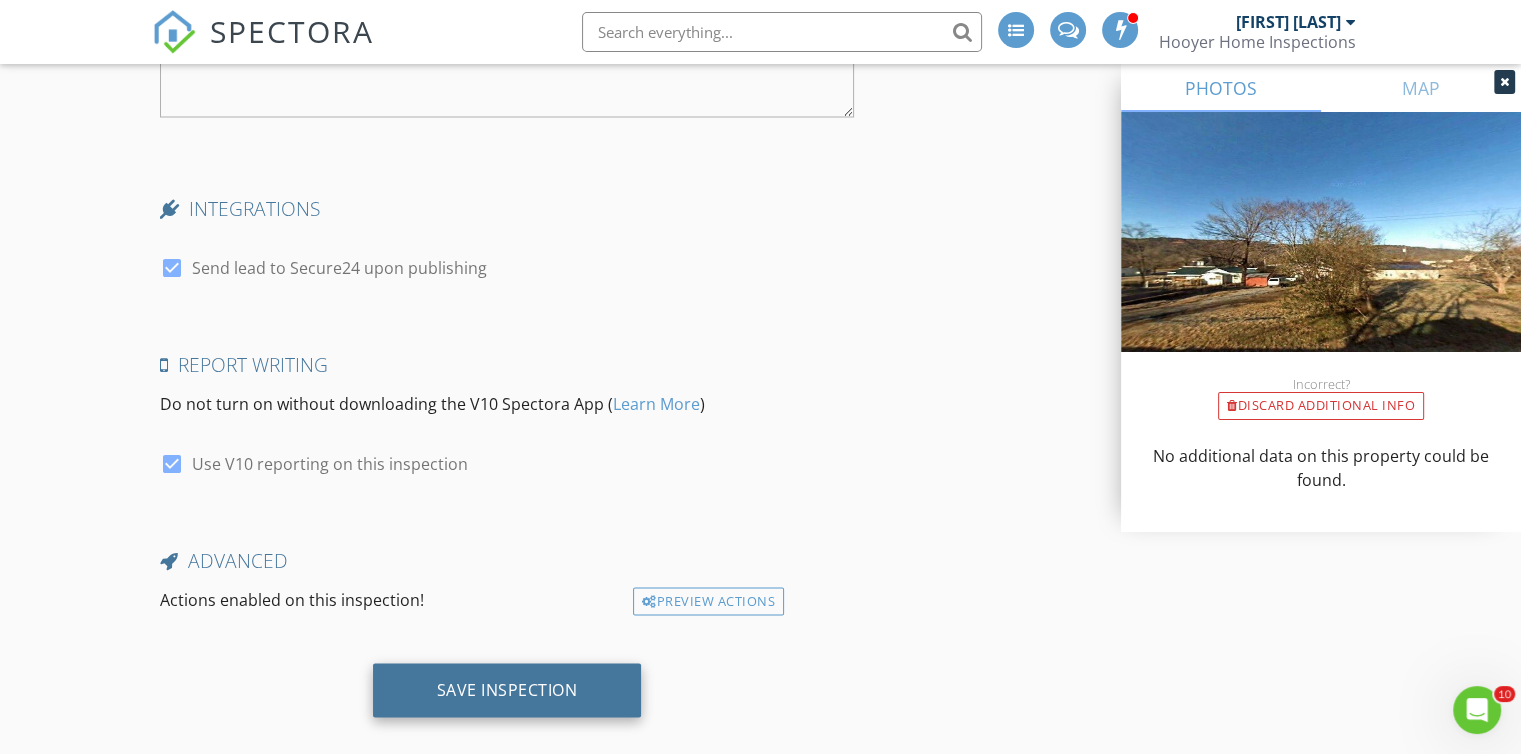 click on "Save Inspection" at bounding box center [507, 689] 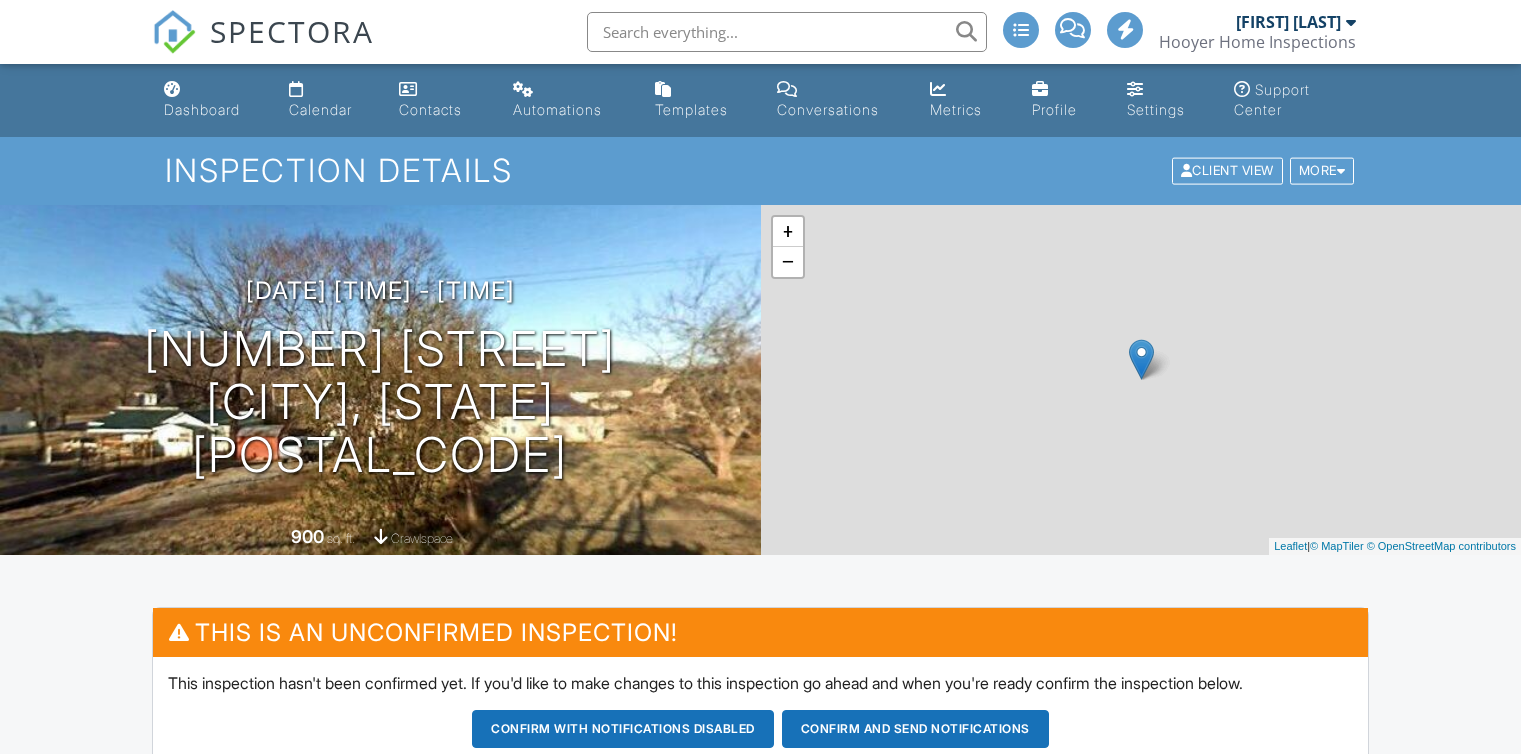 scroll, scrollTop: 0, scrollLeft: 0, axis: both 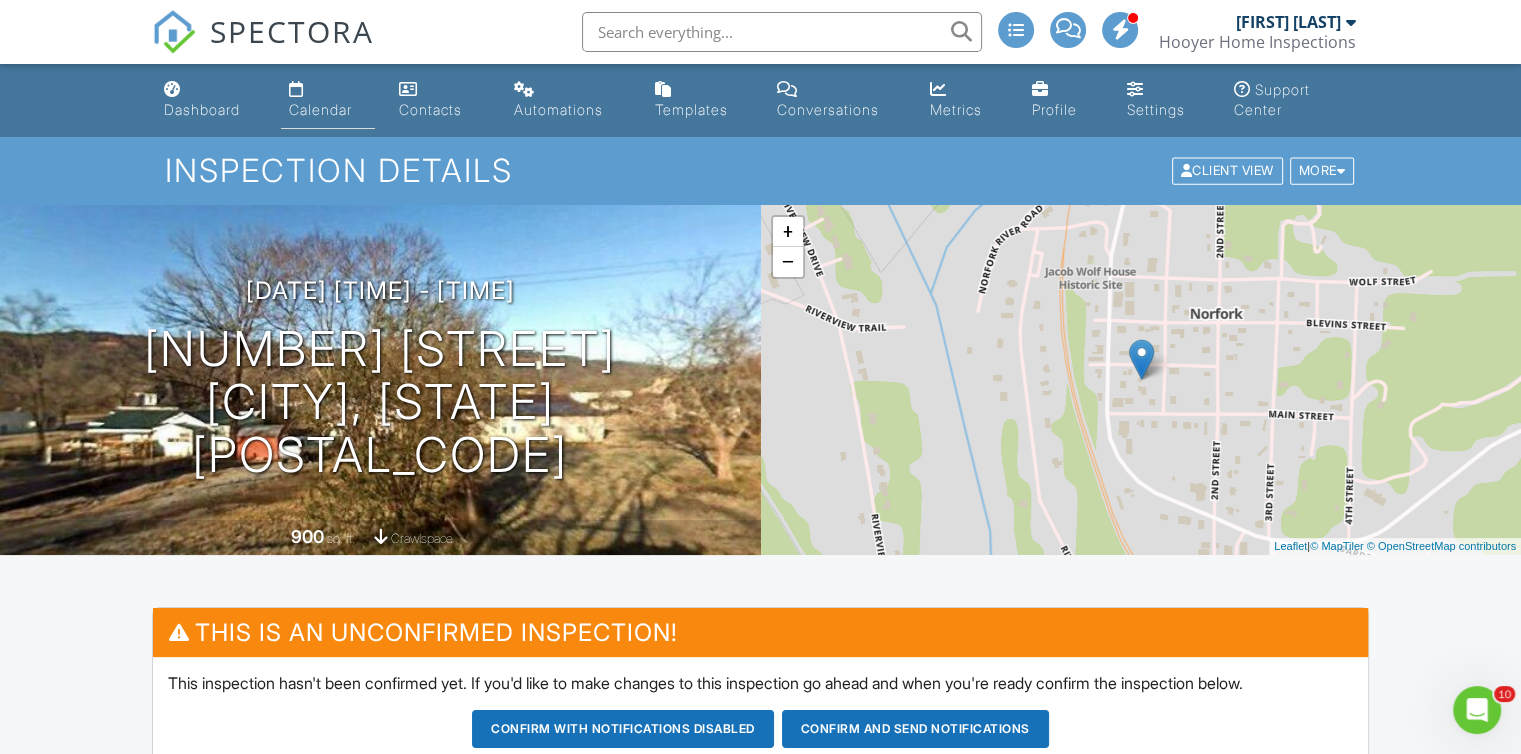 click on "Calendar" at bounding box center (320, 109) 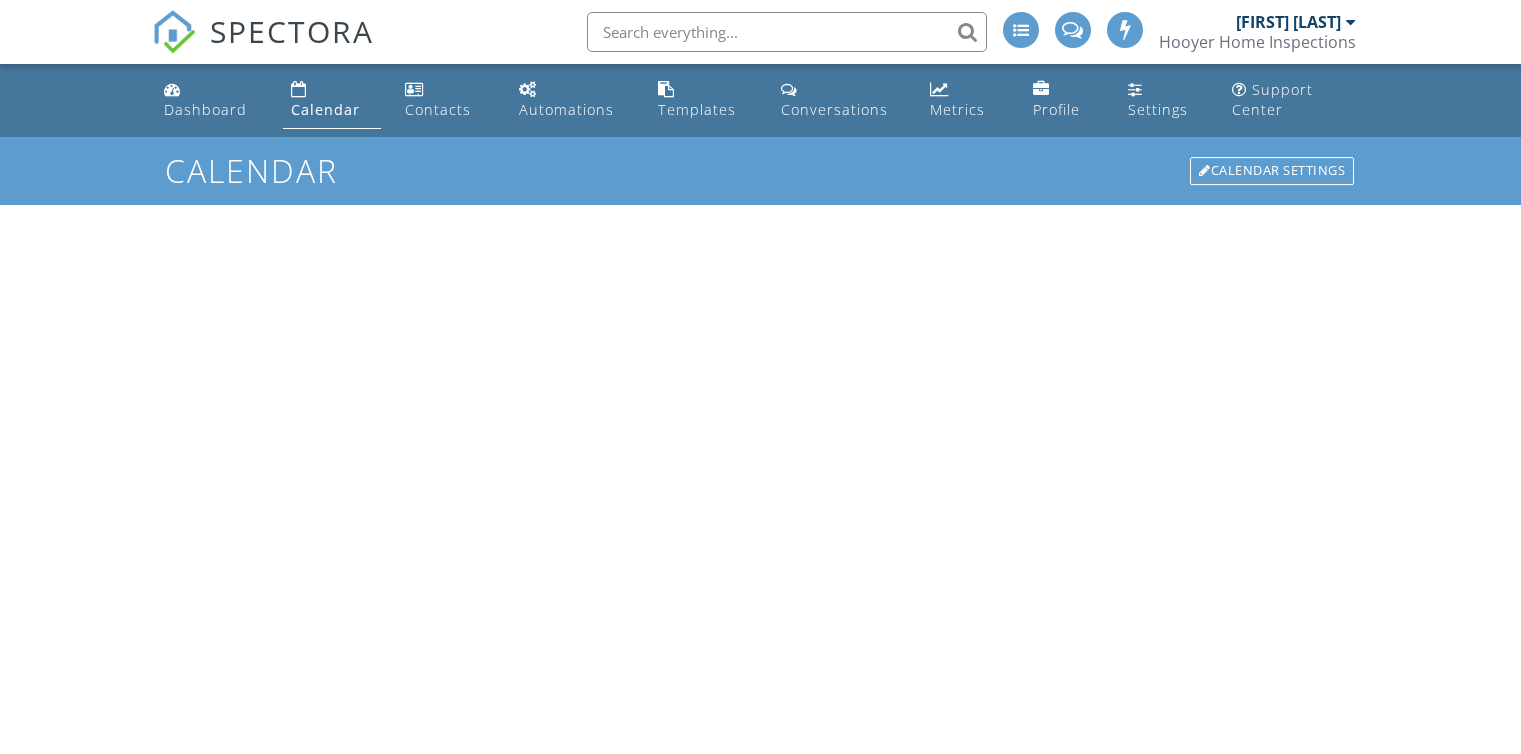 scroll, scrollTop: 0, scrollLeft: 0, axis: both 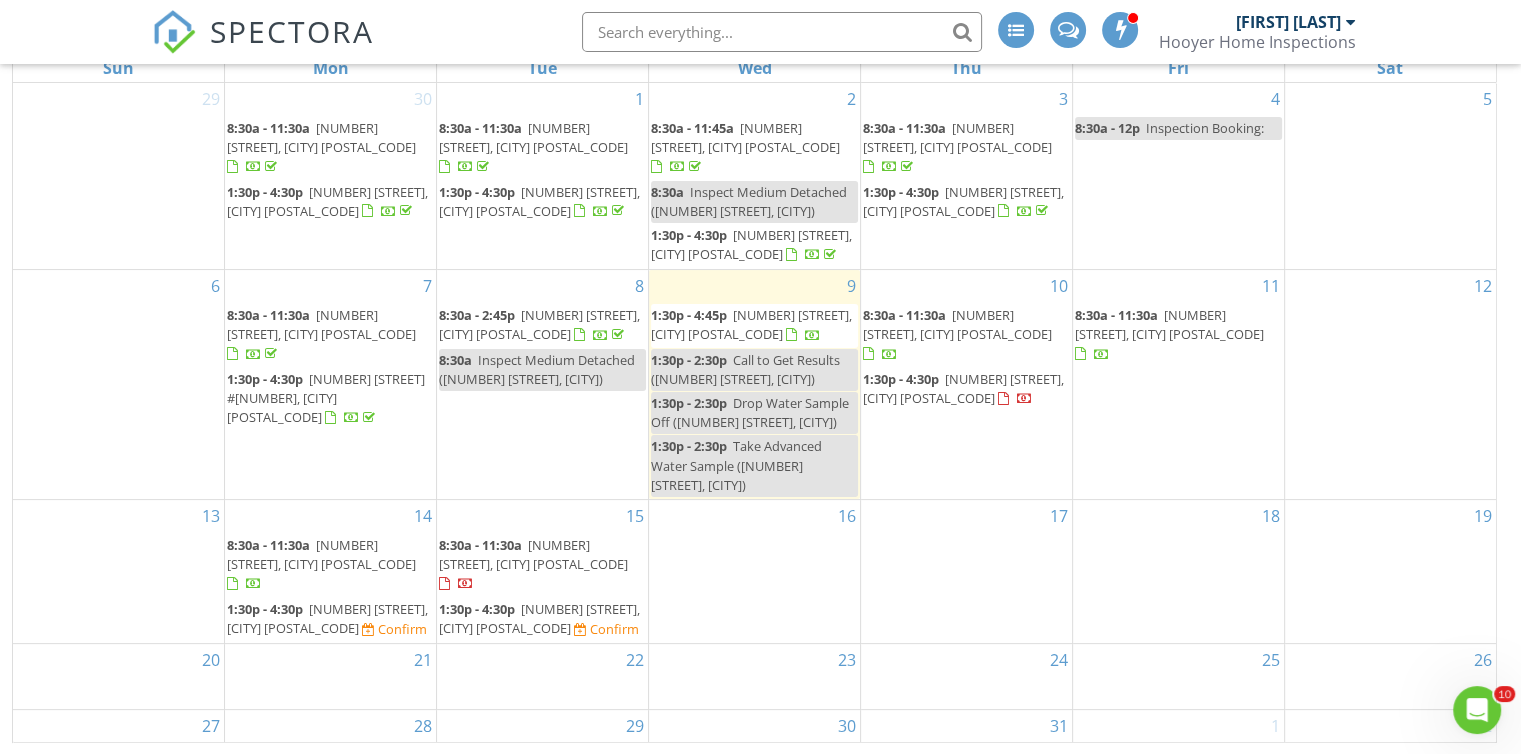 click on "17" at bounding box center [966, 571] 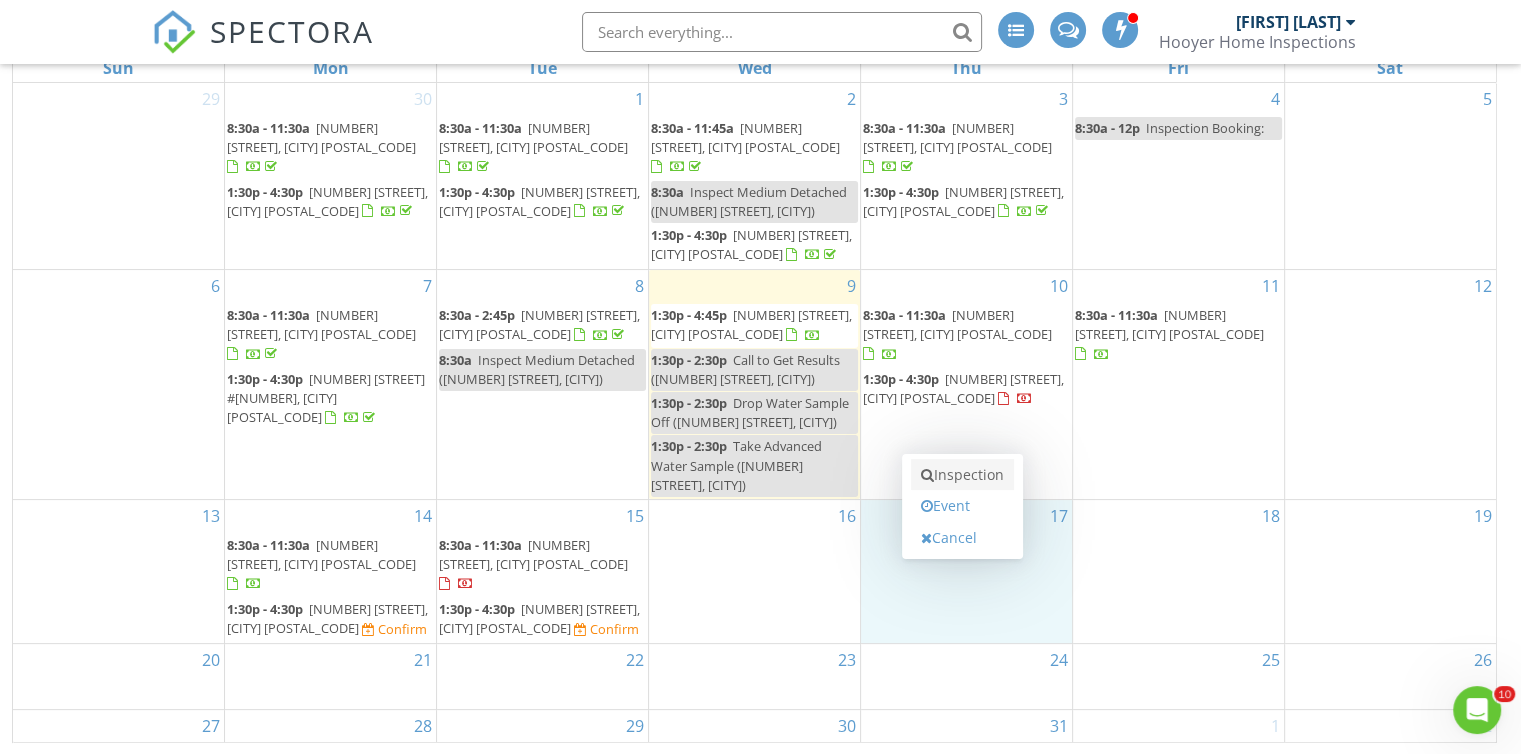 click on "Inspection" at bounding box center (962, 475) 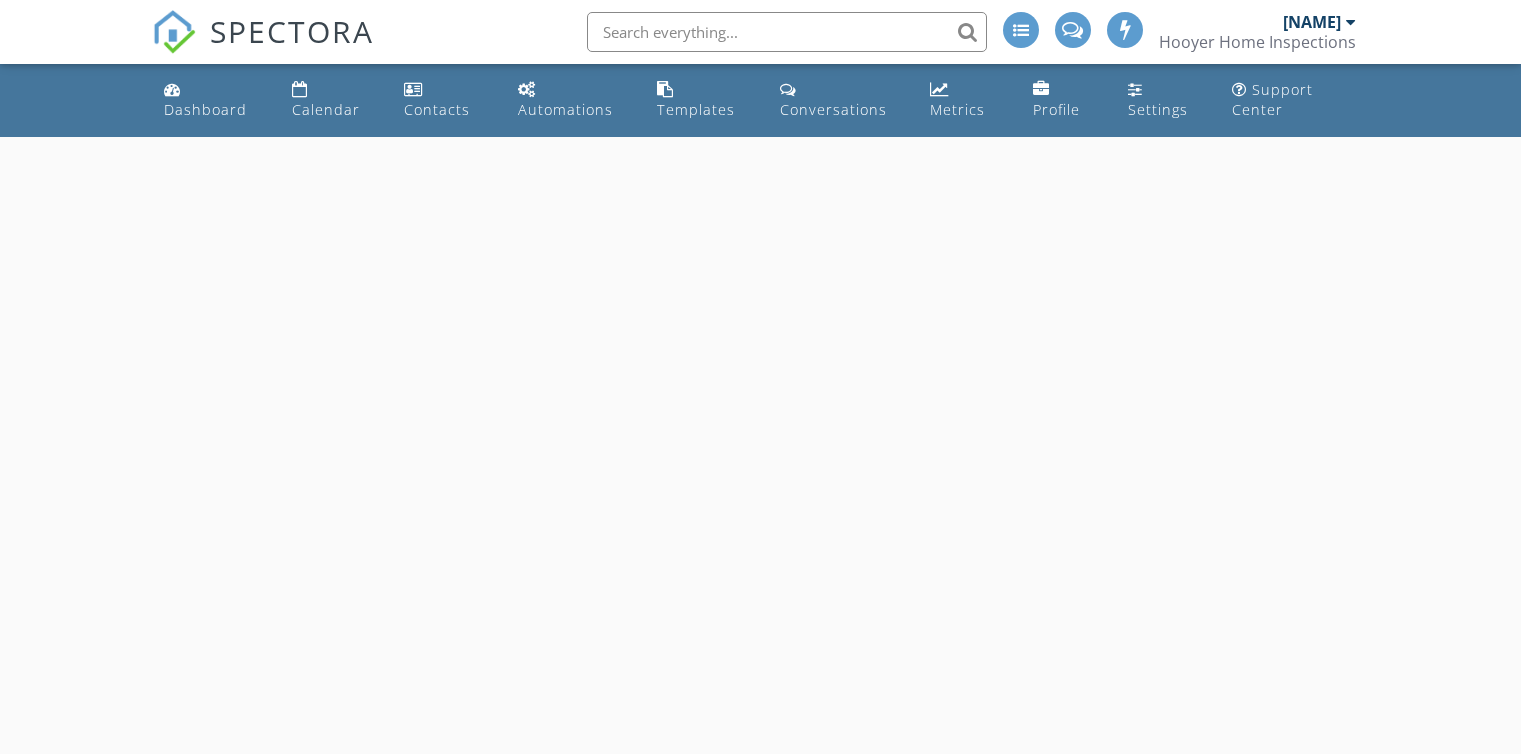 scroll, scrollTop: 0, scrollLeft: 0, axis: both 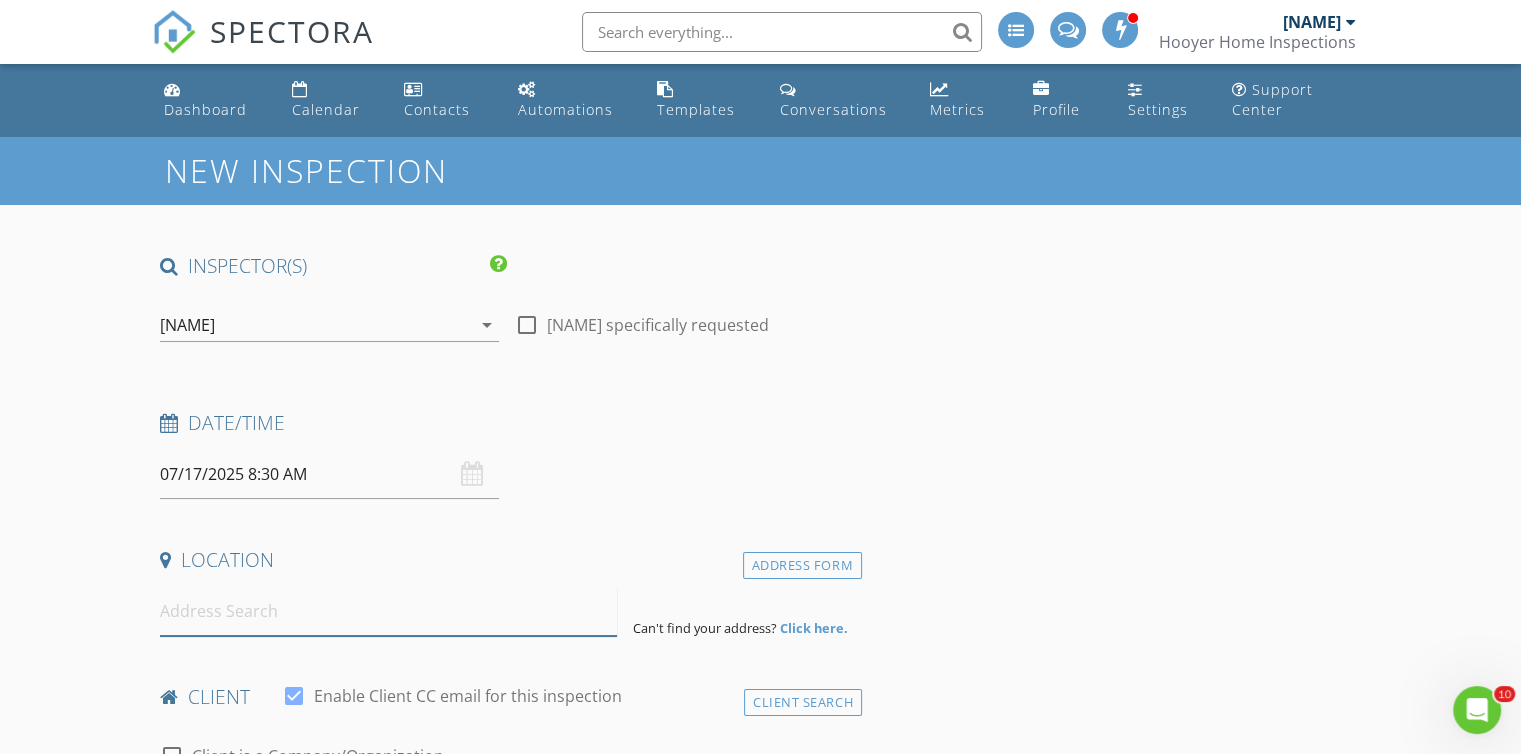 click at bounding box center (388, 611) 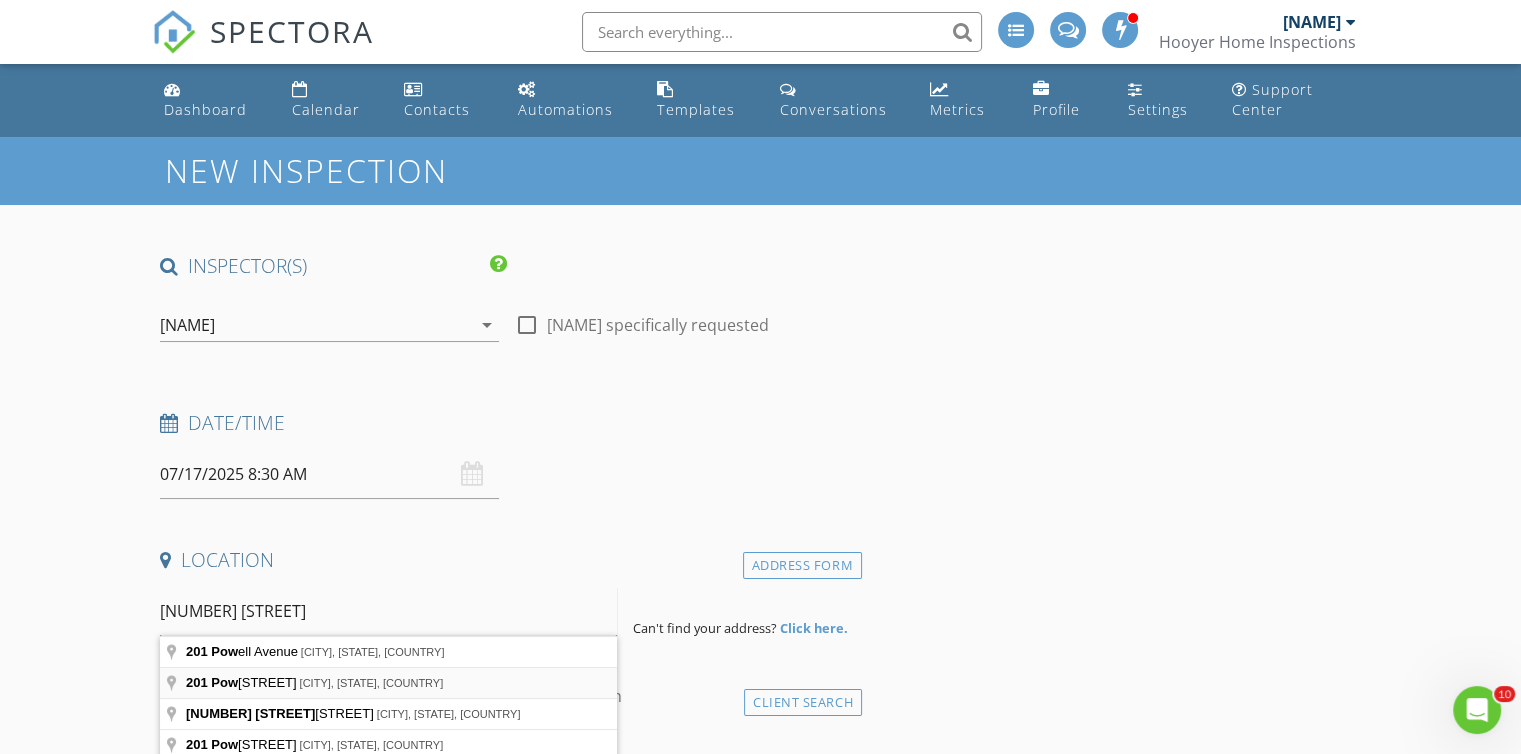 type on "201 Pow" 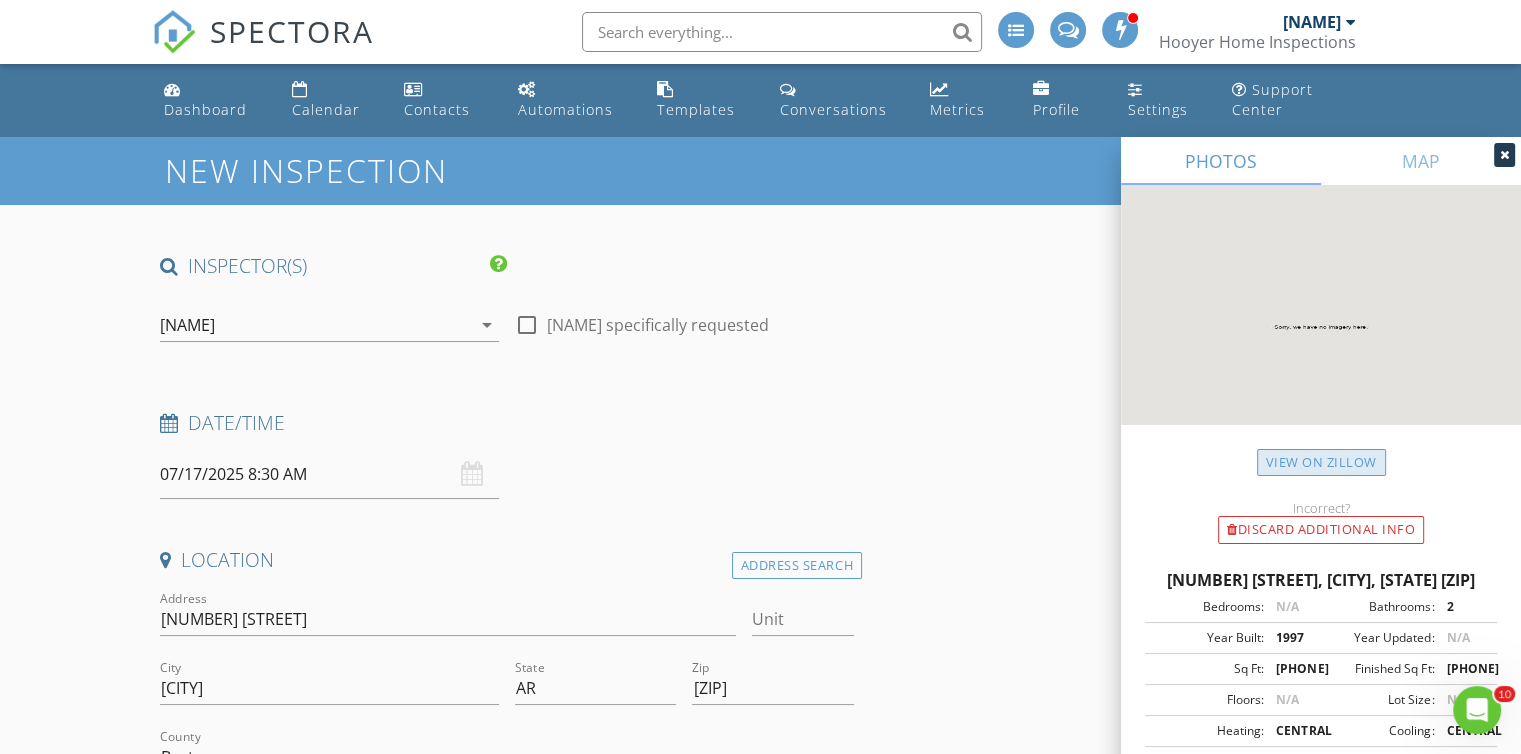 click on "View on Zillow" at bounding box center [1321, 462] 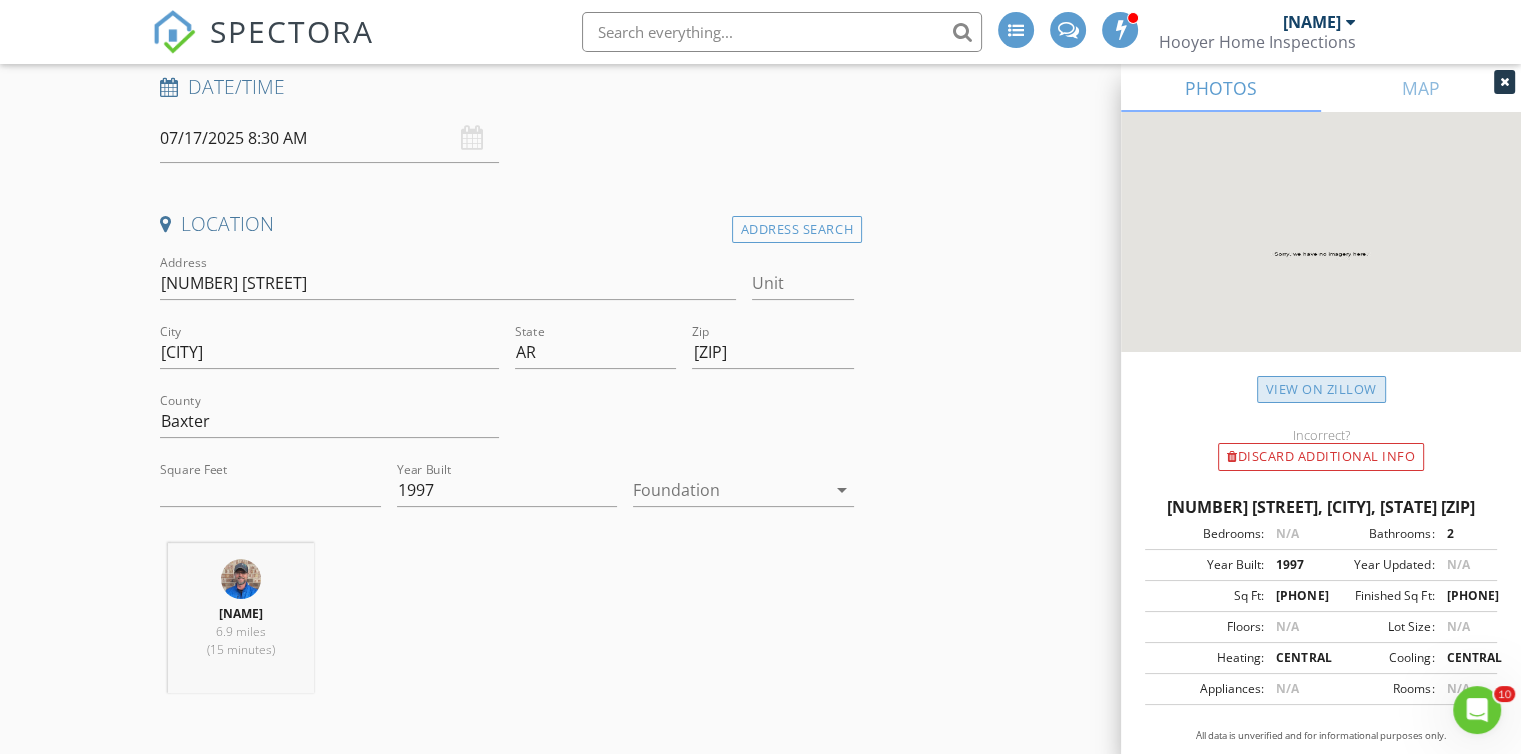scroll, scrollTop: 346, scrollLeft: 0, axis: vertical 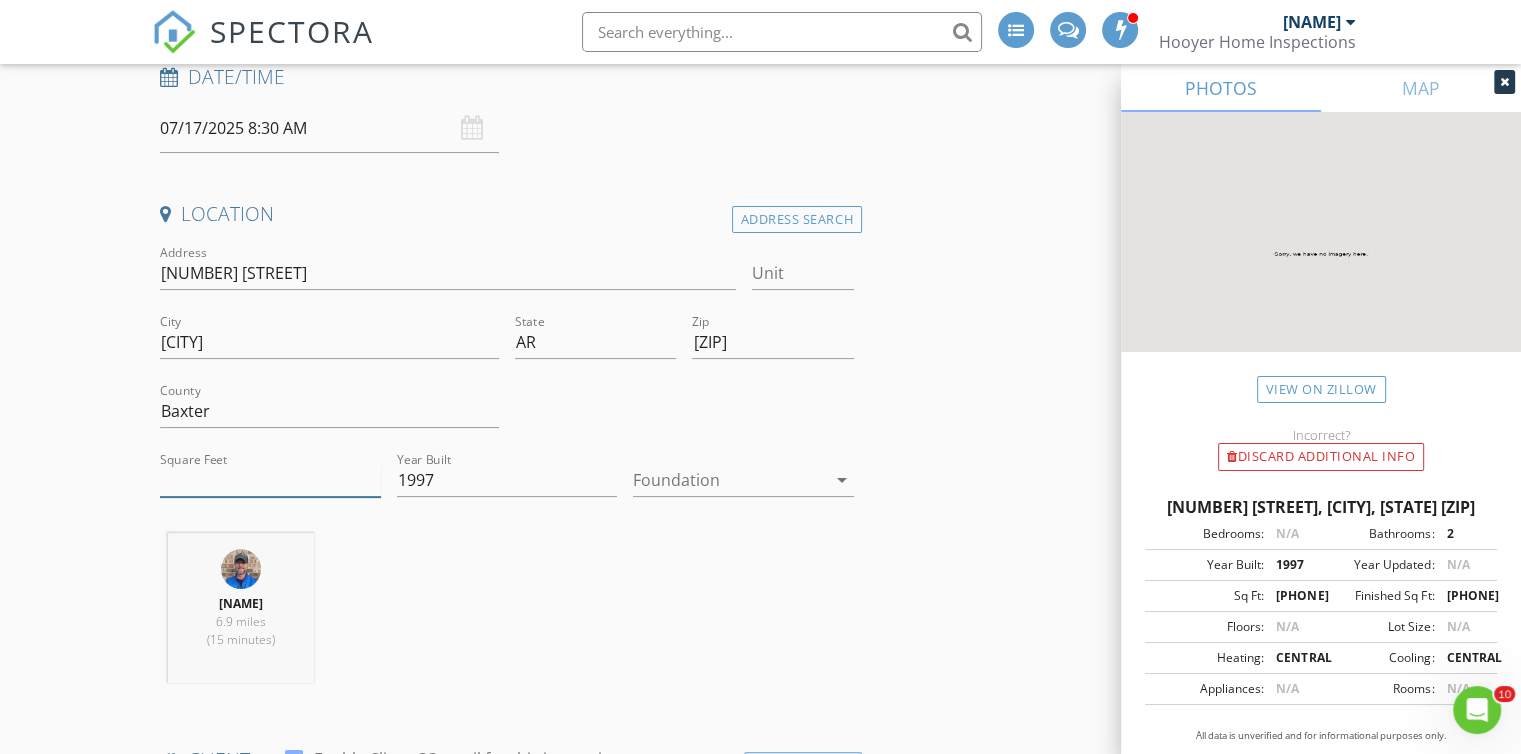 click on "1368" at bounding box center [270, 480] 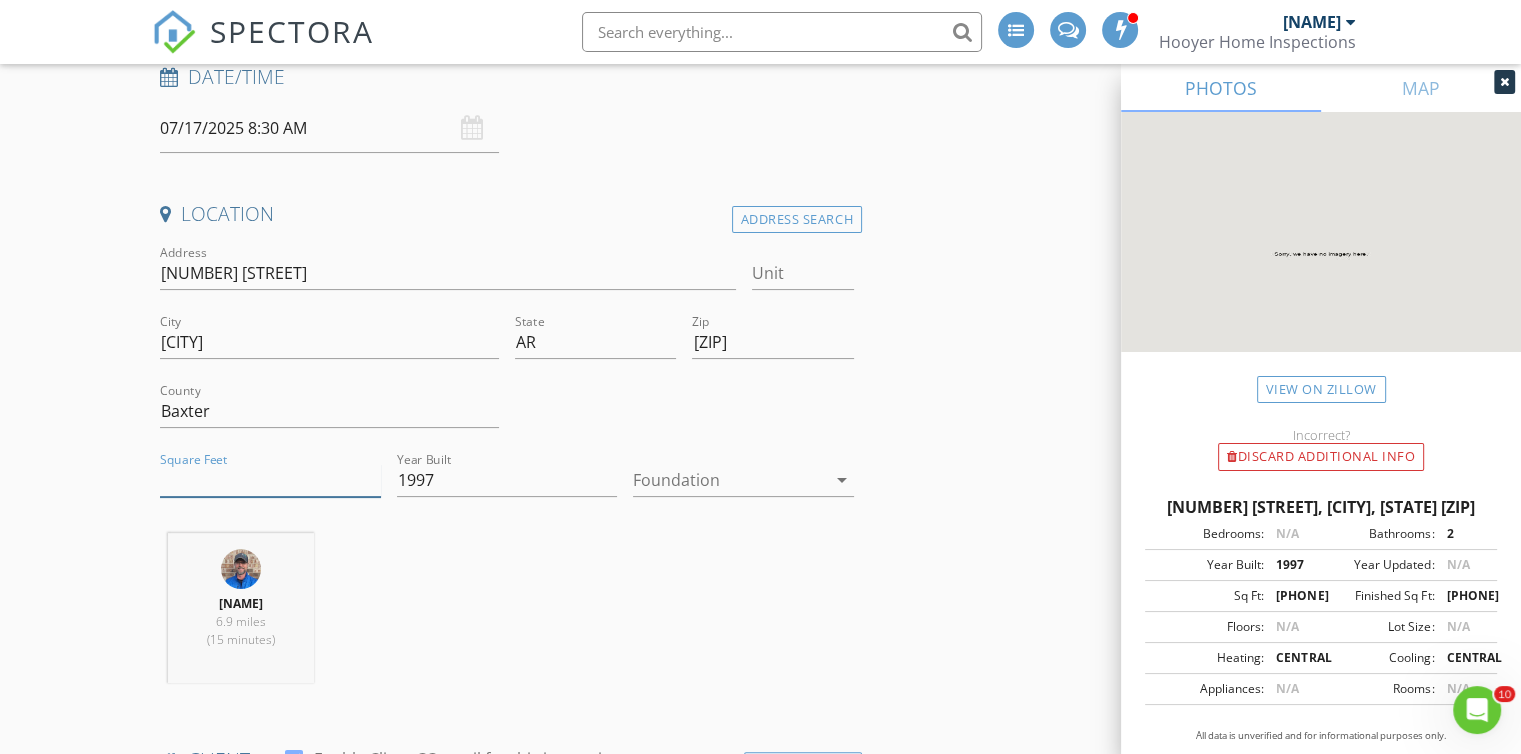 type on "2736" 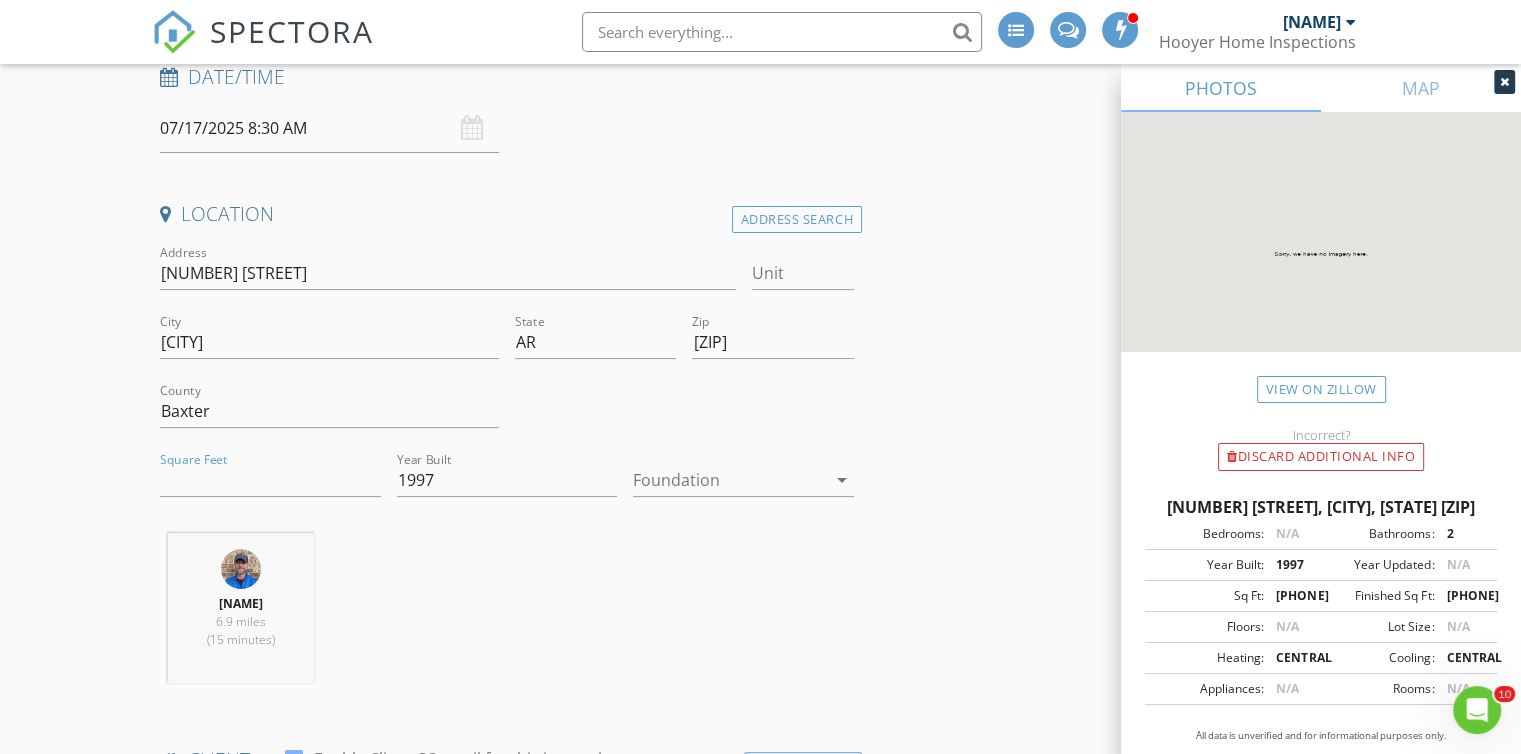 click on "arrow_drop_down" at bounding box center (842, 480) 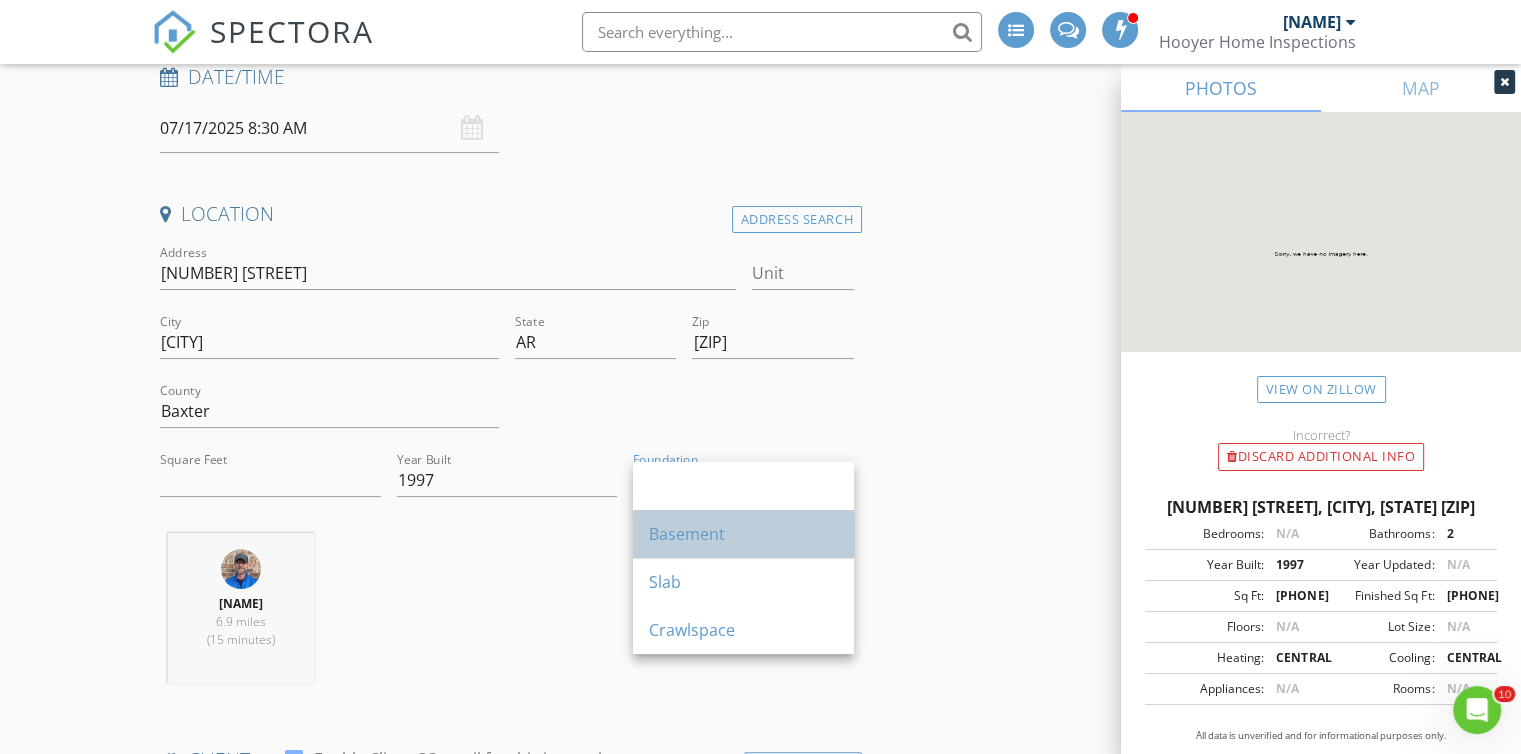 click on "Basement" at bounding box center [743, 486] 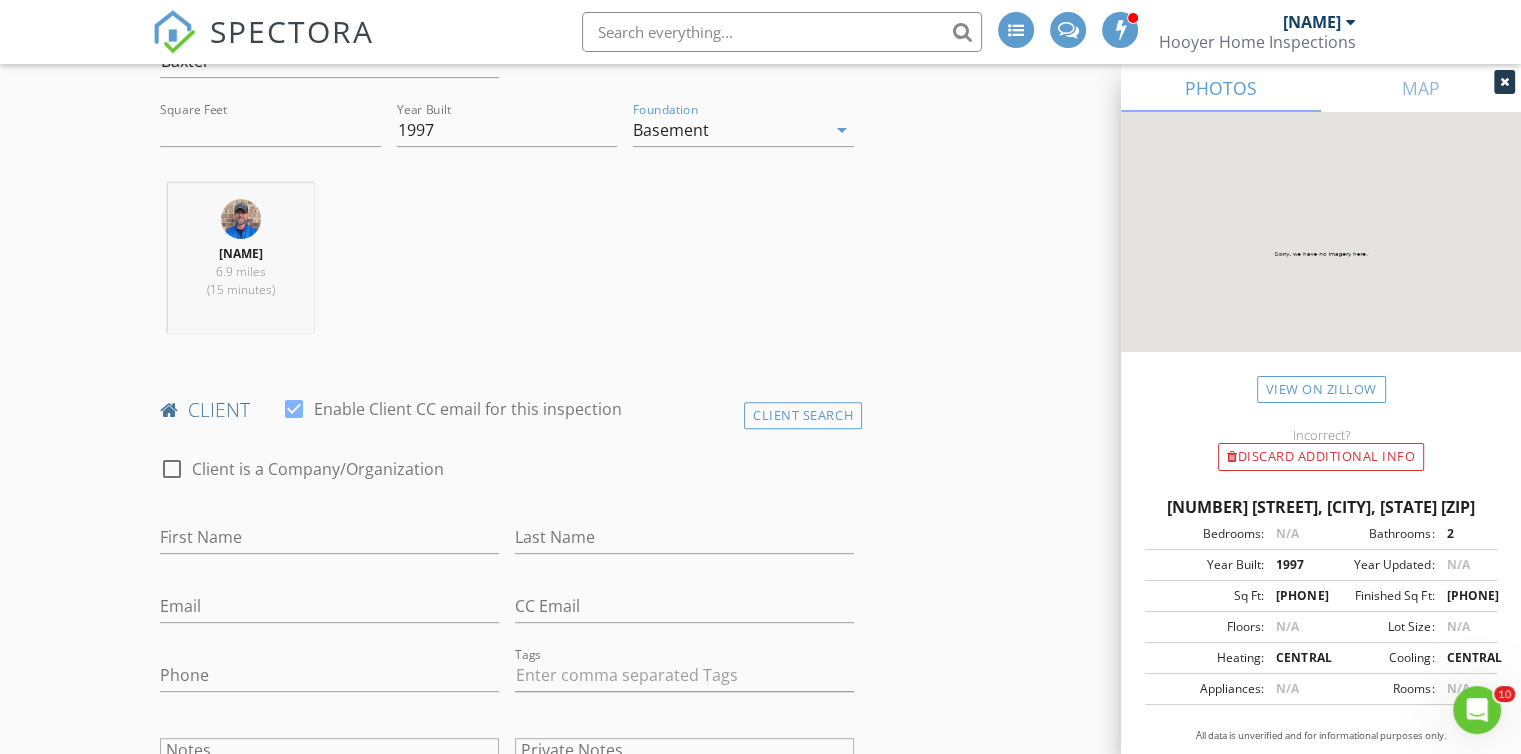 scroll, scrollTop: 776, scrollLeft: 0, axis: vertical 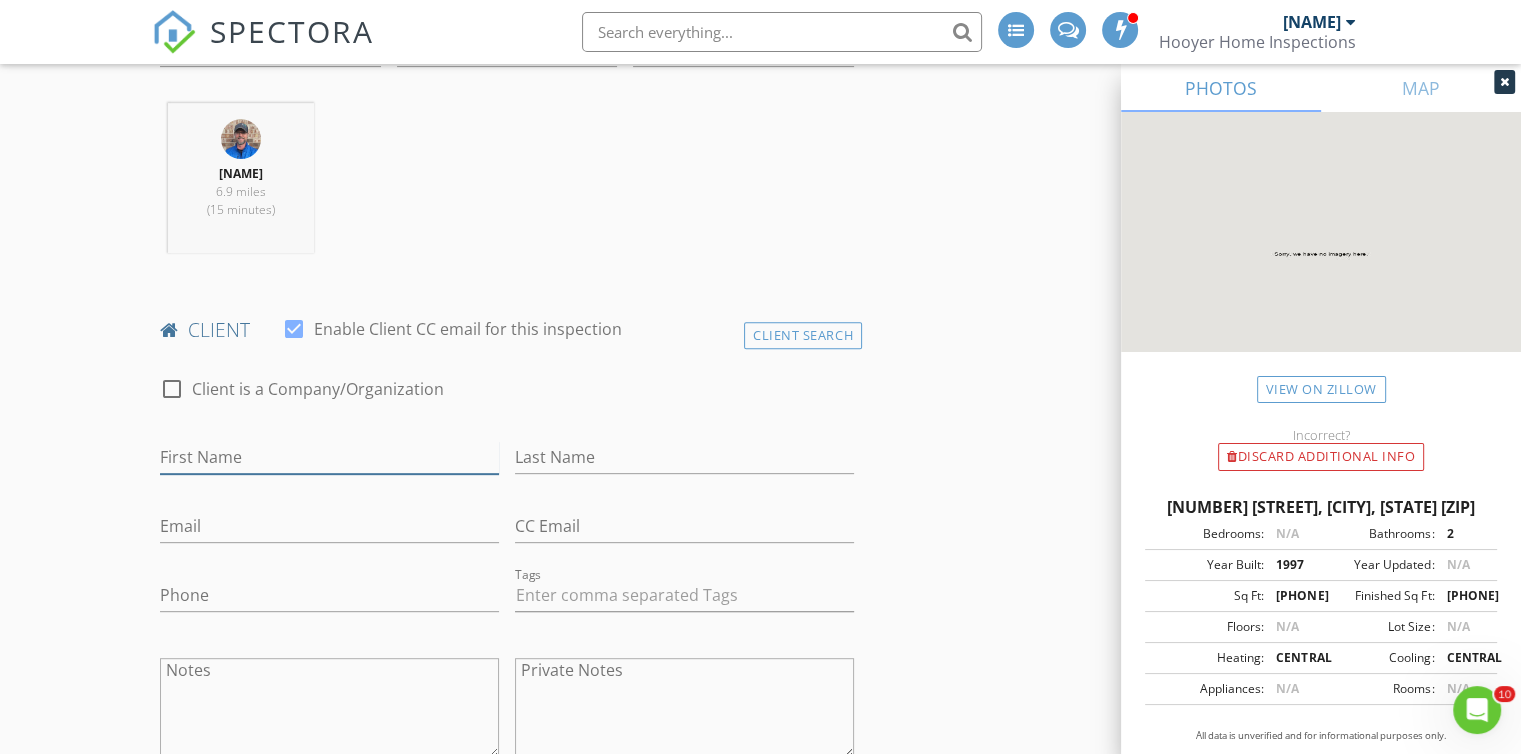 click on "First Name" at bounding box center (329, 457) 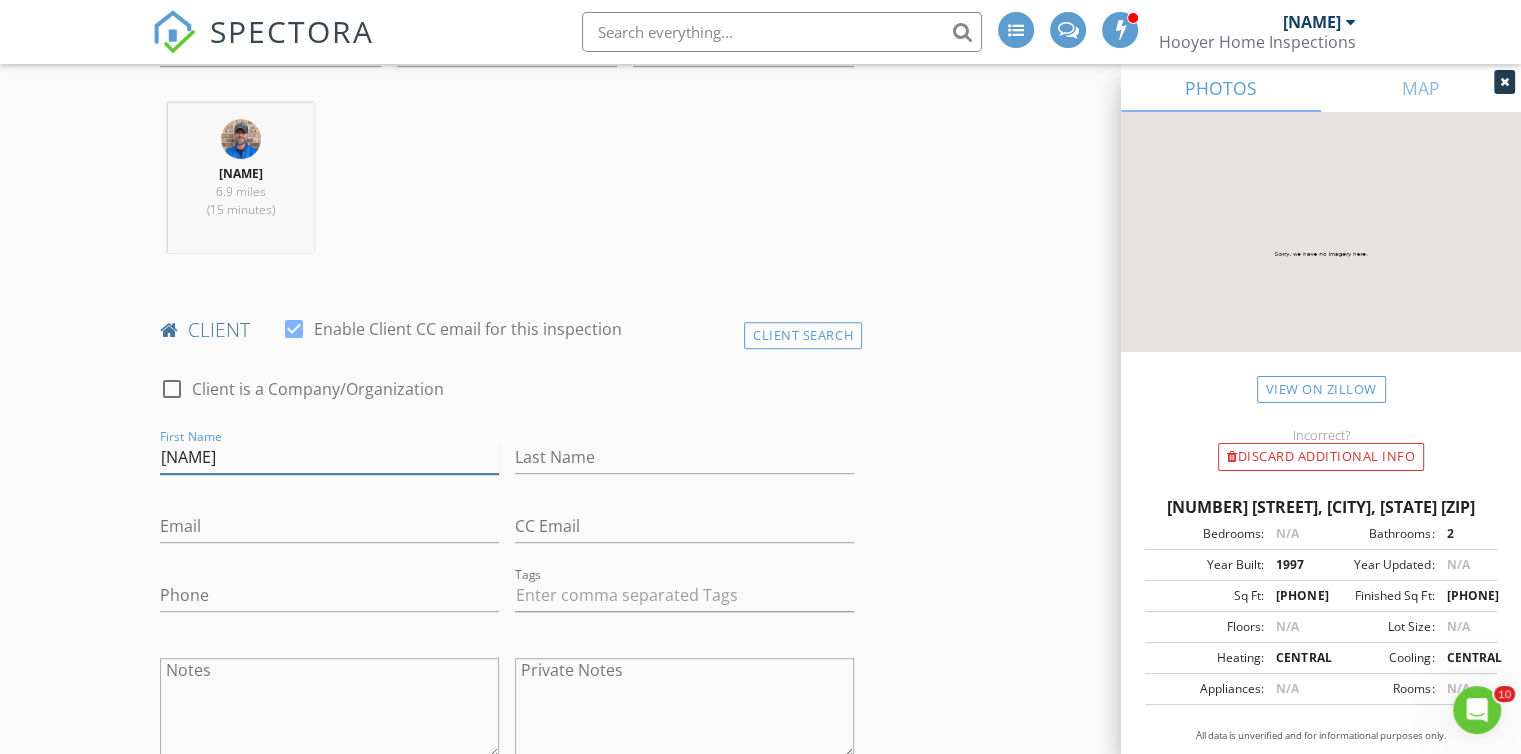 type on "Larry" 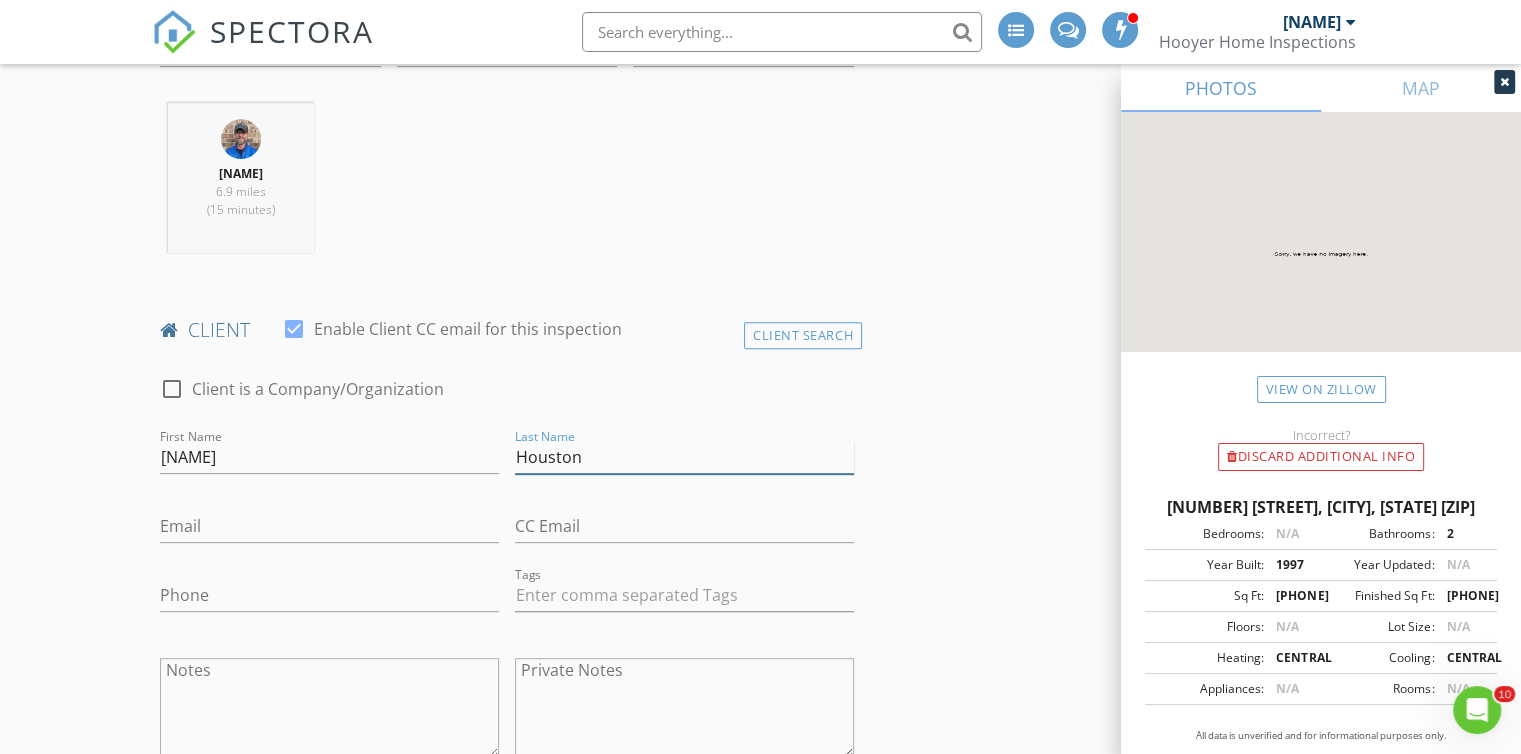 type on "Houston" 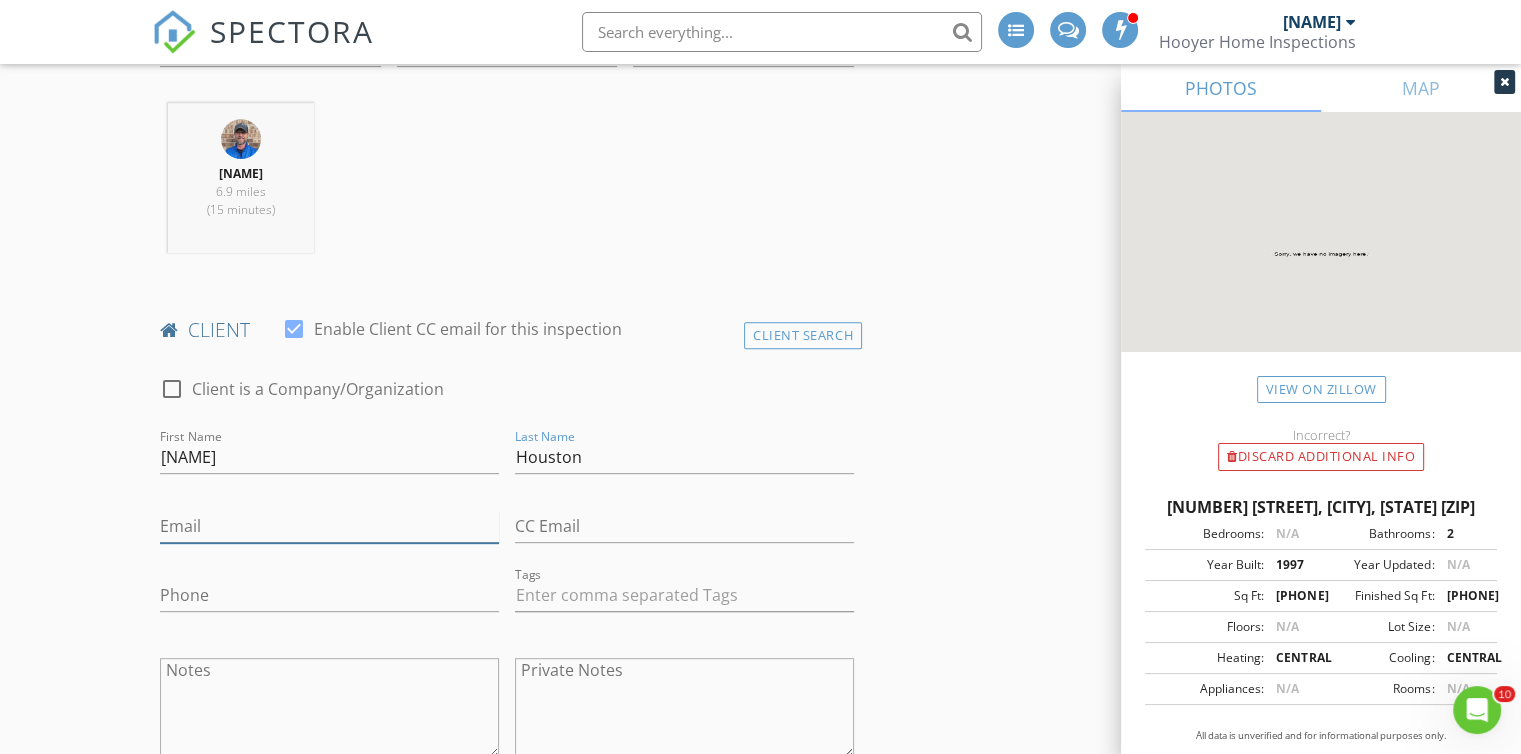click on "Email" at bounding box center (329, 526) 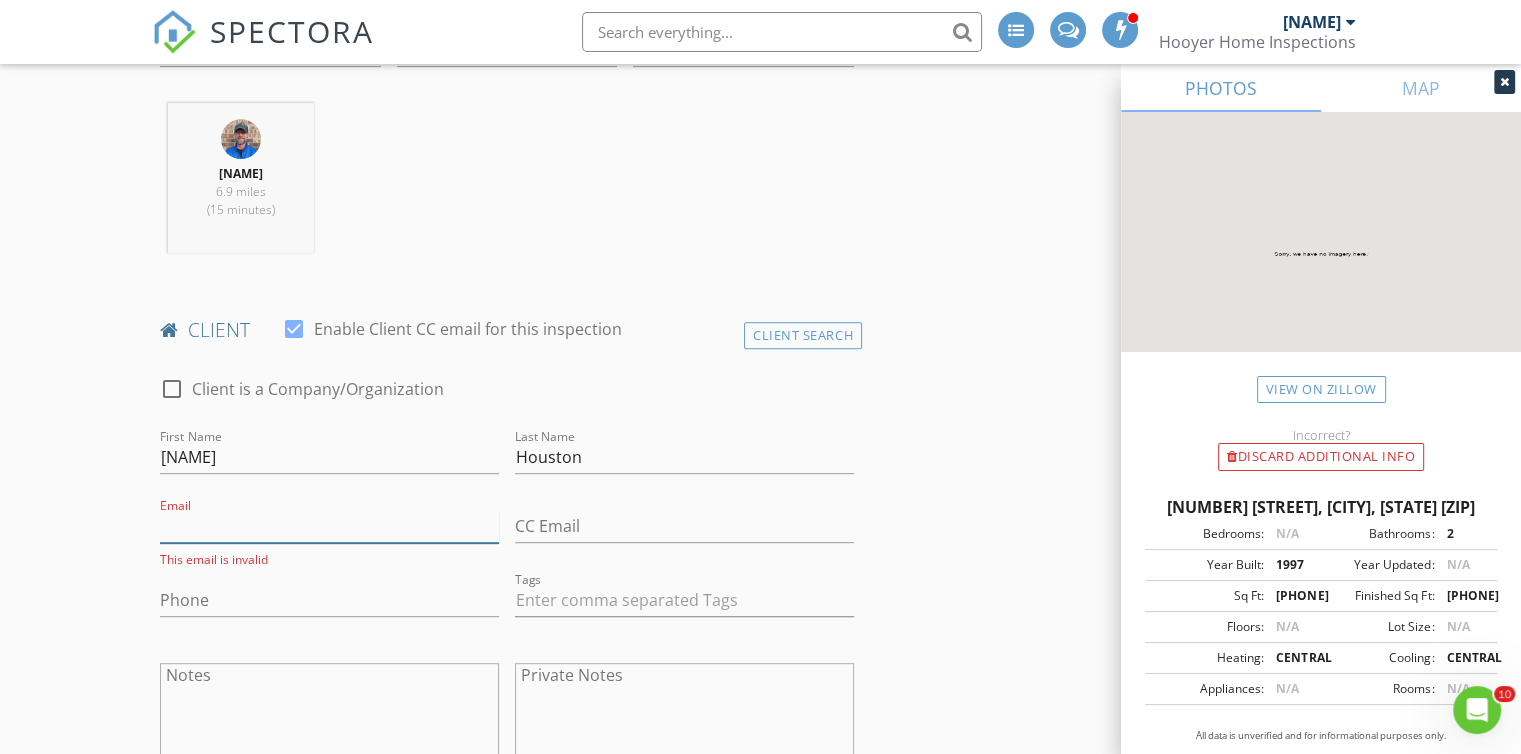 paste on "larrycarol75@gmail.com" 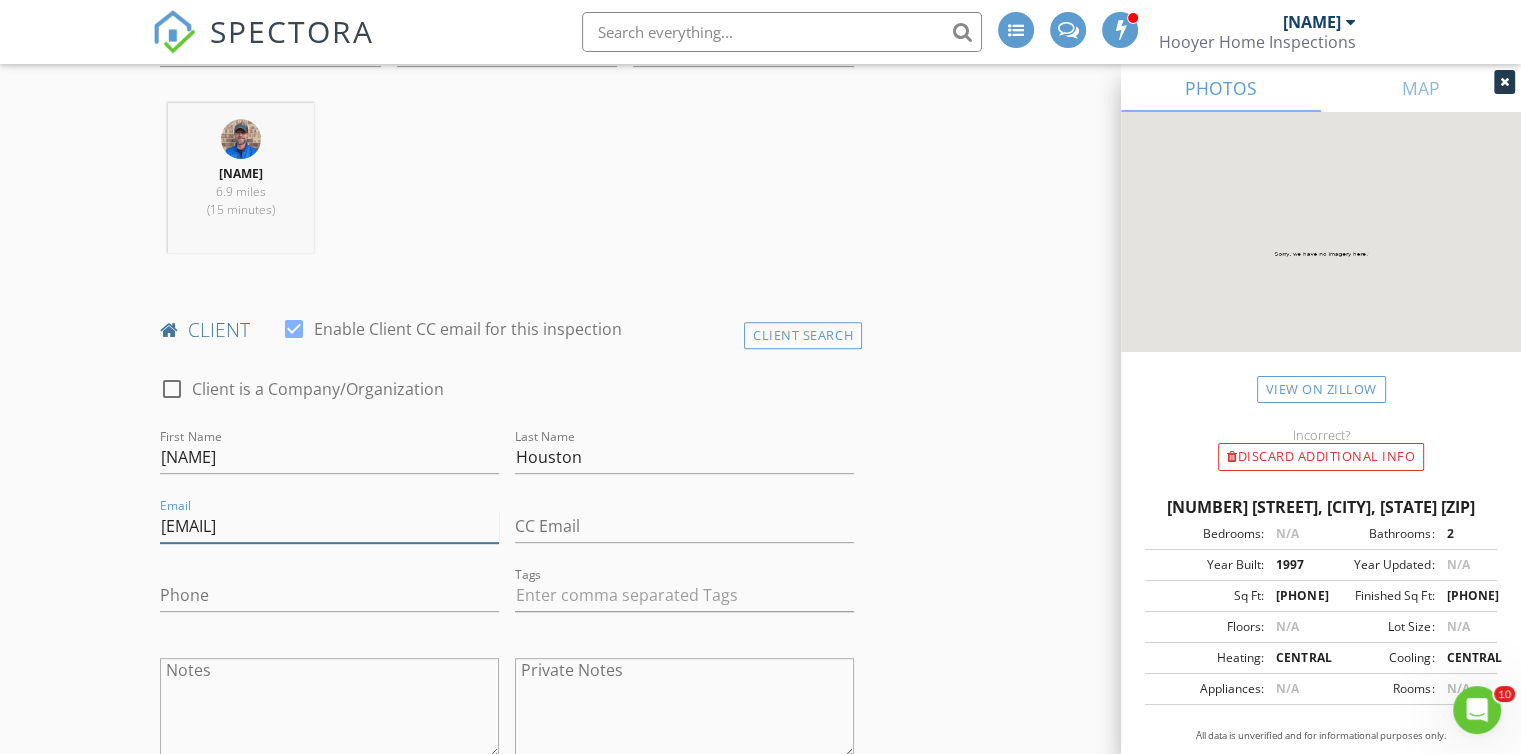 type on "larrycarol75@gmail.com" 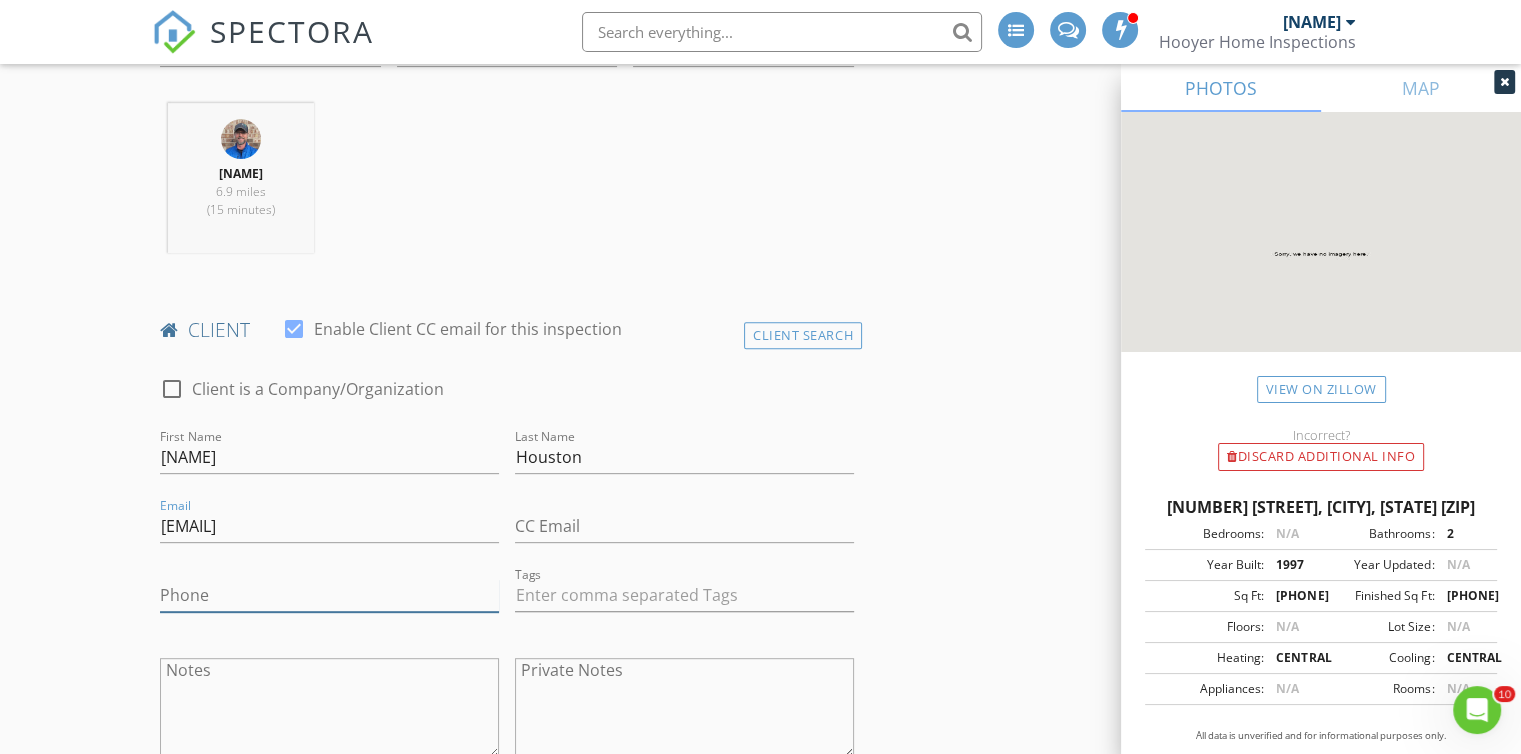 click on "Phone" at bounding box center [329, 595] 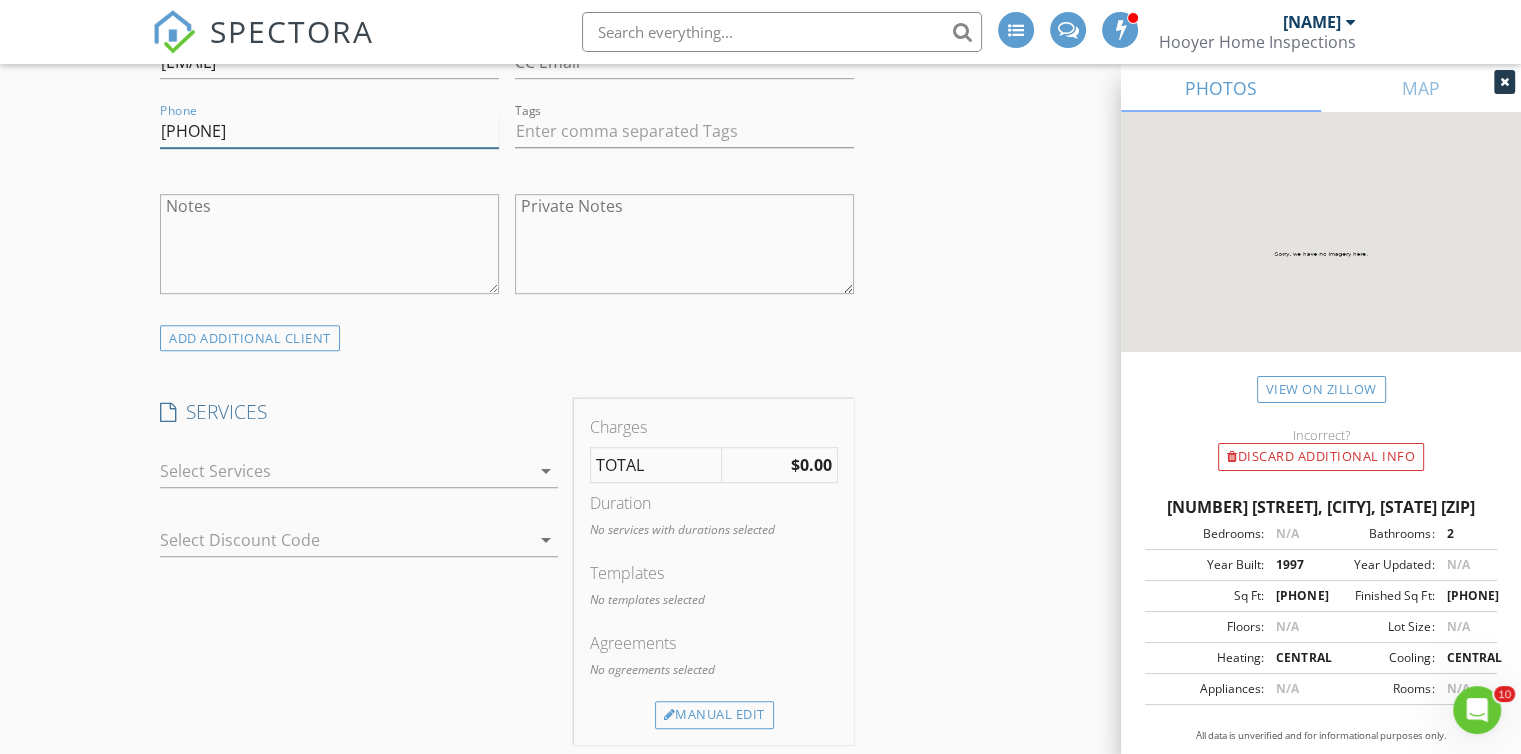 scroll, scrollTop: 1353, scrollLeft: 0, axis: vertical 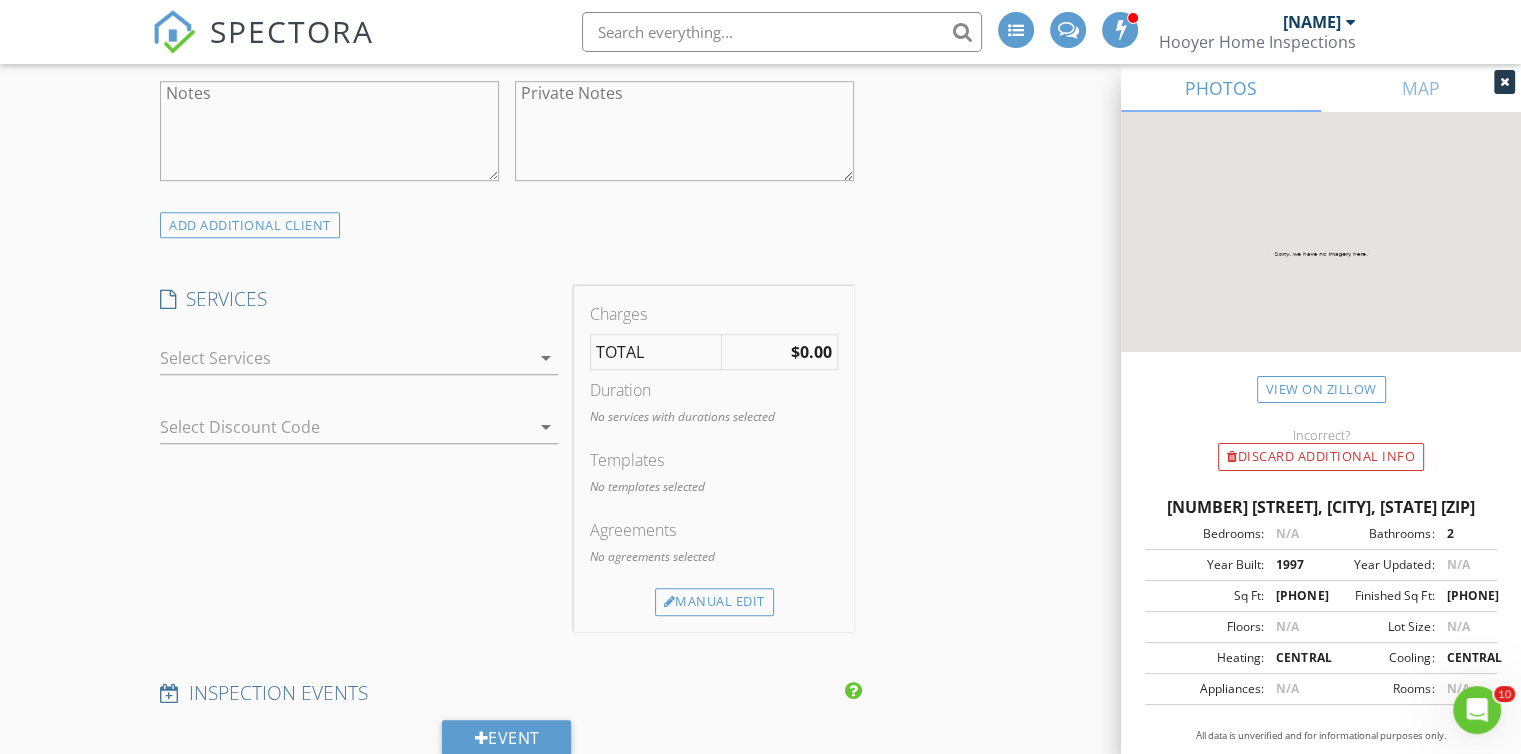 type on "870-368-3036" 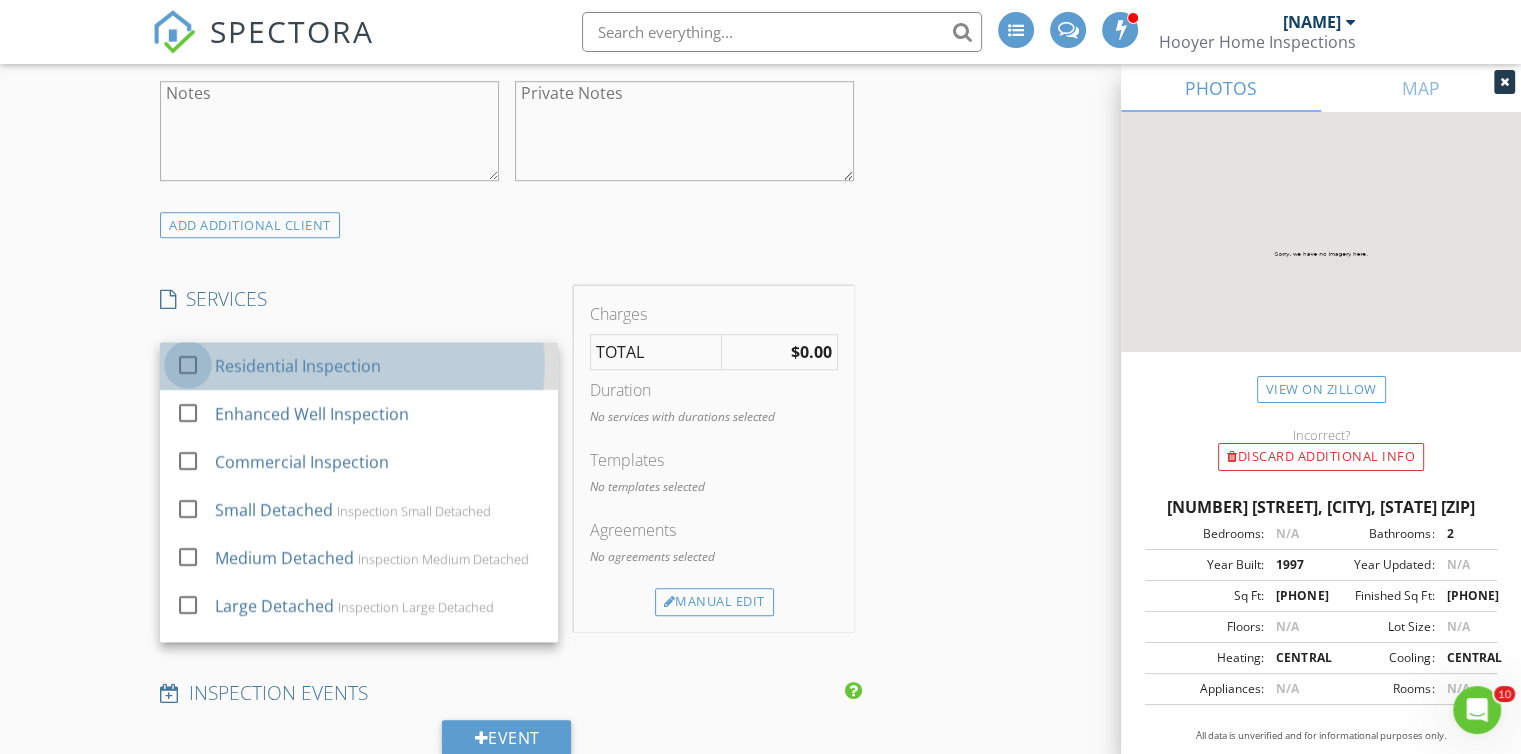 click at bounding box center (188, 365) 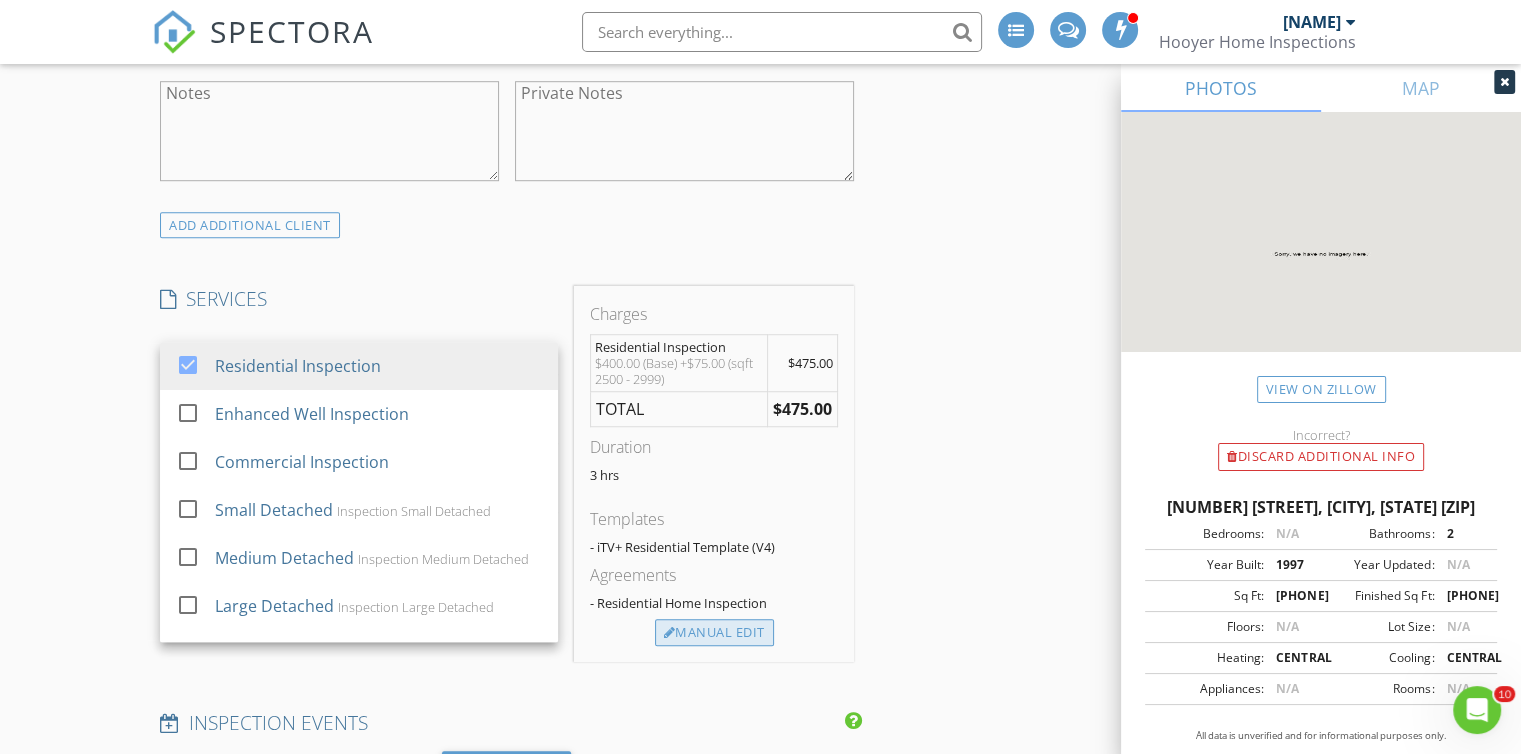 click on "Manual Edit" at bounding box center [714, 633] 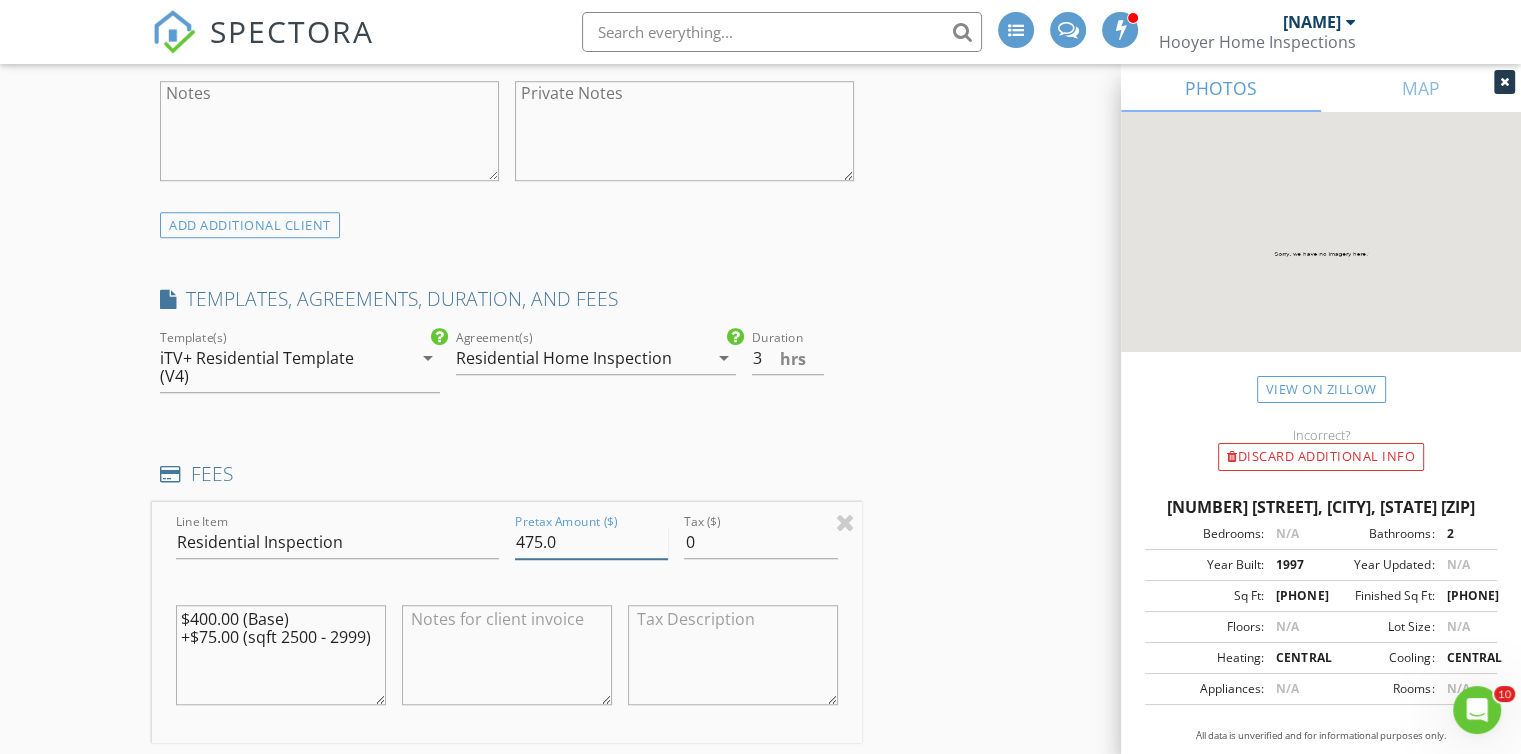click on "475.0" at bounding box center (591, 542) 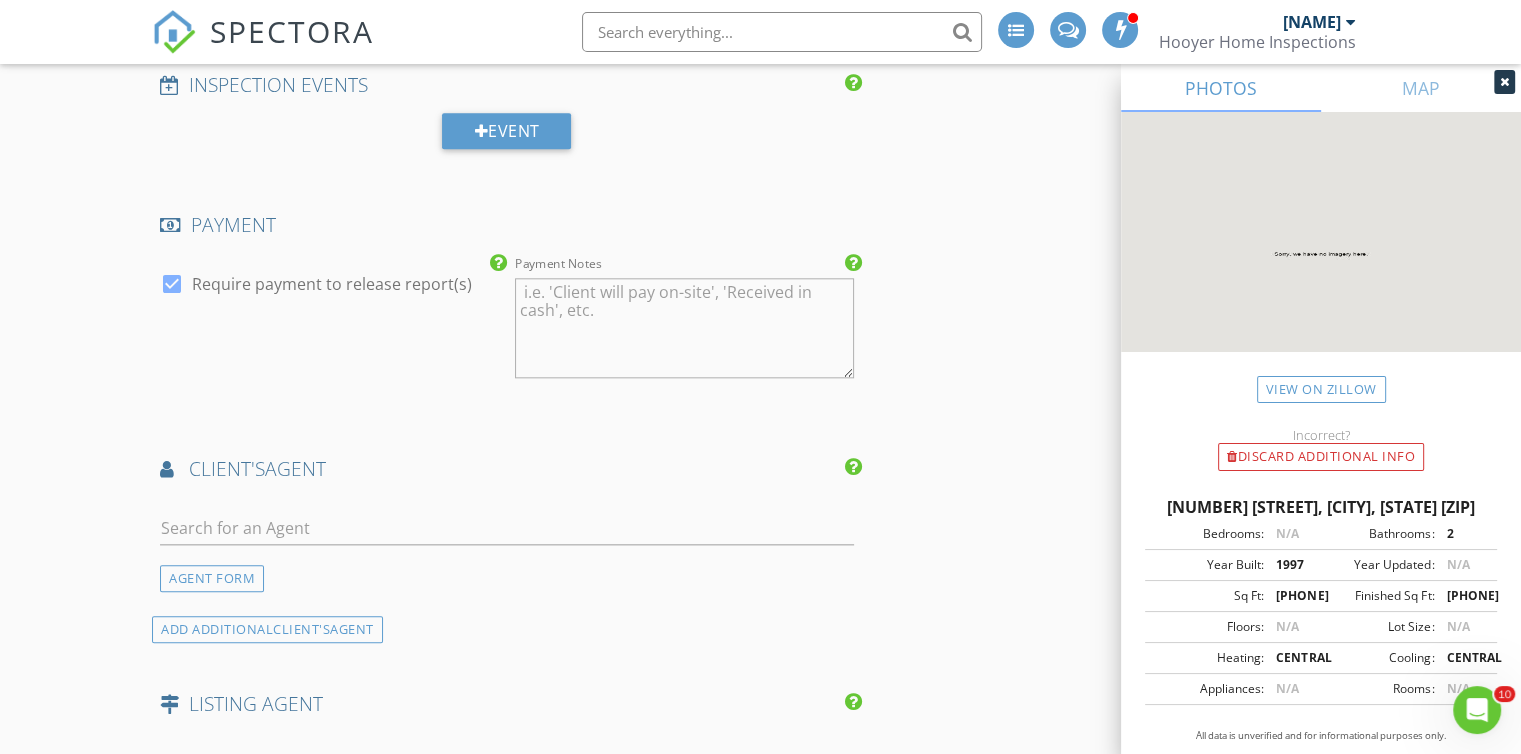 scroll, scrollTop: 2286, scrollLeft: 0, axis: vertical 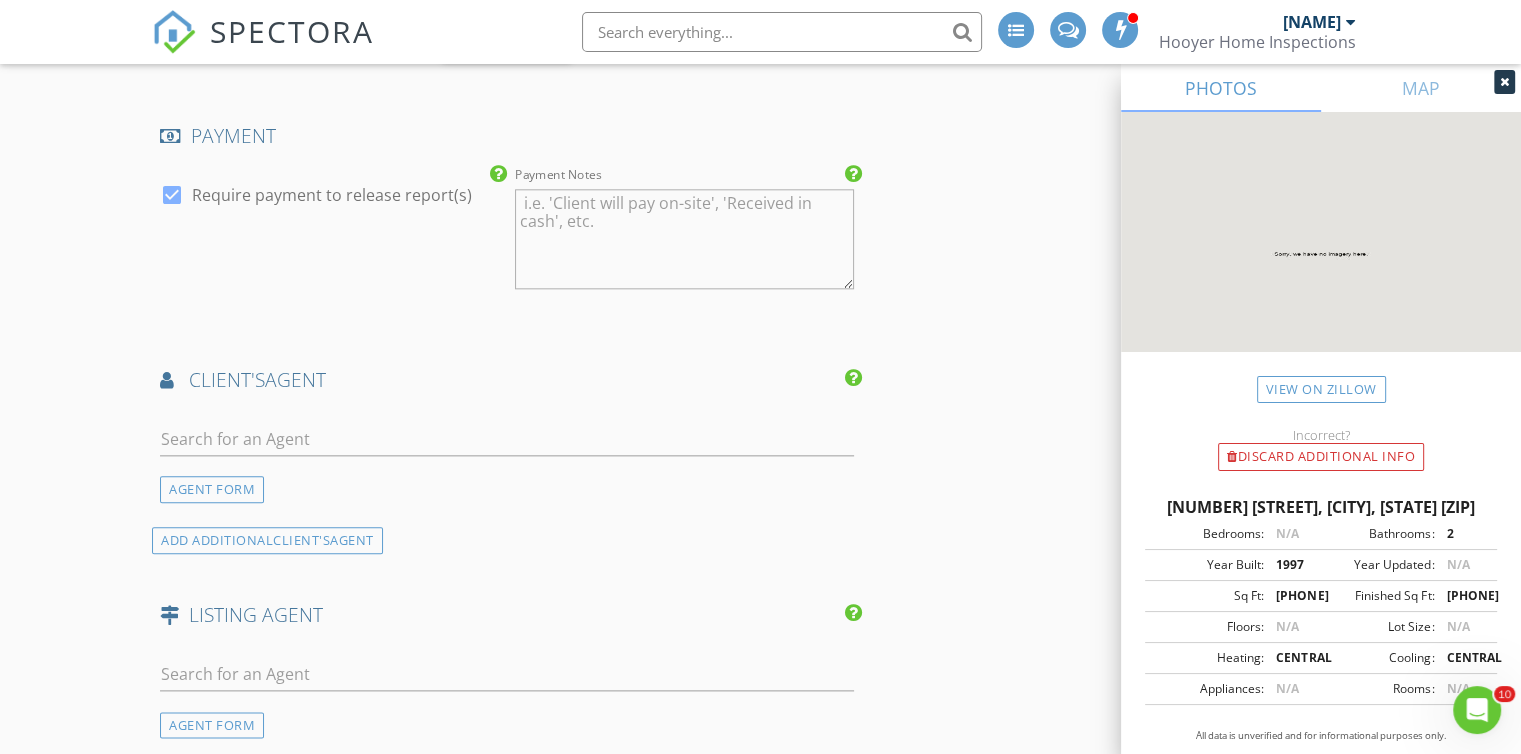 type on "450.0" 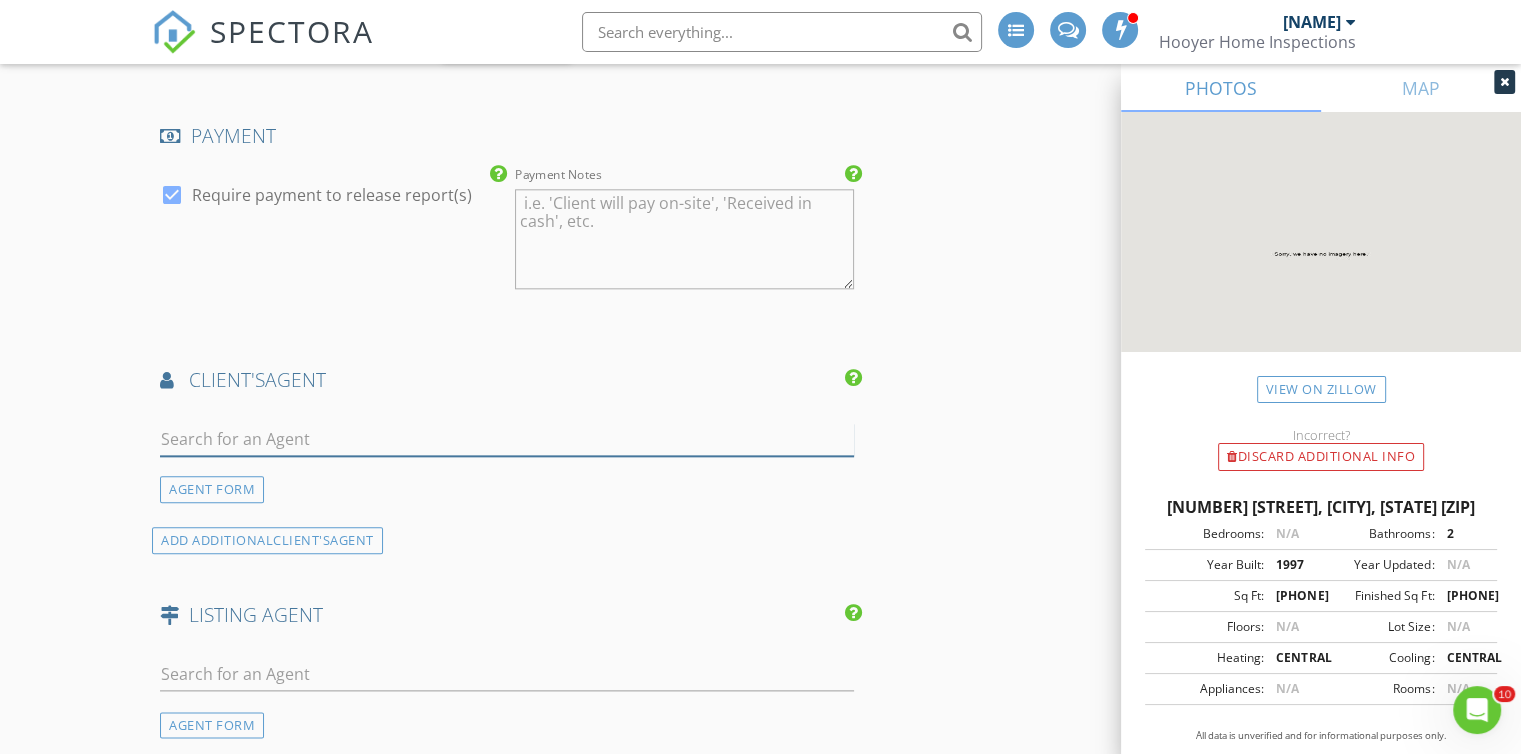 click at bounding box center [507, 439] 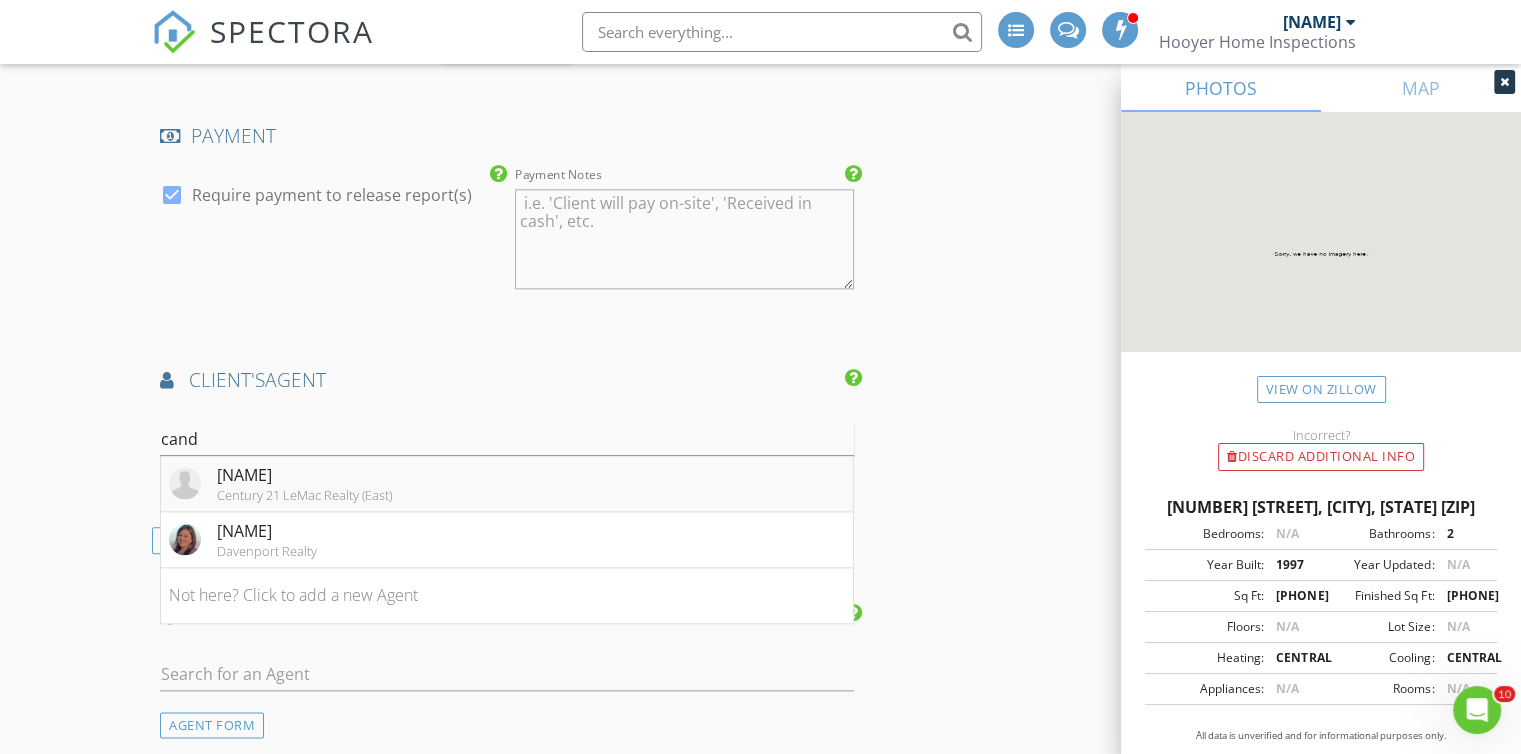 type on "cand" 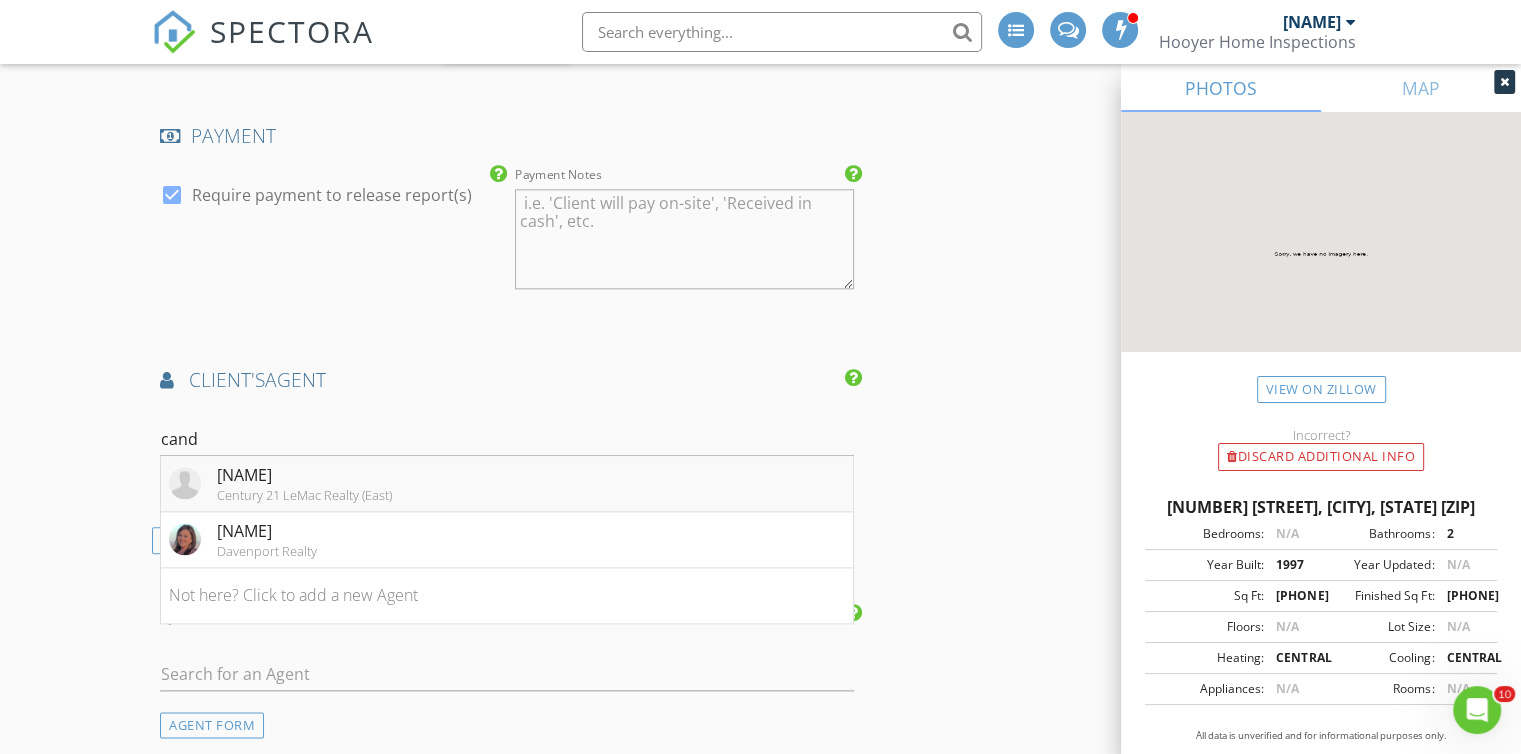 click on "Candy Barnes" at bounding box center (304, 475) 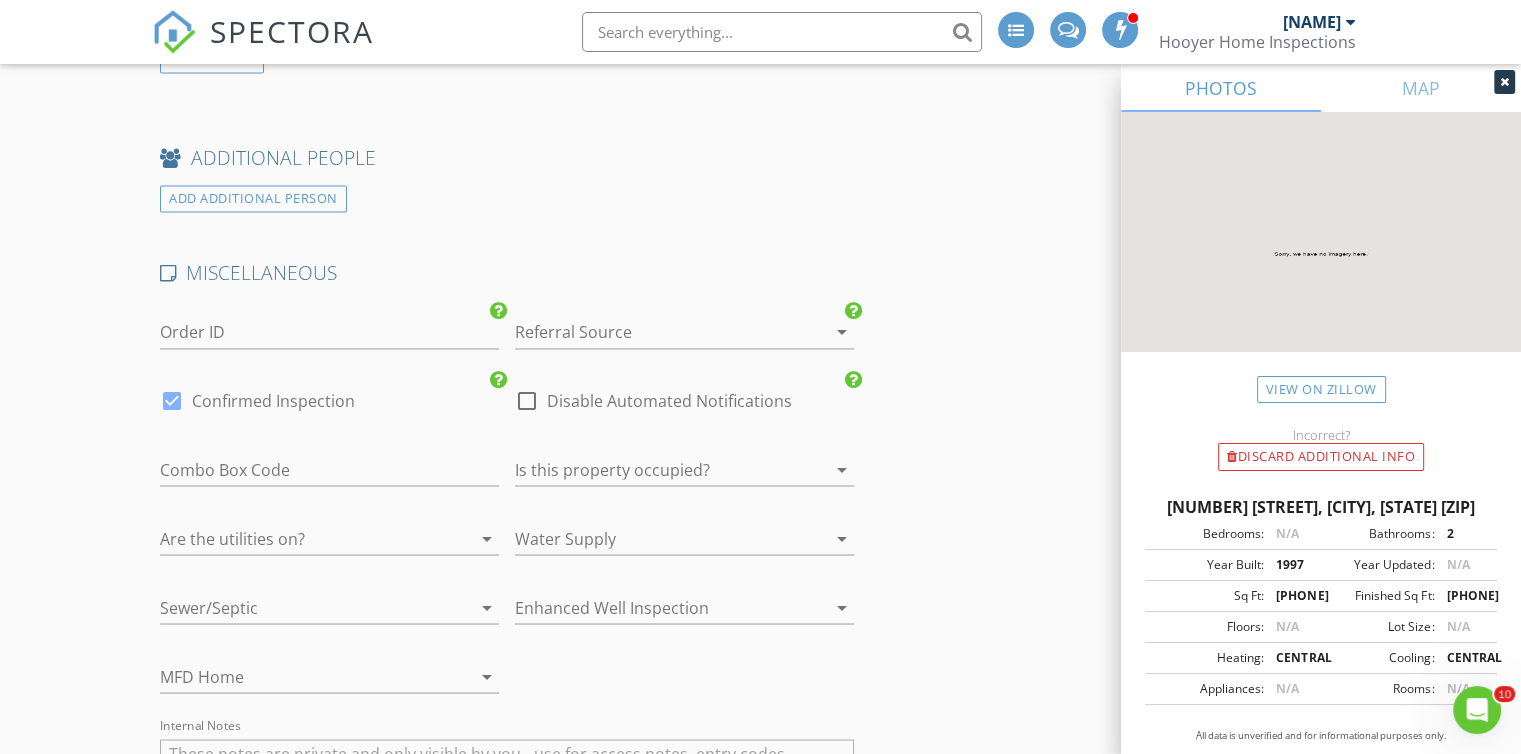 scroll, scrollTop: 3336, scrollLeft: 0, axis: vertical 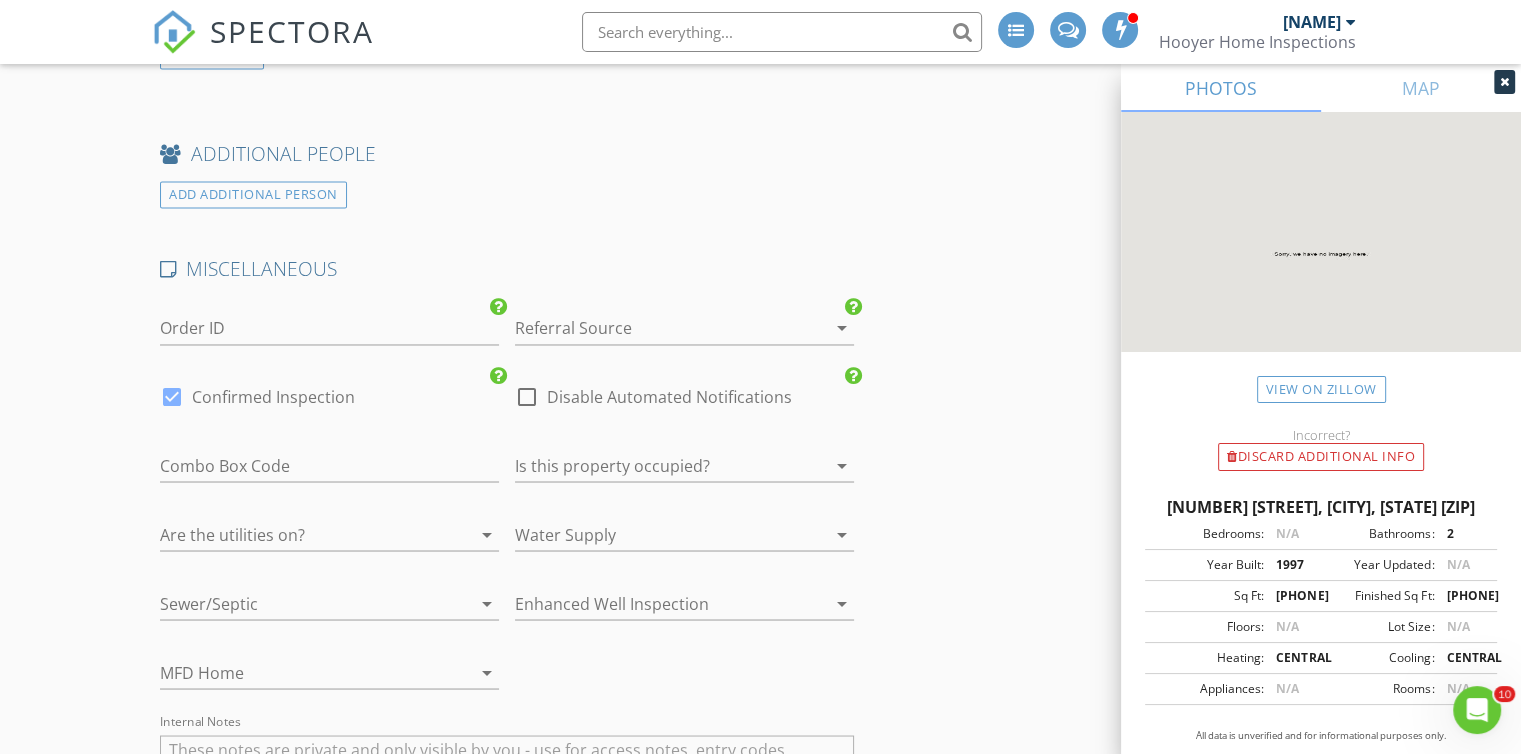 click at bounding box center (814, 328) 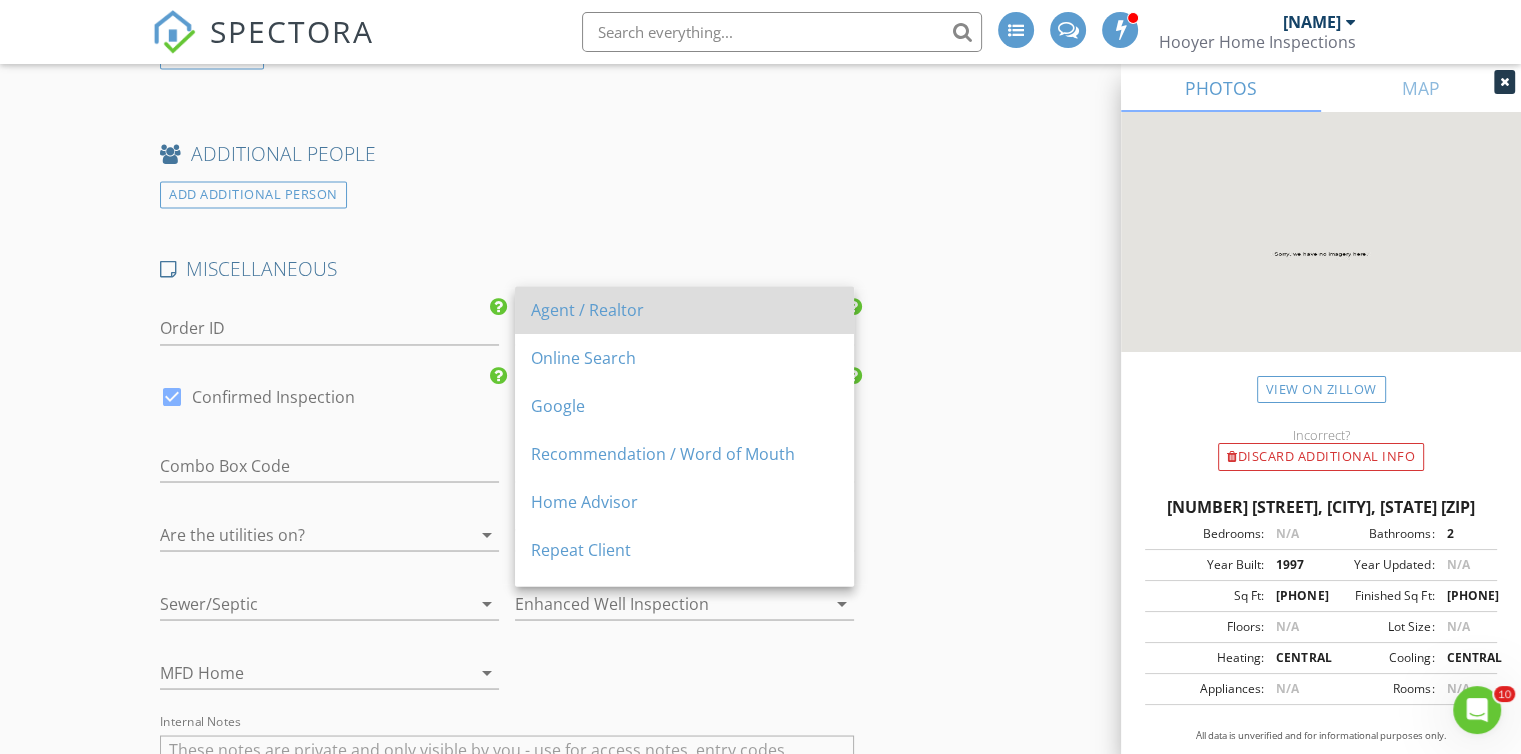 click on "Agent / Realtor" at bounding box center (684, 310) 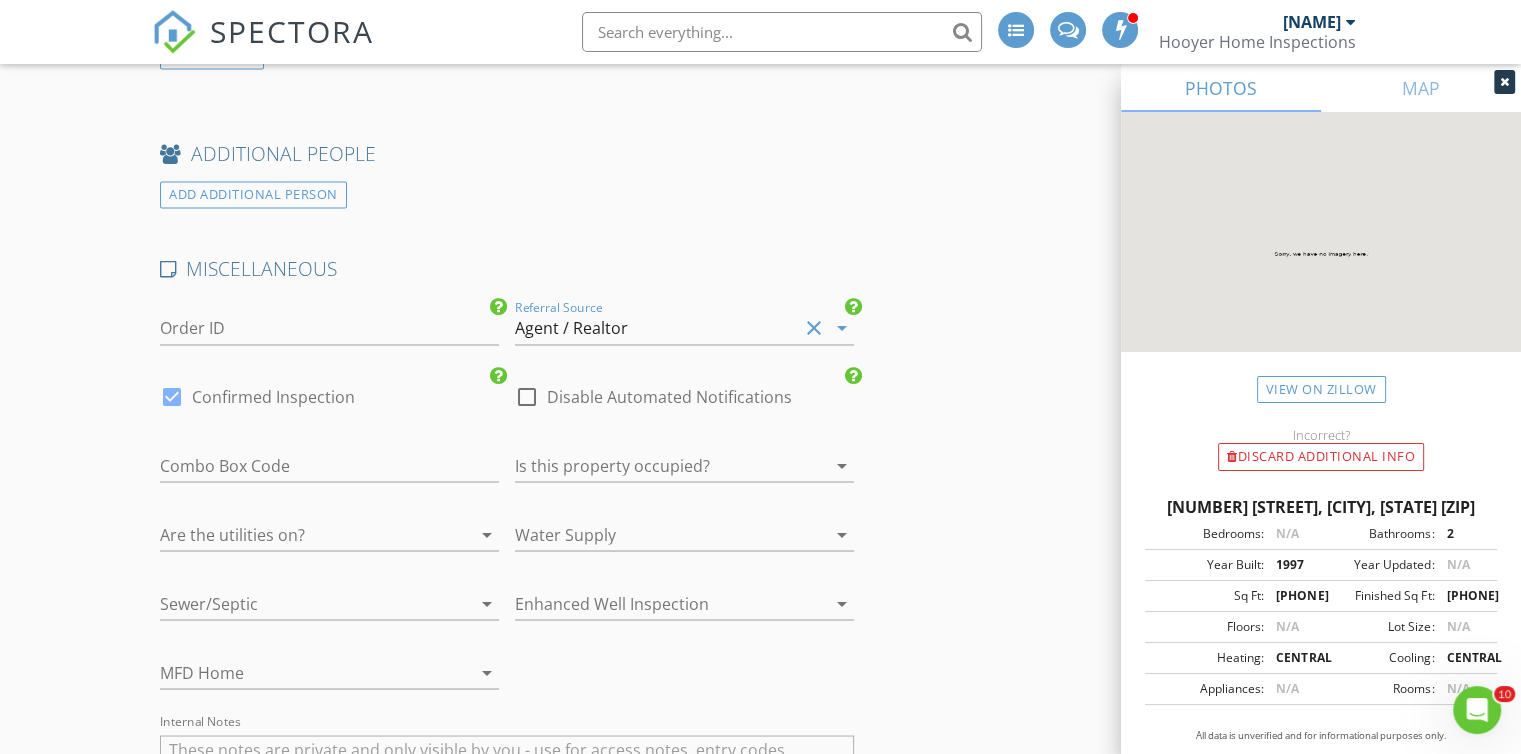 click on "arrow_drop_down" at bounding box center (840, 465) 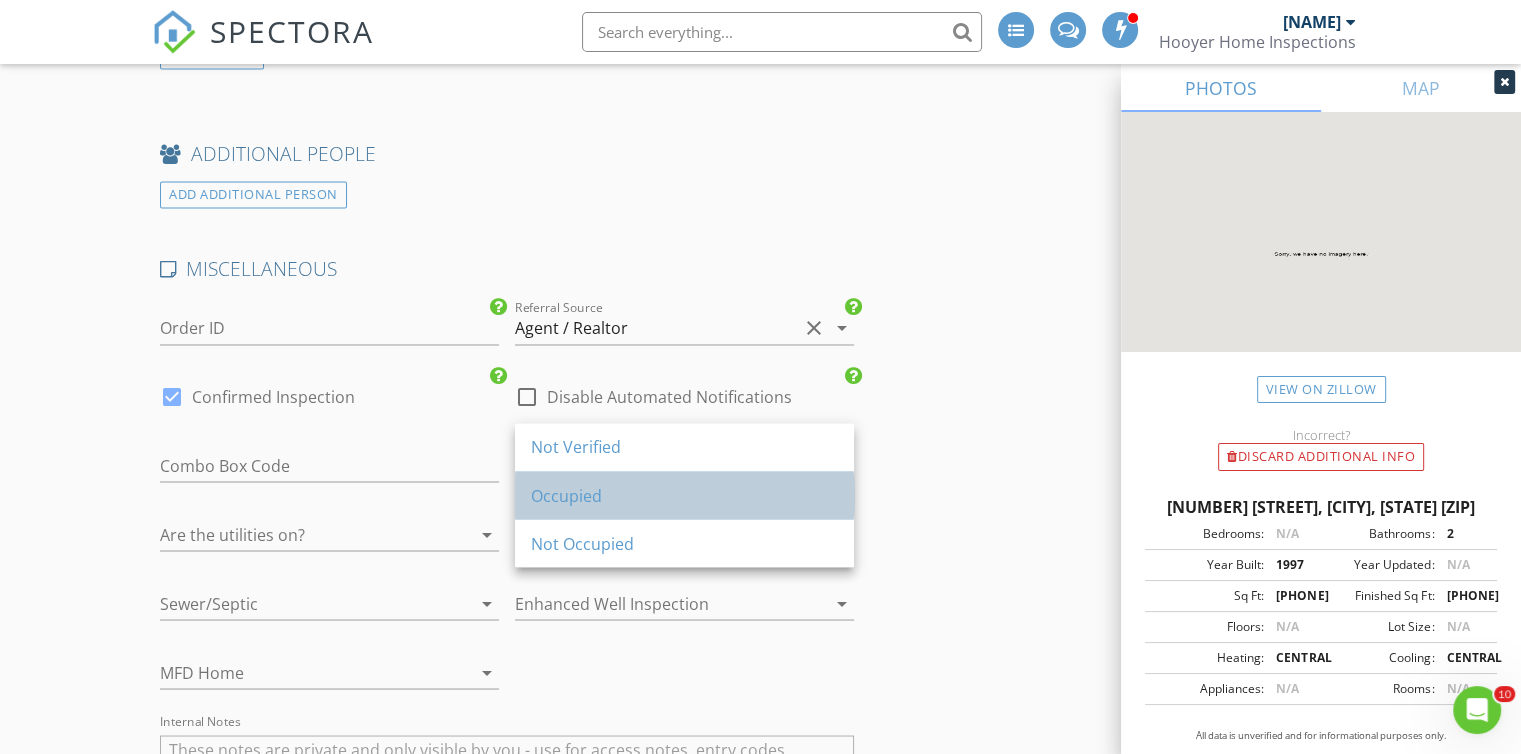 click on "Occupied" at bounding box center (684, 447) 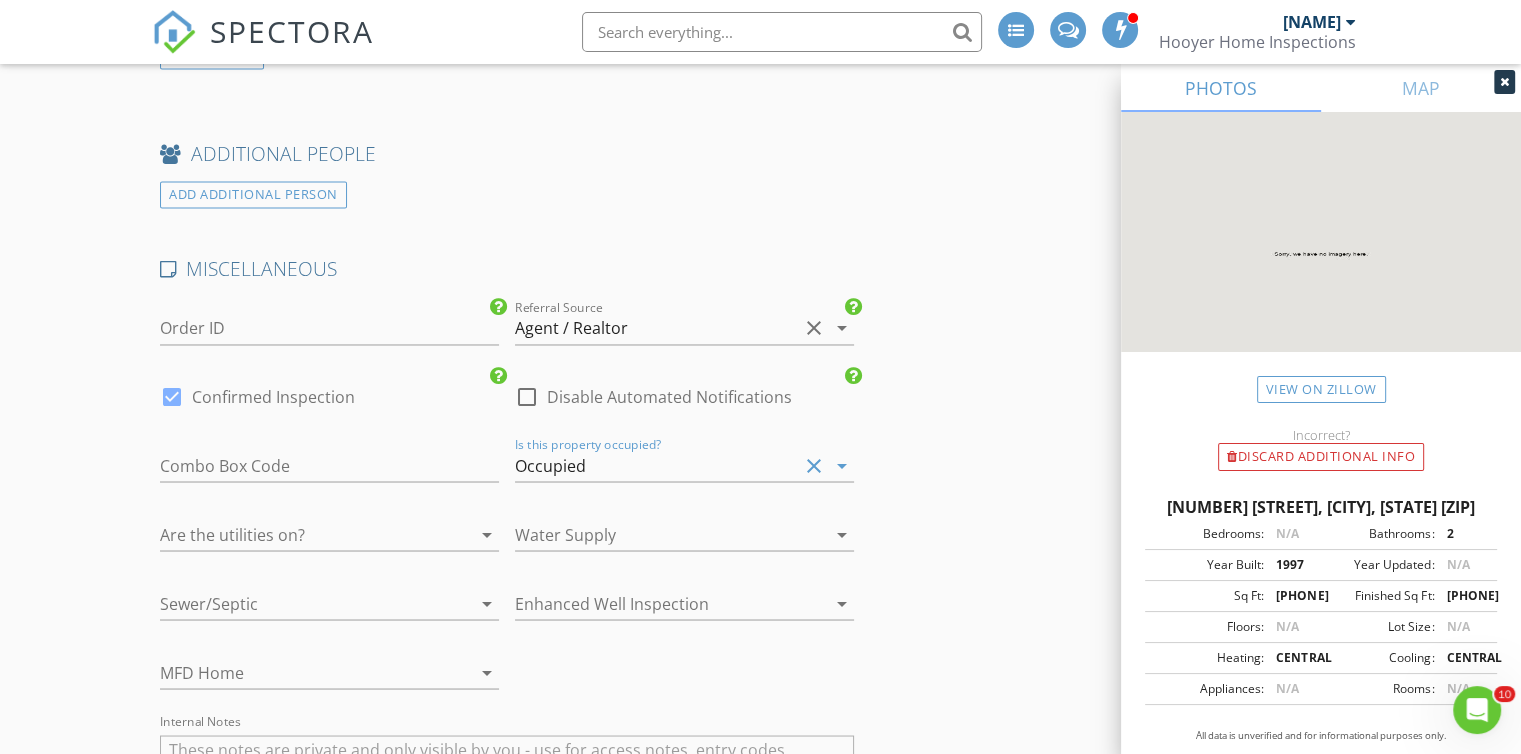click on "arrow_drop_down" at bounding box center (842, 465) 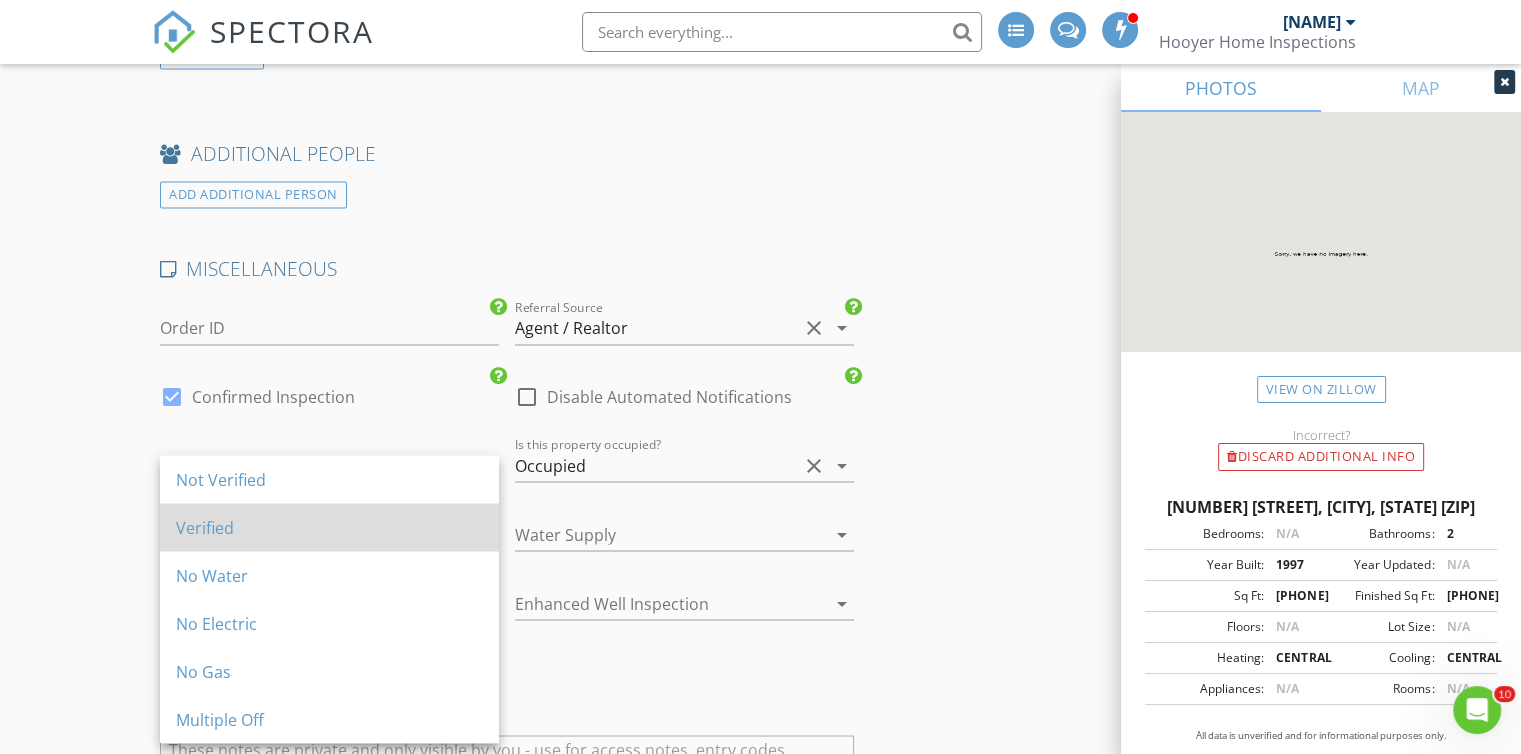 click on "Verified" at bounding box center (329, 479) 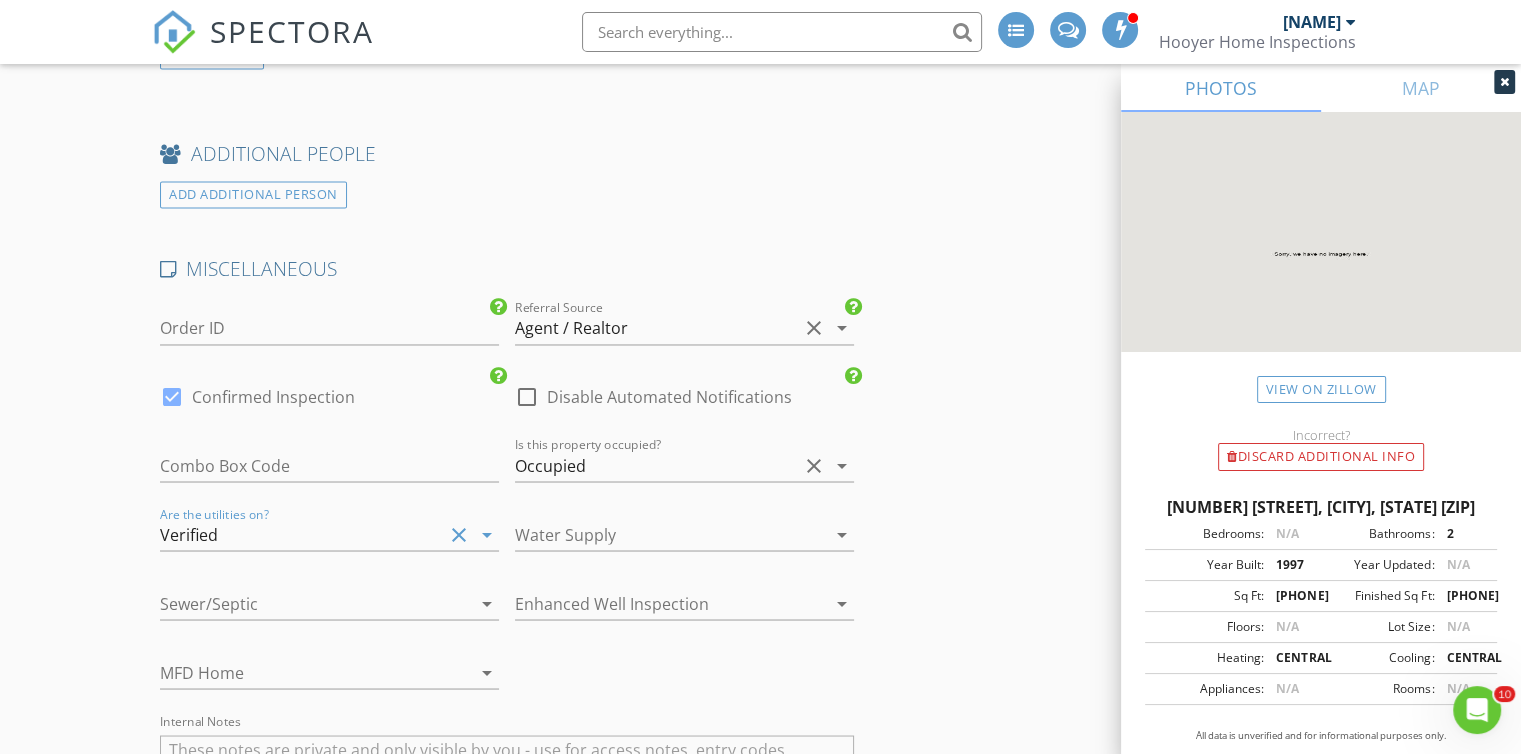 click on "arrow_drop_down" at bounding box center [842, 465] 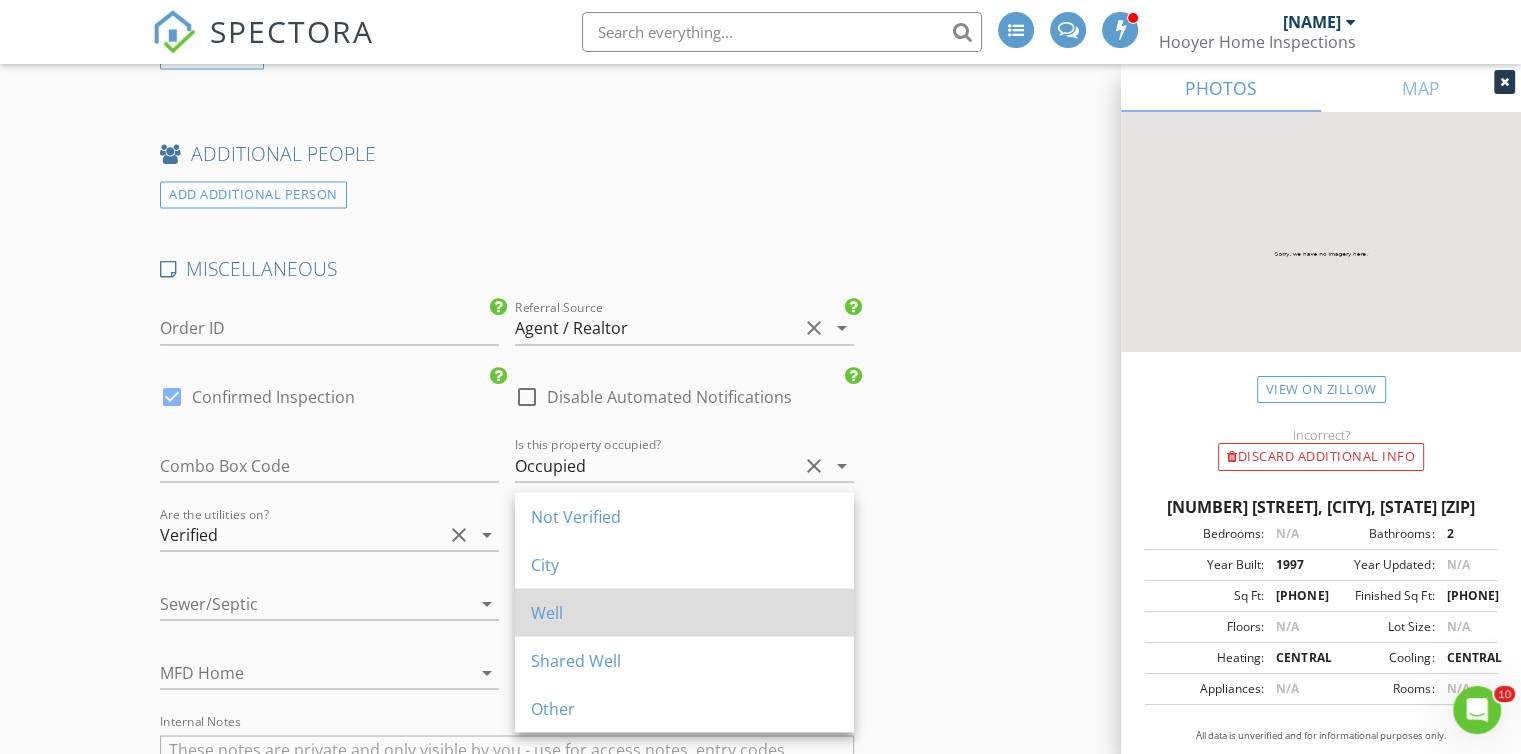 click on "Well" at bounding box center (684, 516) 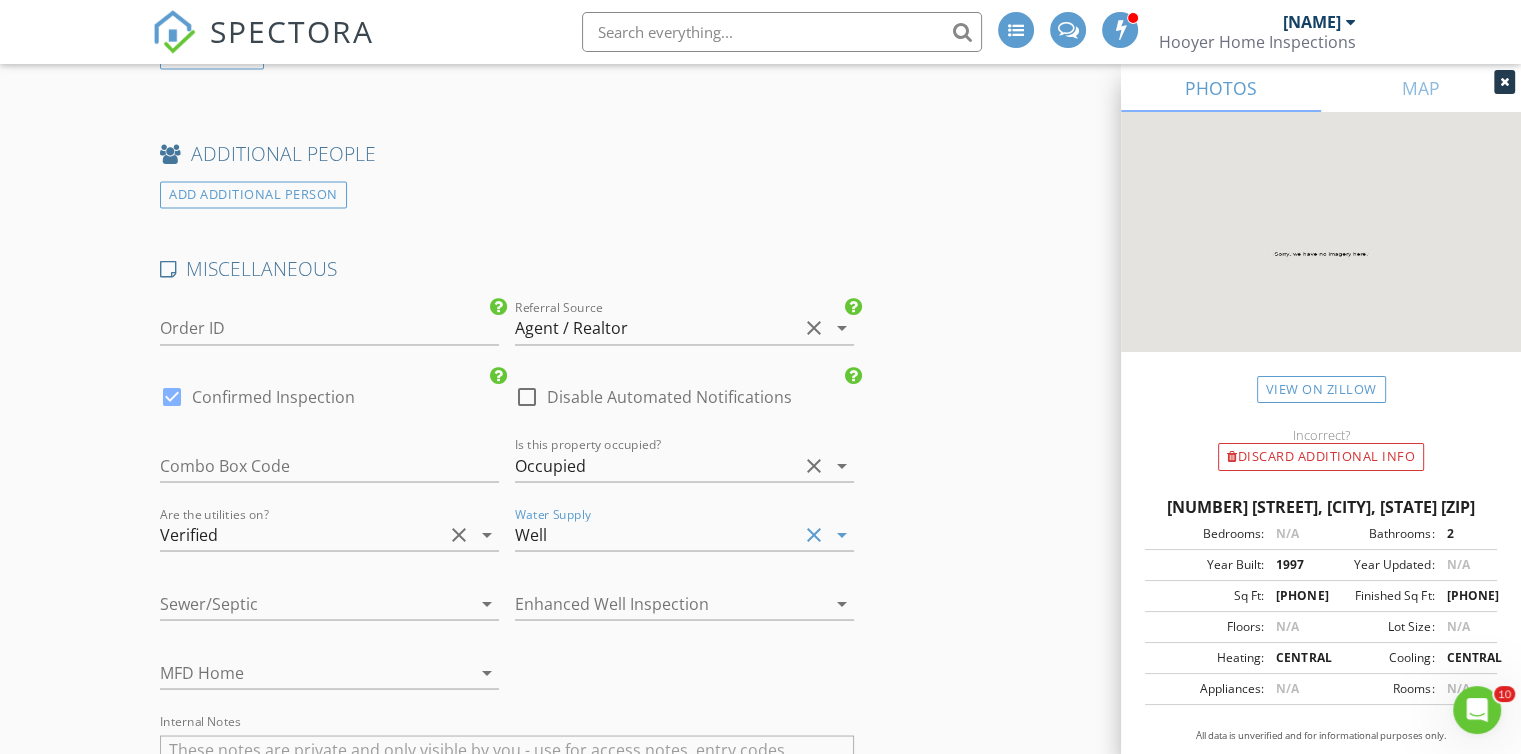 click at bounding box center [459, 603] 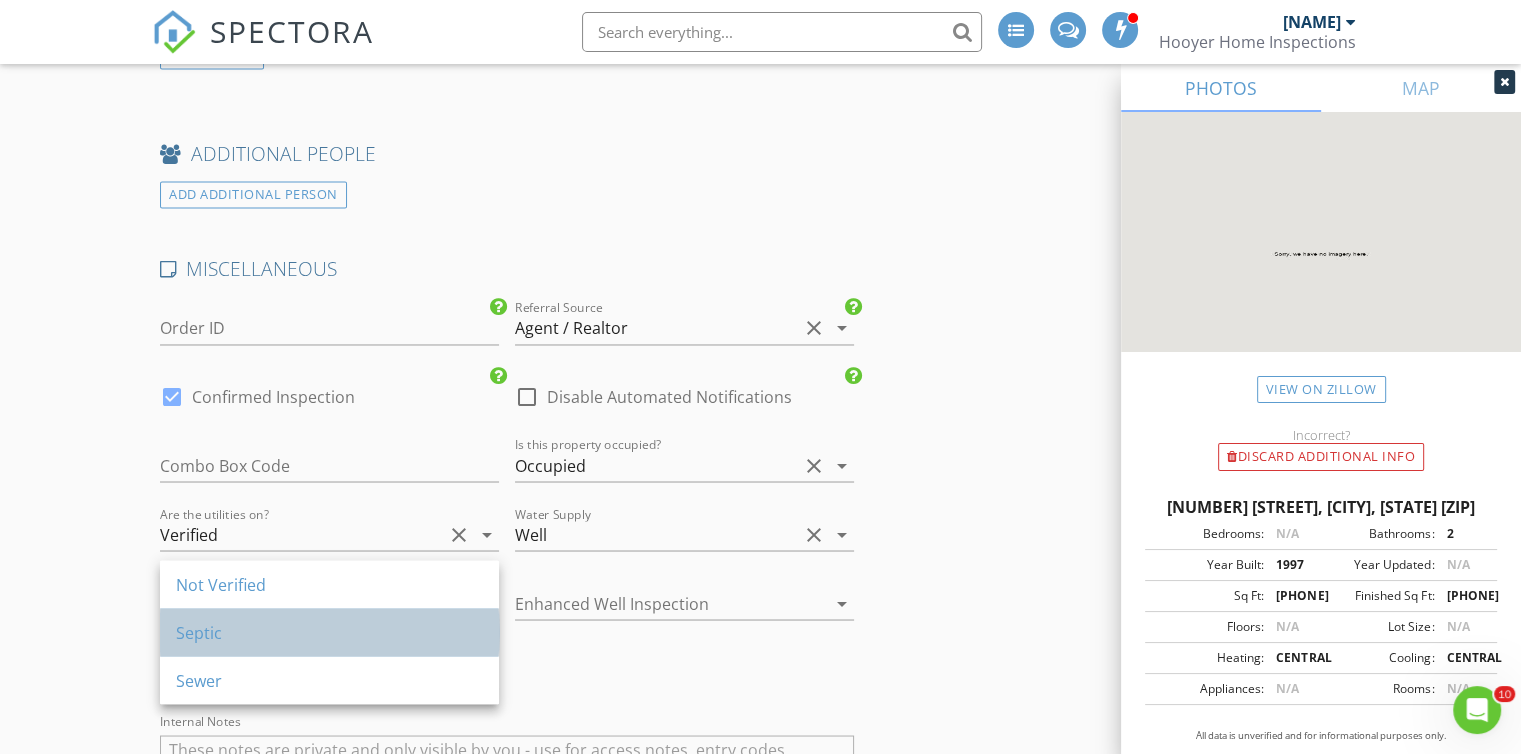 click on "Septic" at bounding box center (329, 584) 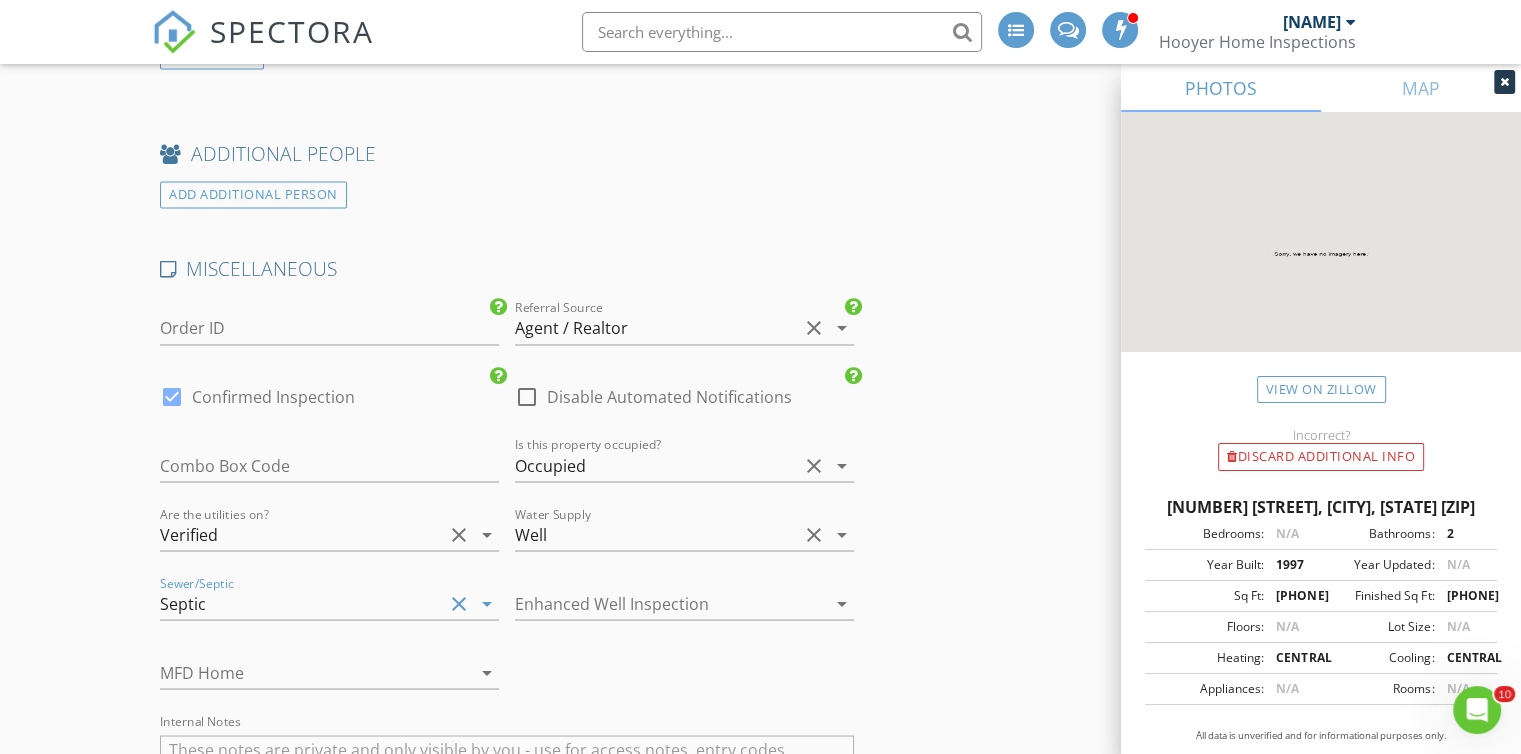 click at bounding box center (814, 603) 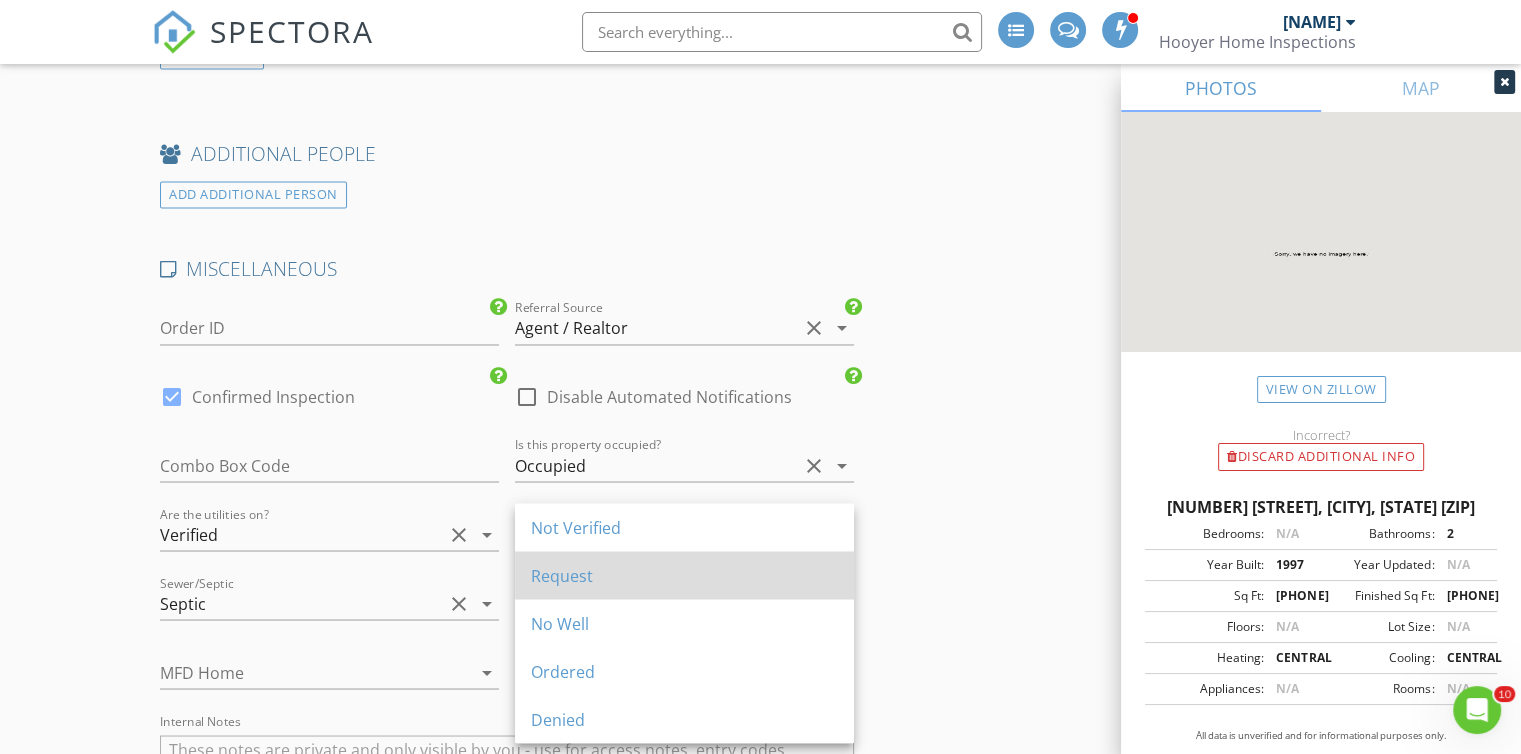 click on "Request" at bounding box center (684, 527) 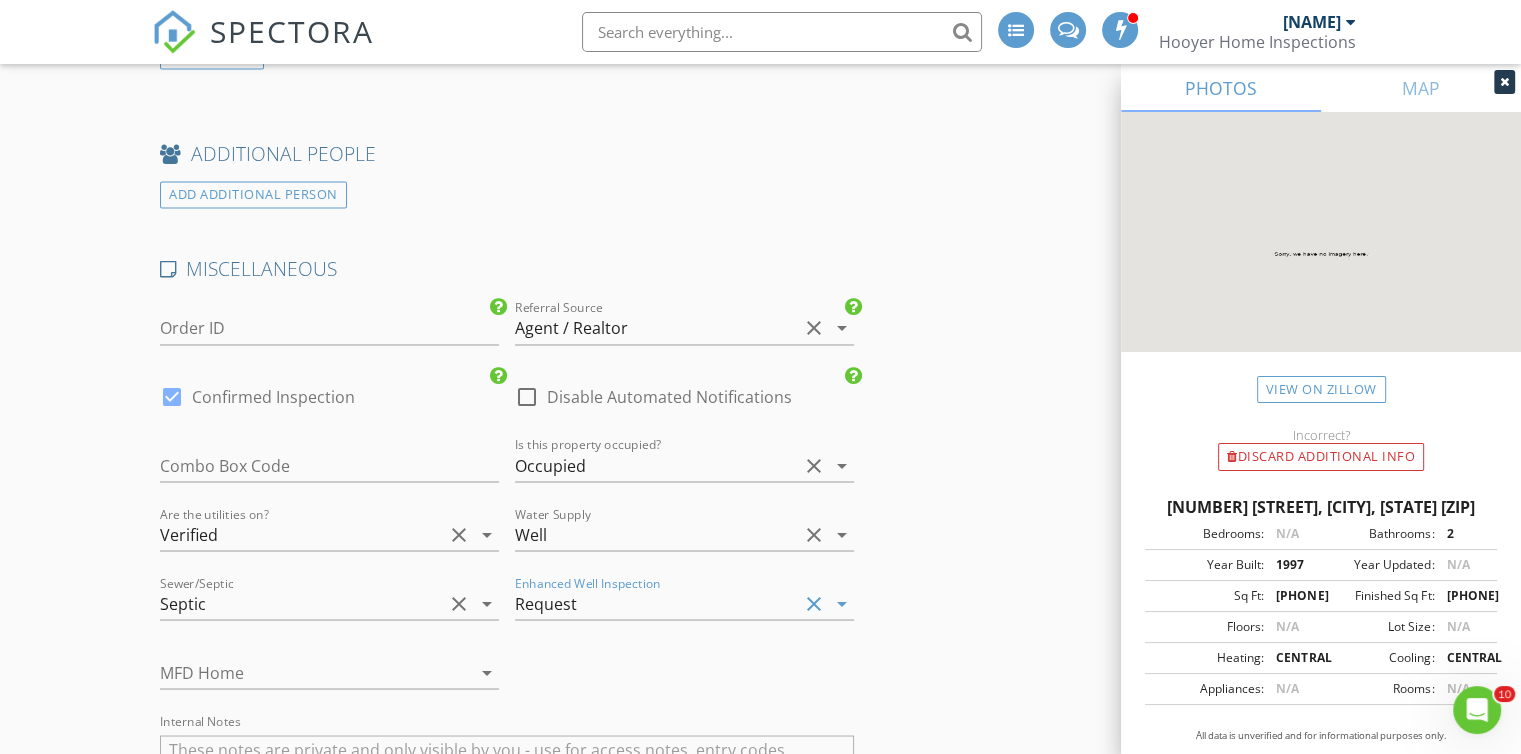 click on "arrow_drop_down" at bounding box center [842, 465] 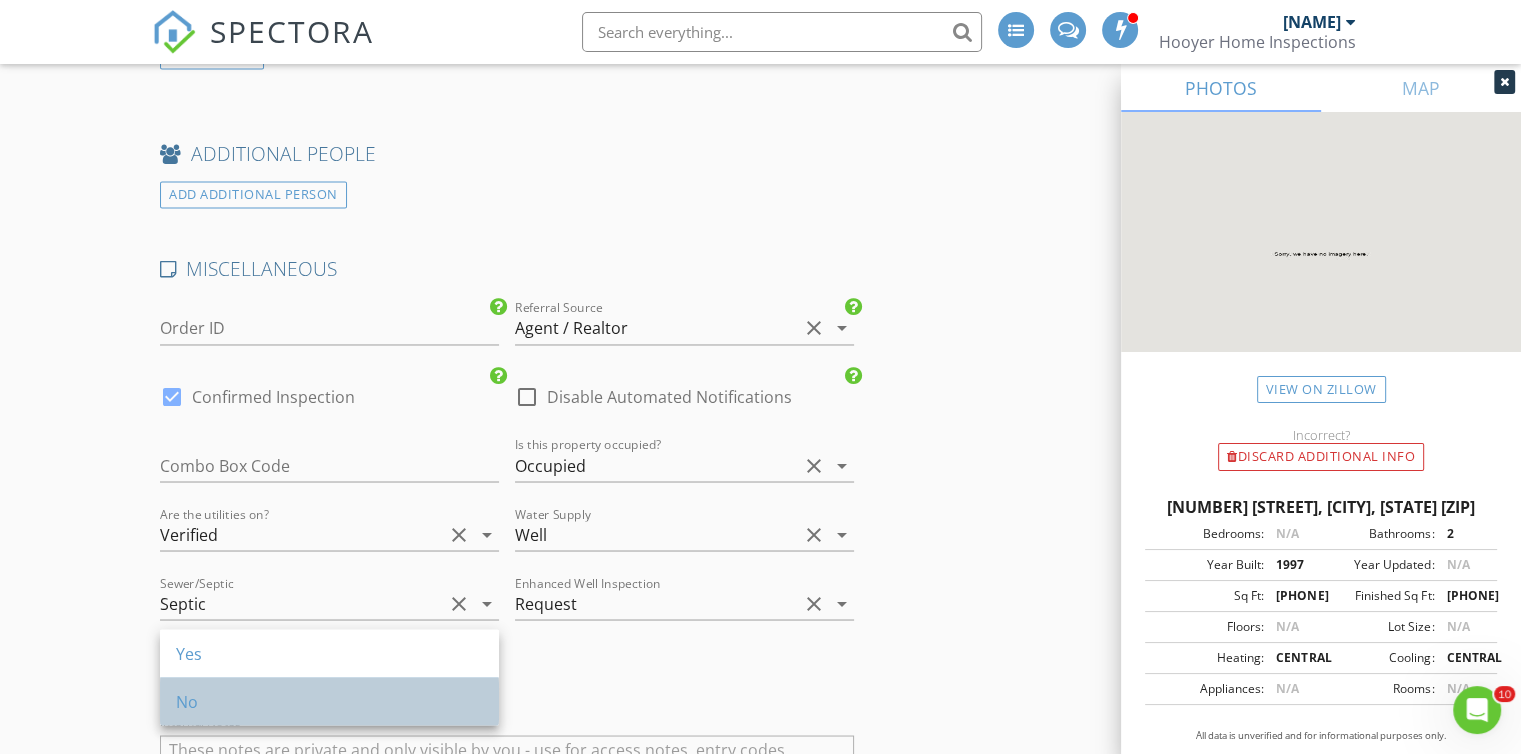 click on "No" at bounding box center (329, 653) 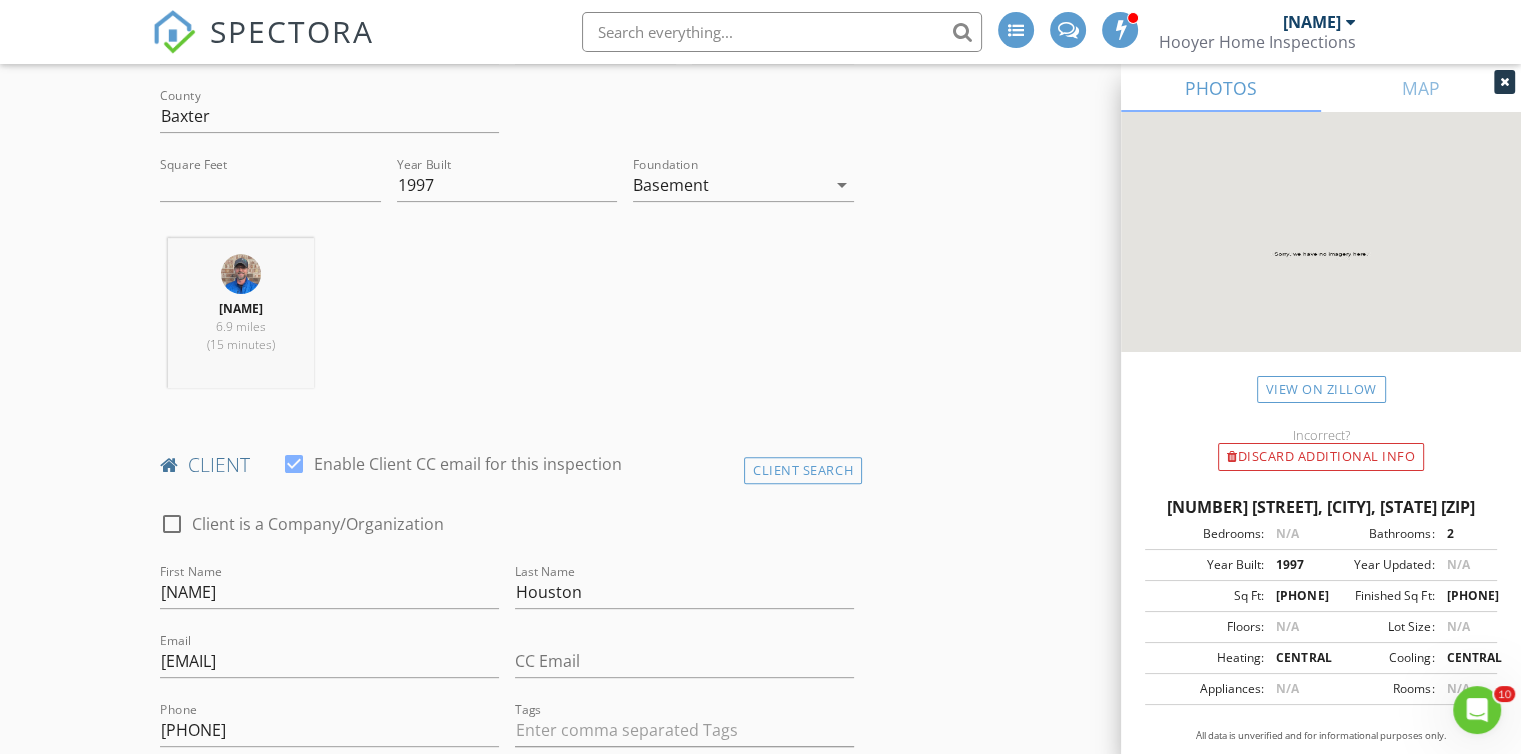 scroll, scrollTop: 614, scrollLeft: 0, axis: vertical 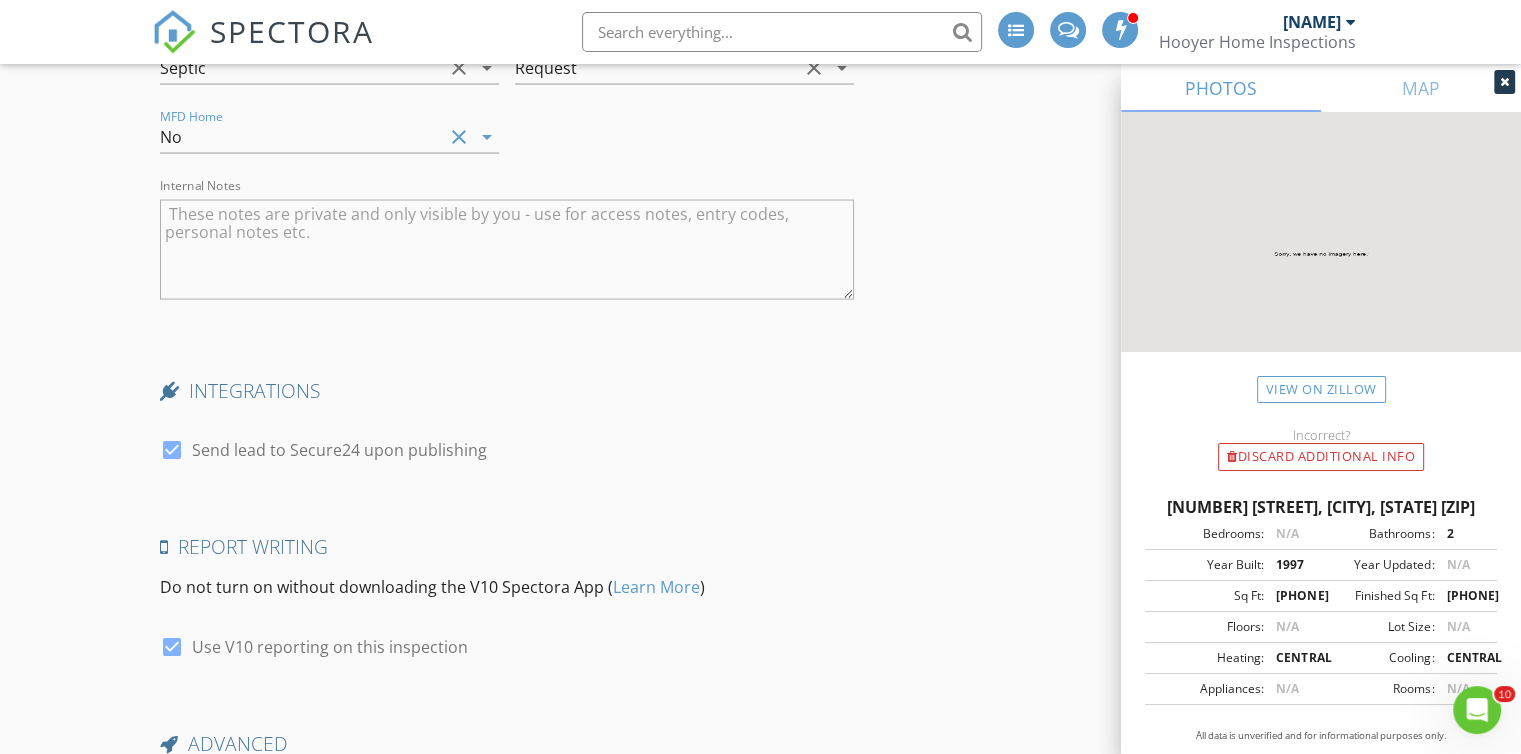 click at bounding box center (507, 250) 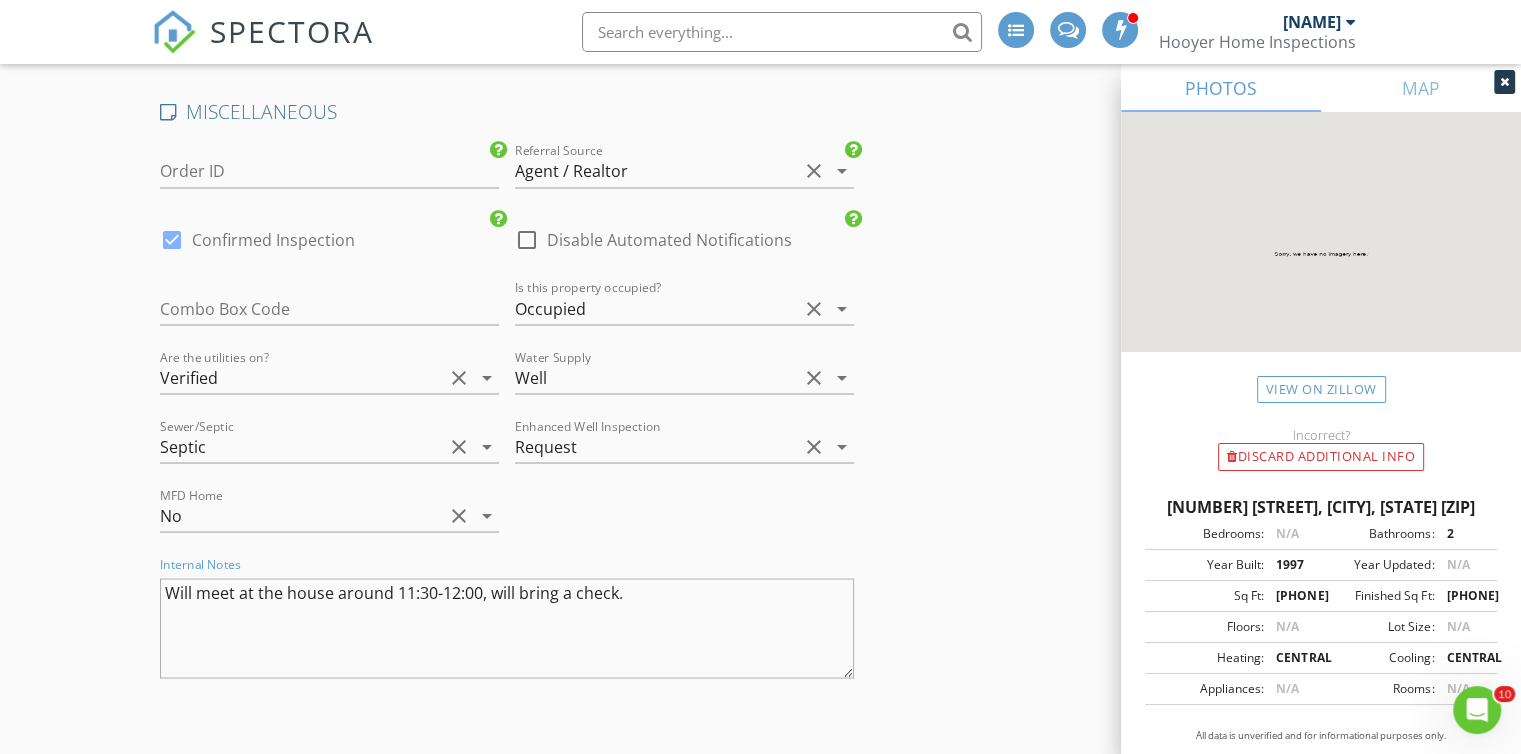scroll, scrollTop: 3424, scrollLeft: 0, axis: vertical 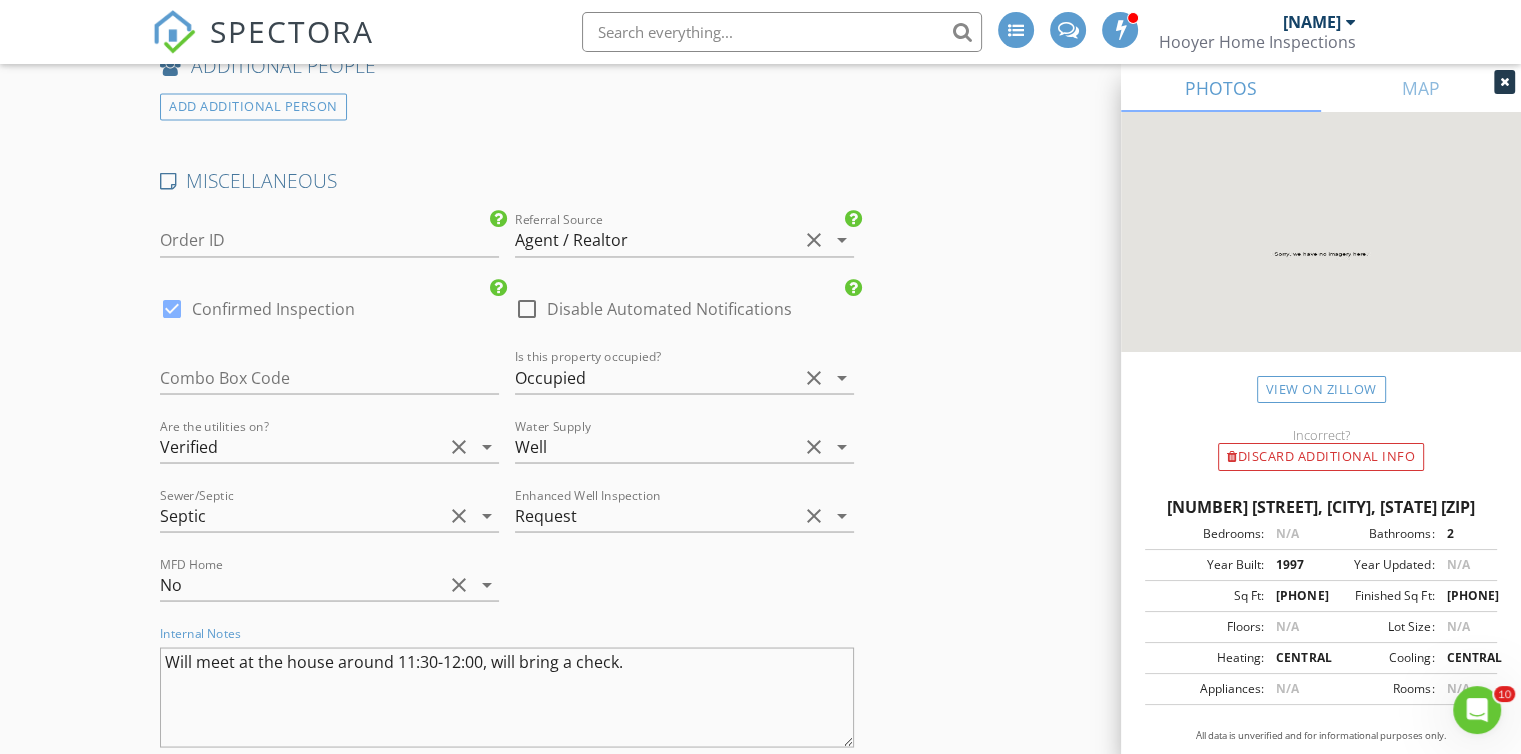 type on "Will meet at the house around 11:30-12:00, will bring a check." 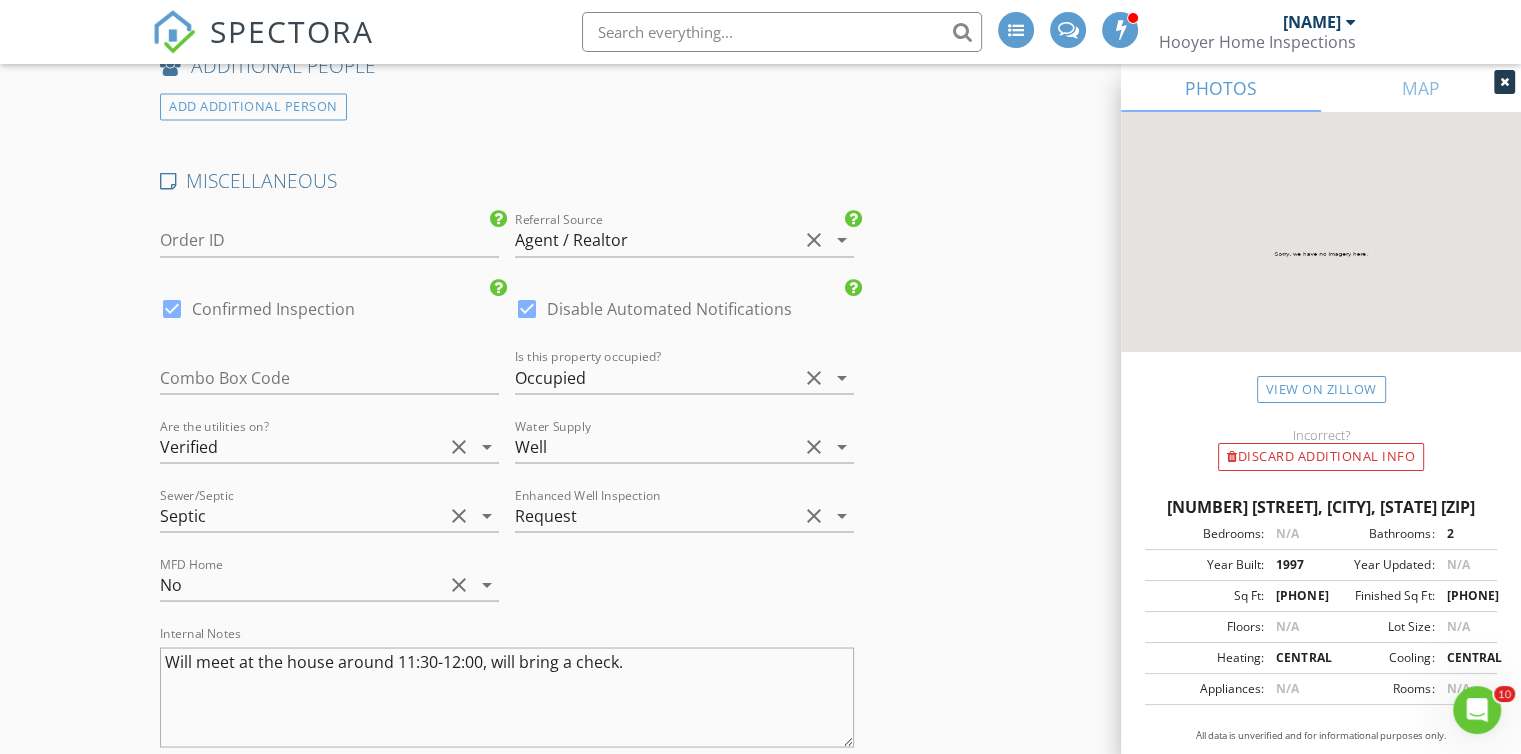 click at bounding box center [172, 309] 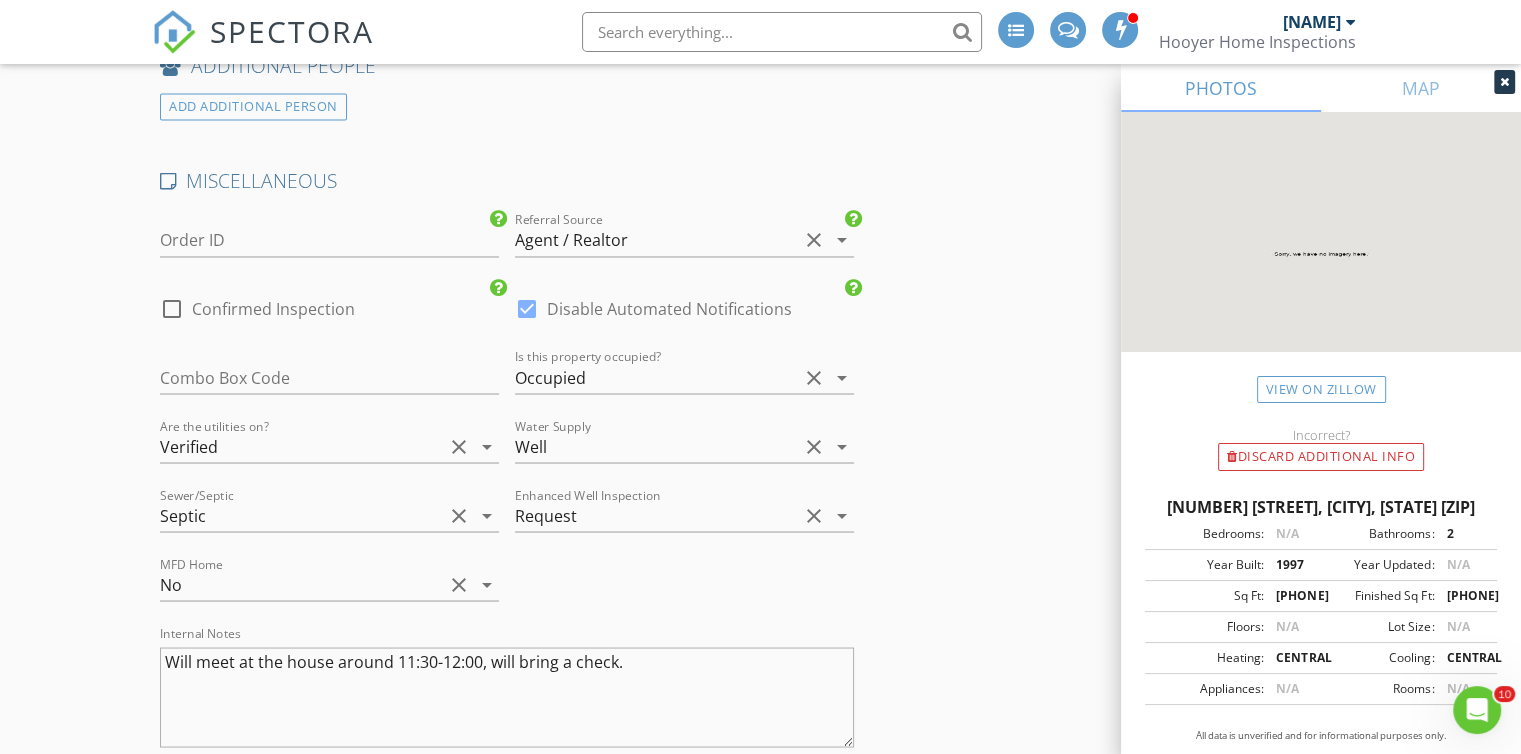 scroll, scrollTop: 4052, scrollLeft: 0, axis: vertical 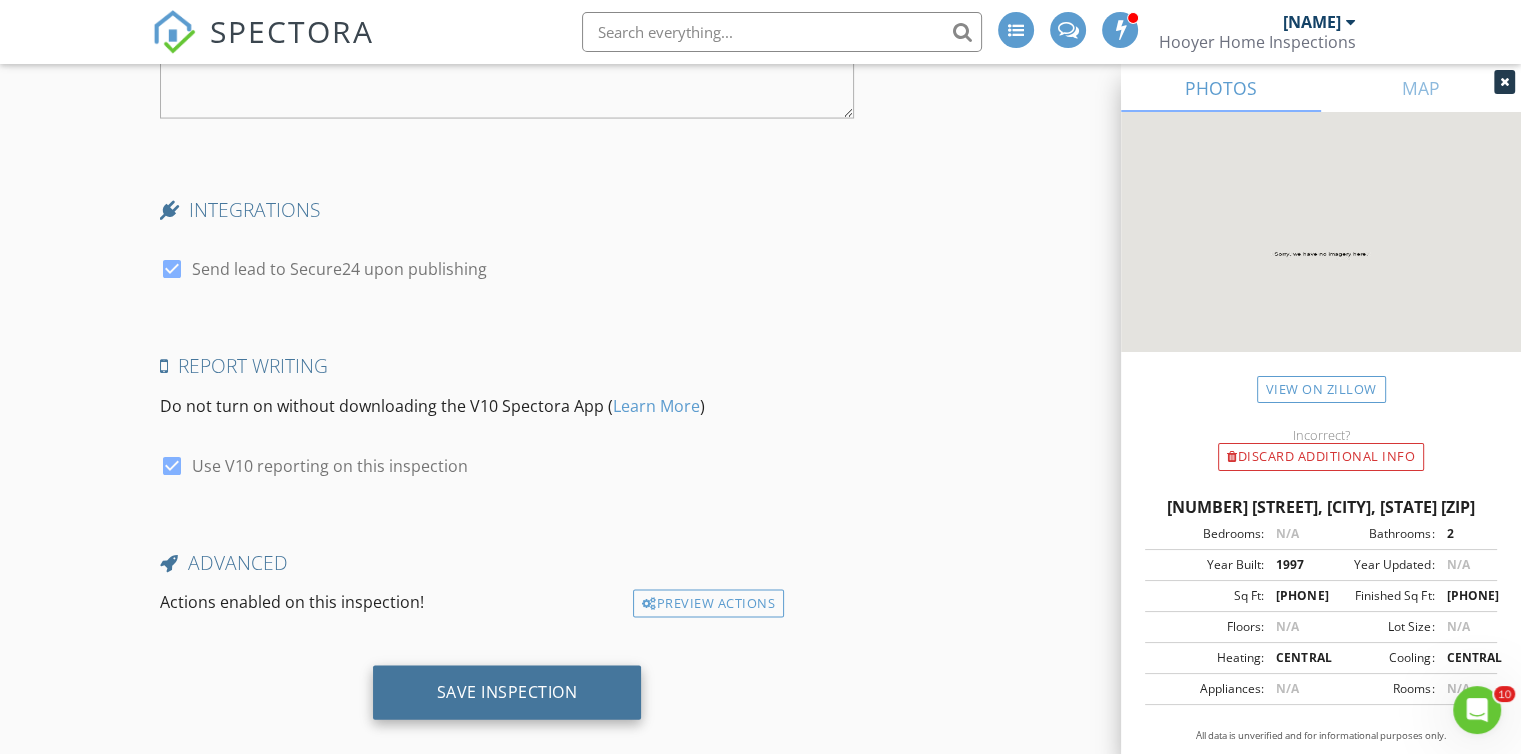 click on "Save Inspection" at bounding box center [507, 692] 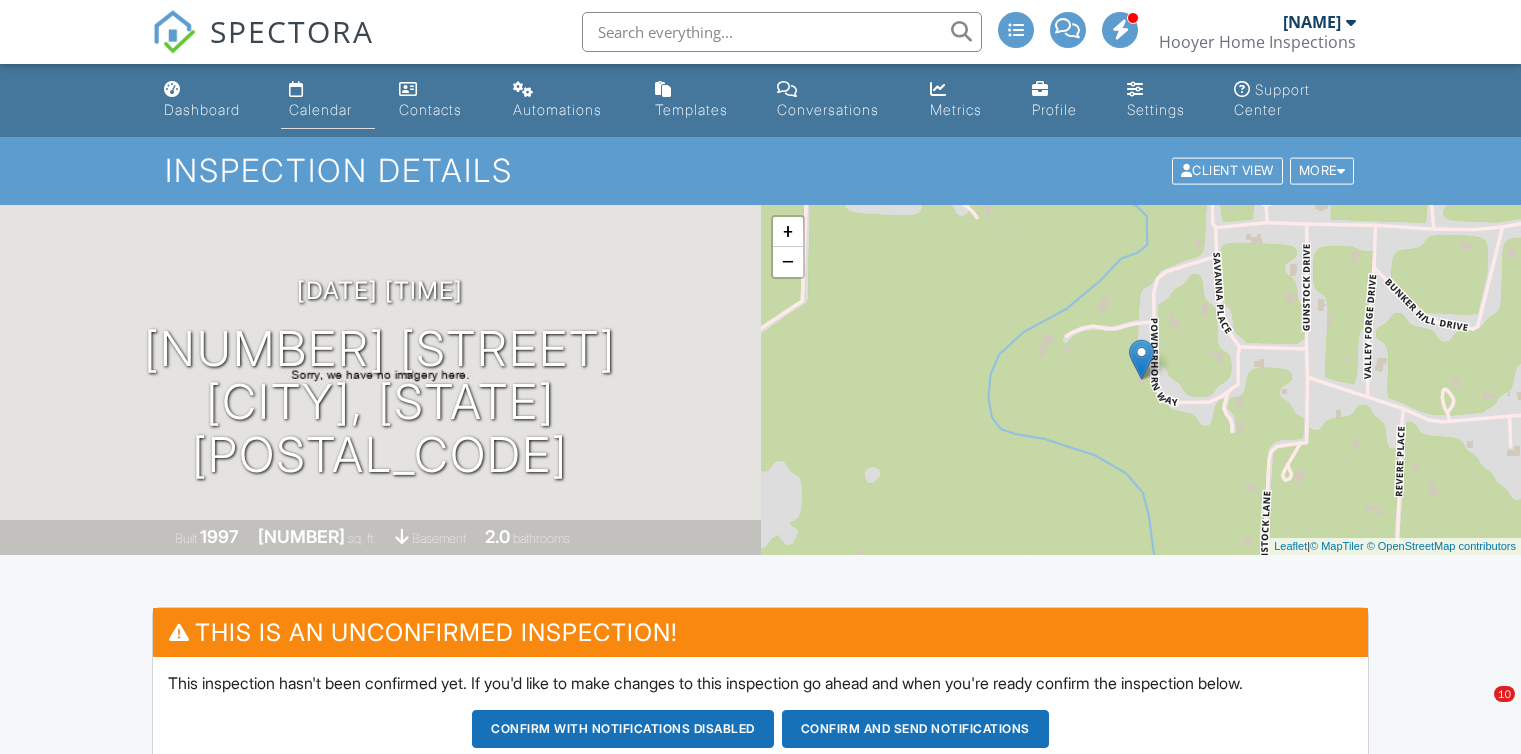 scroll, scrollTop: 0, scrollLeft: 0, axis: both 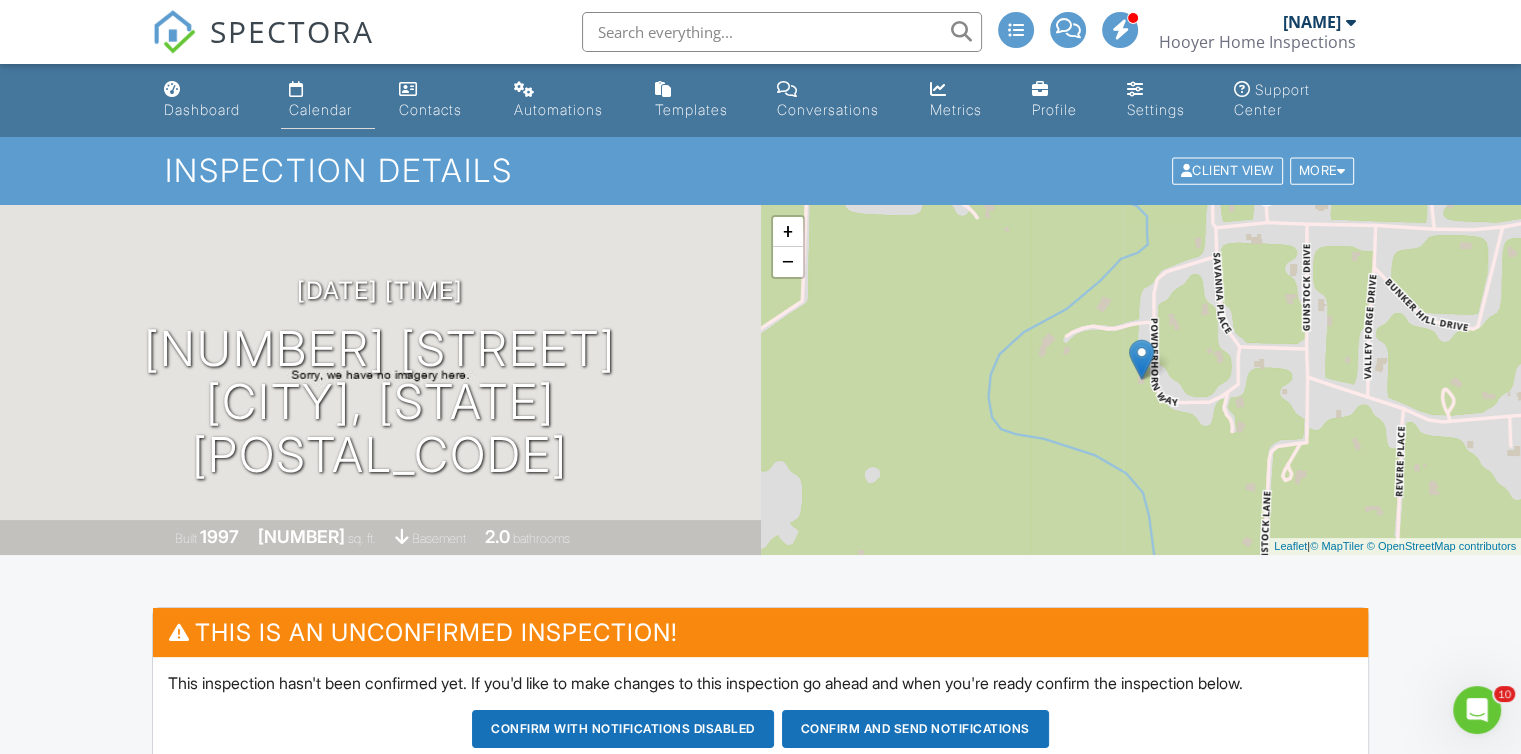 click on "Calendar" at bounding box center (320, 109) 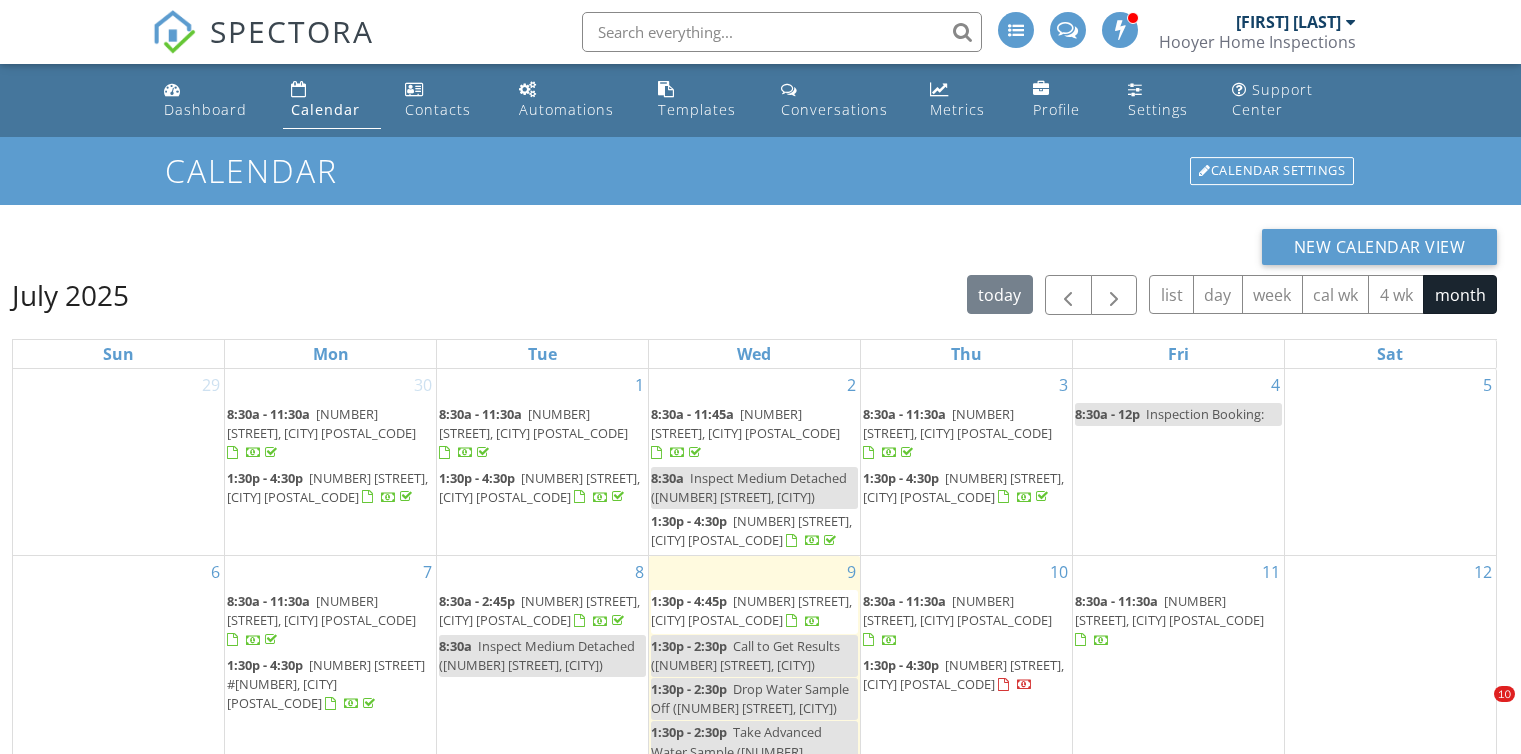 scroll, scrollTop: 251, scrollLeft: 0, axis: vertical 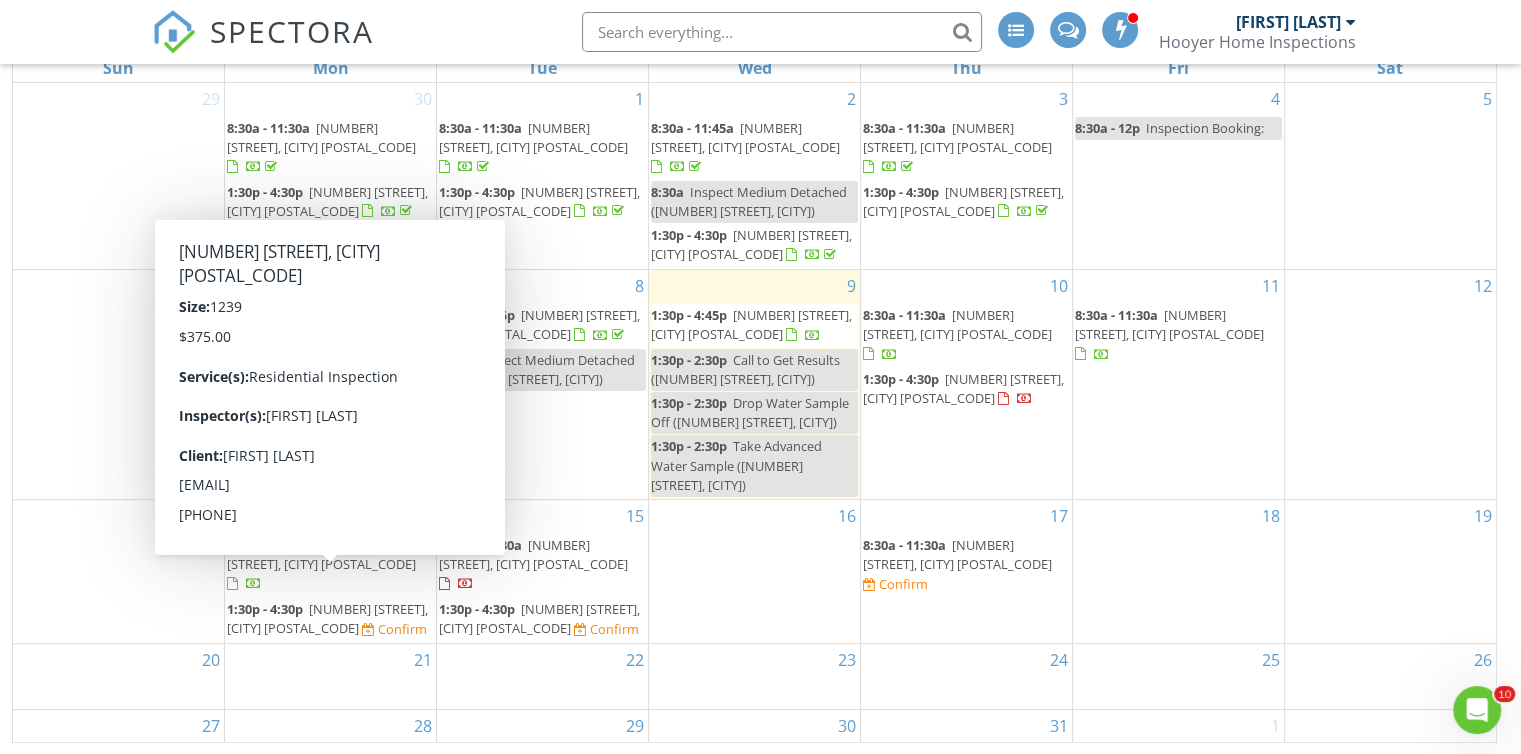 click on "[NUMBER] [STREET], [CITY] [POSTAL_CODE]" at bounding box center (327, 618) 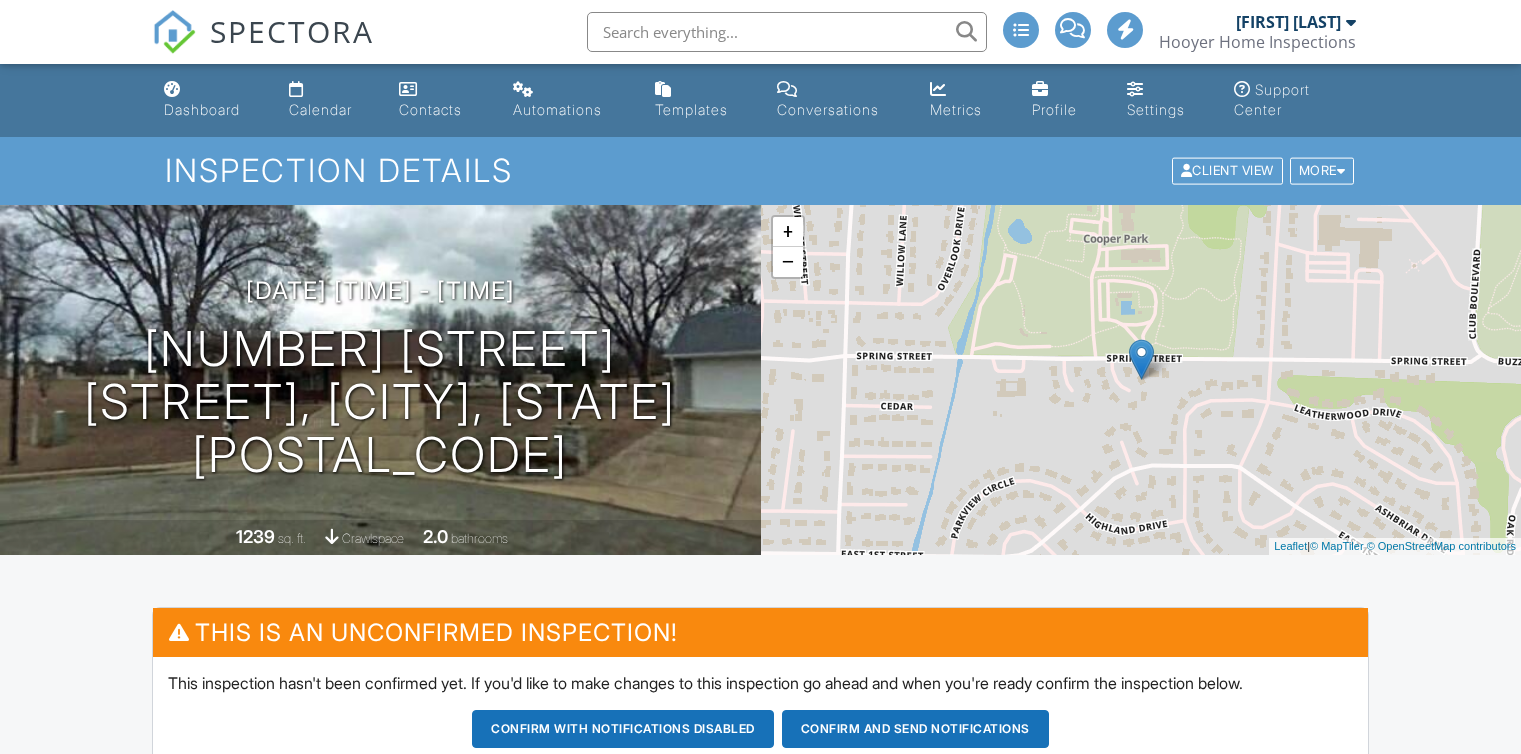 scroll, scrollTop: 0, scrollLeft: 0, axis: both 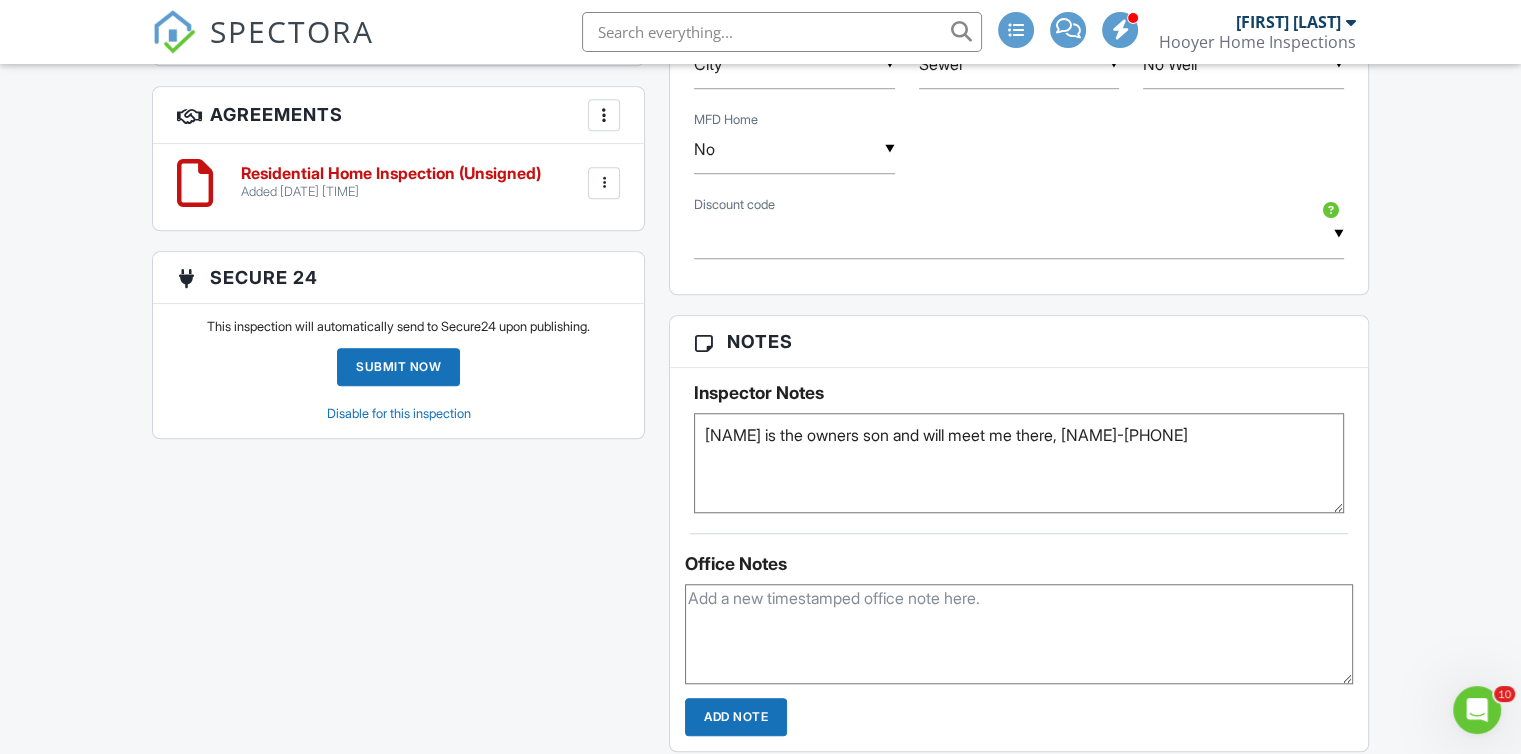 click on "David is the owners son and will meet me there, David-859-519-8452" at bounding box center (1019, 463) 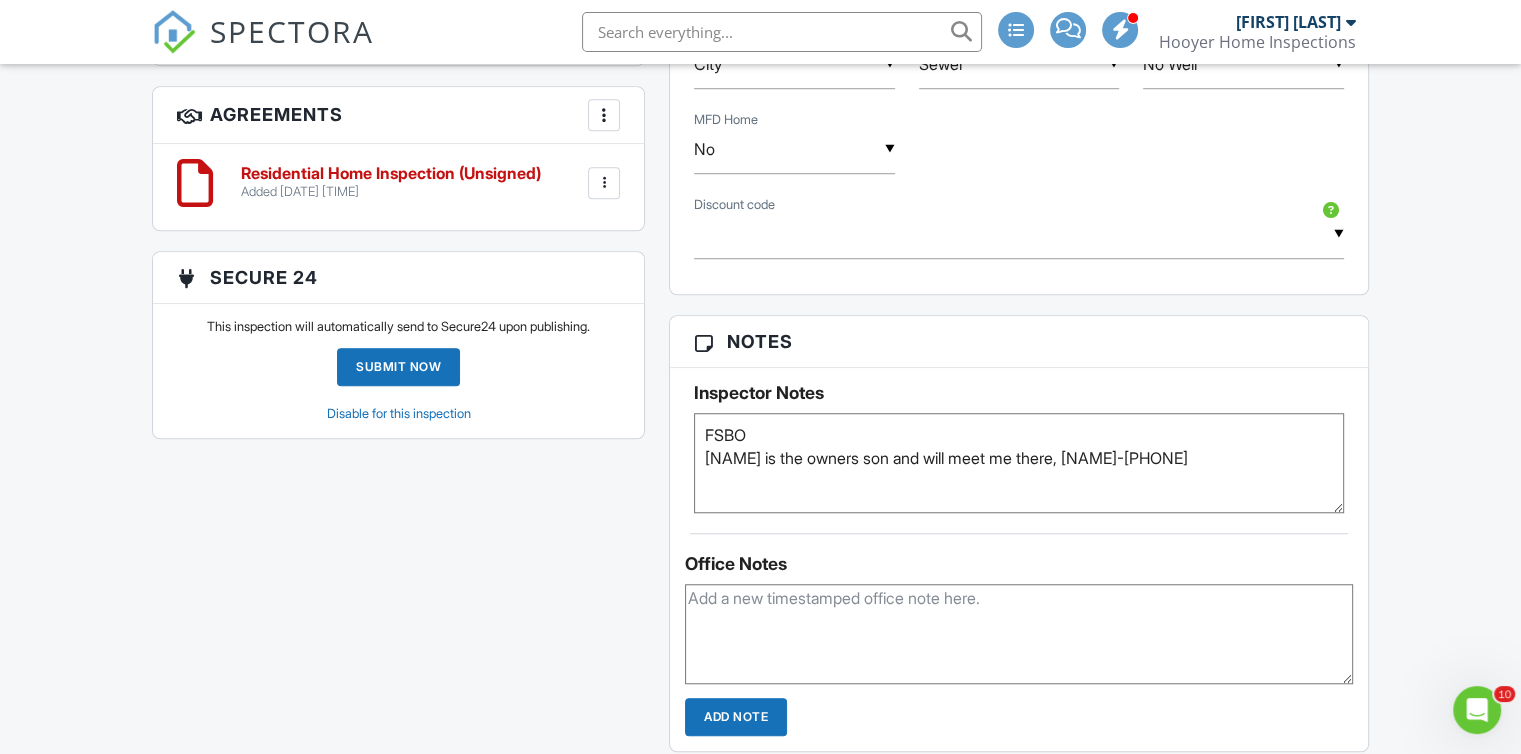 type on "FSBO
[FIRST] is the owners son and will meet me there, [FIRST]-[PHONE]" 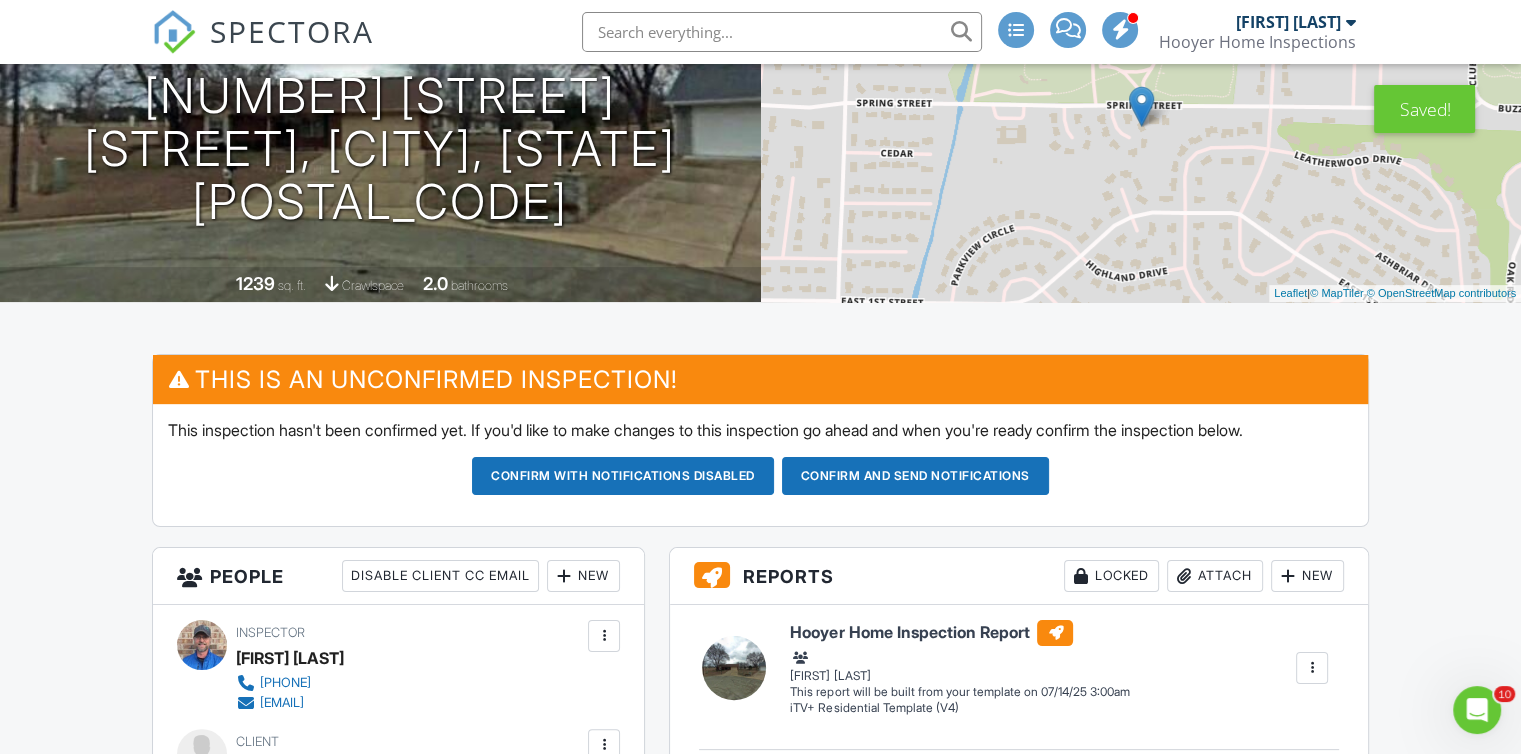 scroll, scrollTop: 246, scrollLeft: 0, axis: vertical 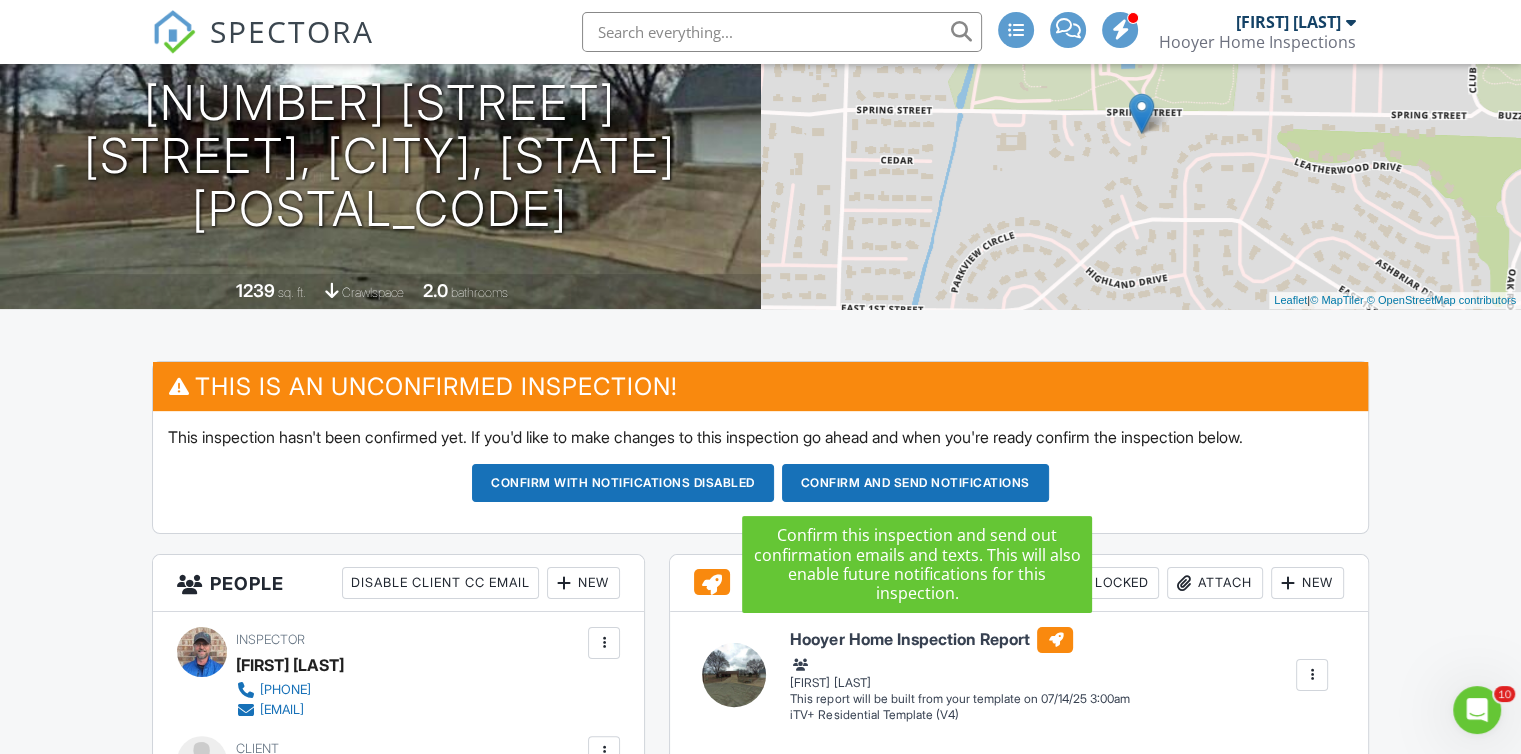 click on "Confirm and send notifications" at bounding box center [623, 483] 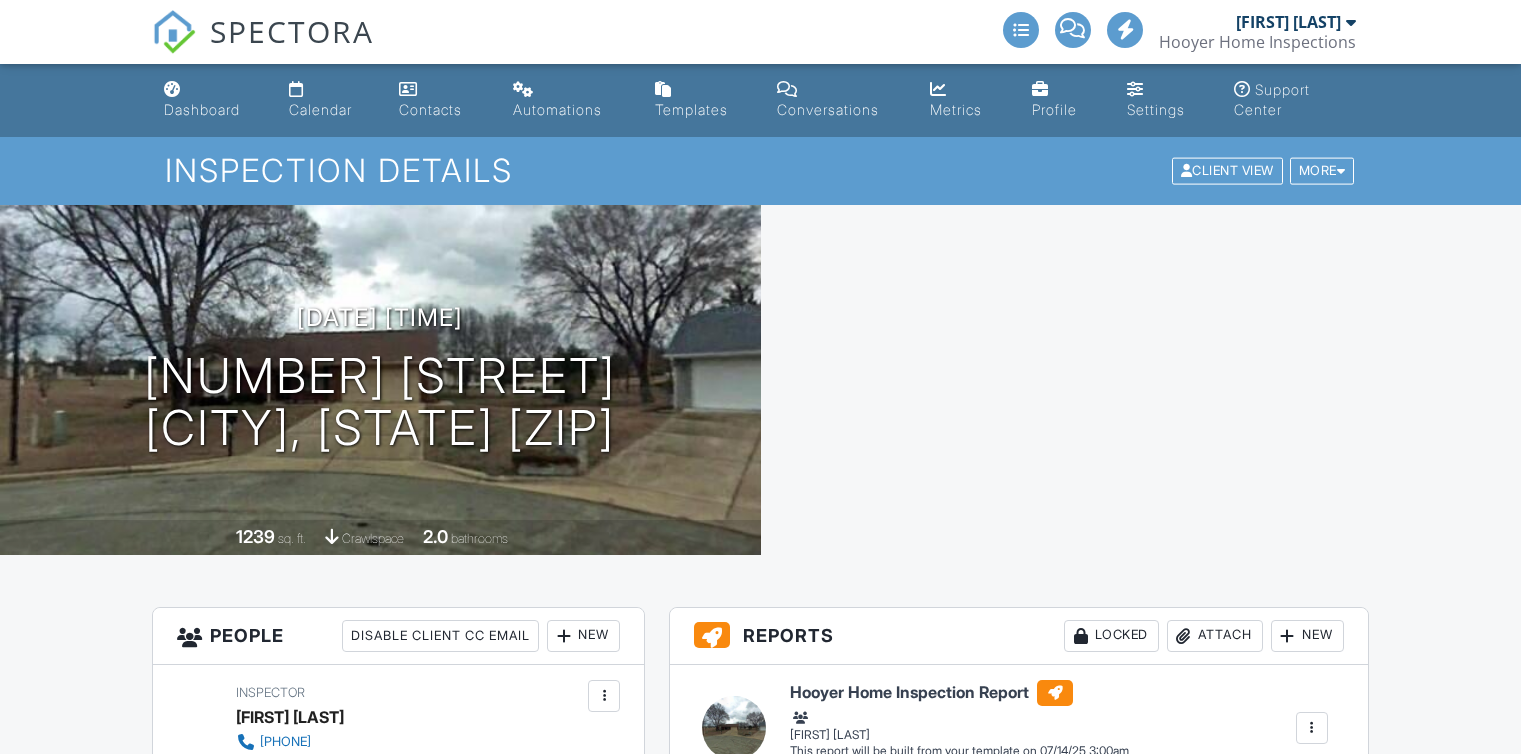 scroll, scrollTop: 0, scrollLeft: 0, axis: both 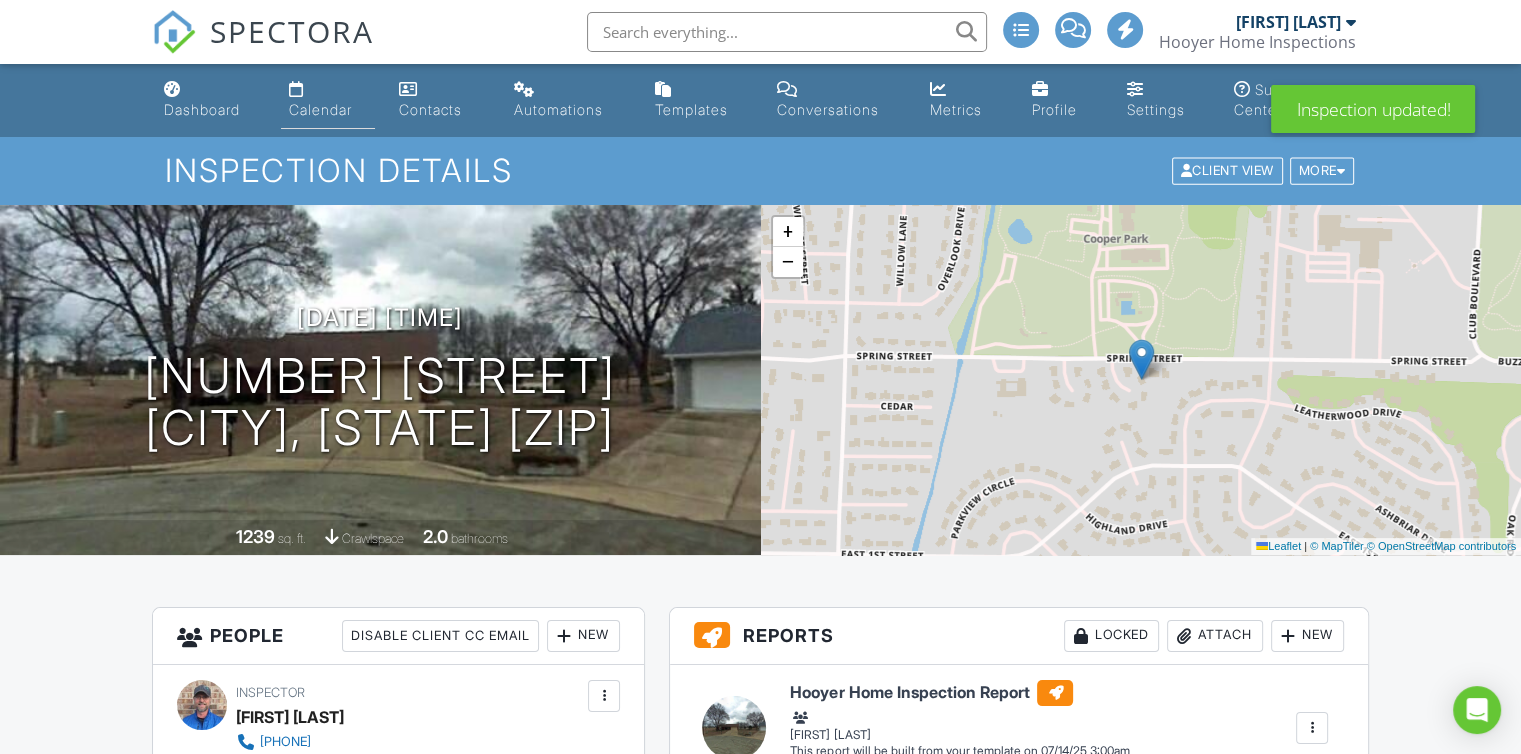 click on "Calendar" at bounding box center (320, 109) 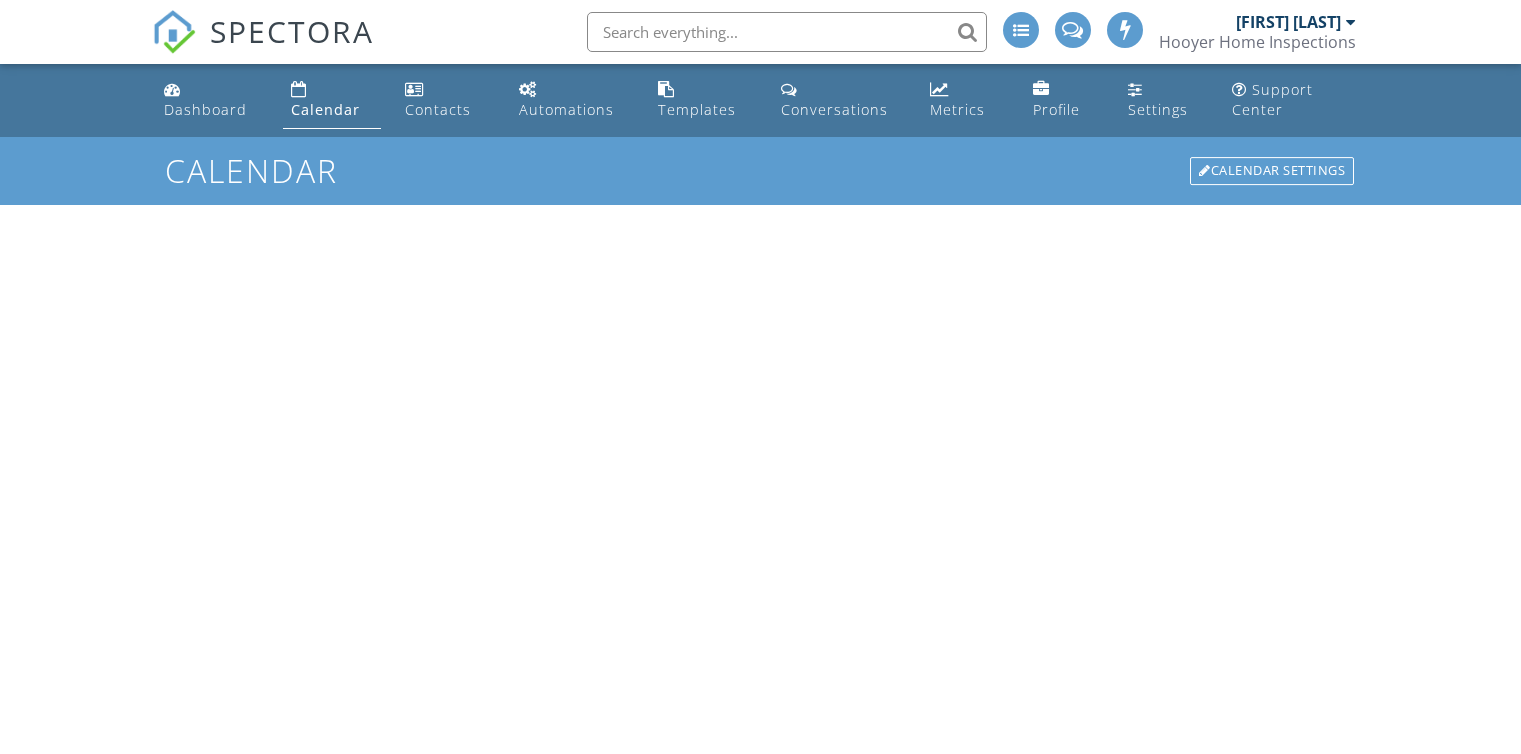 scroll, scrollTop: 0, scrollLeft: 0, axis: both 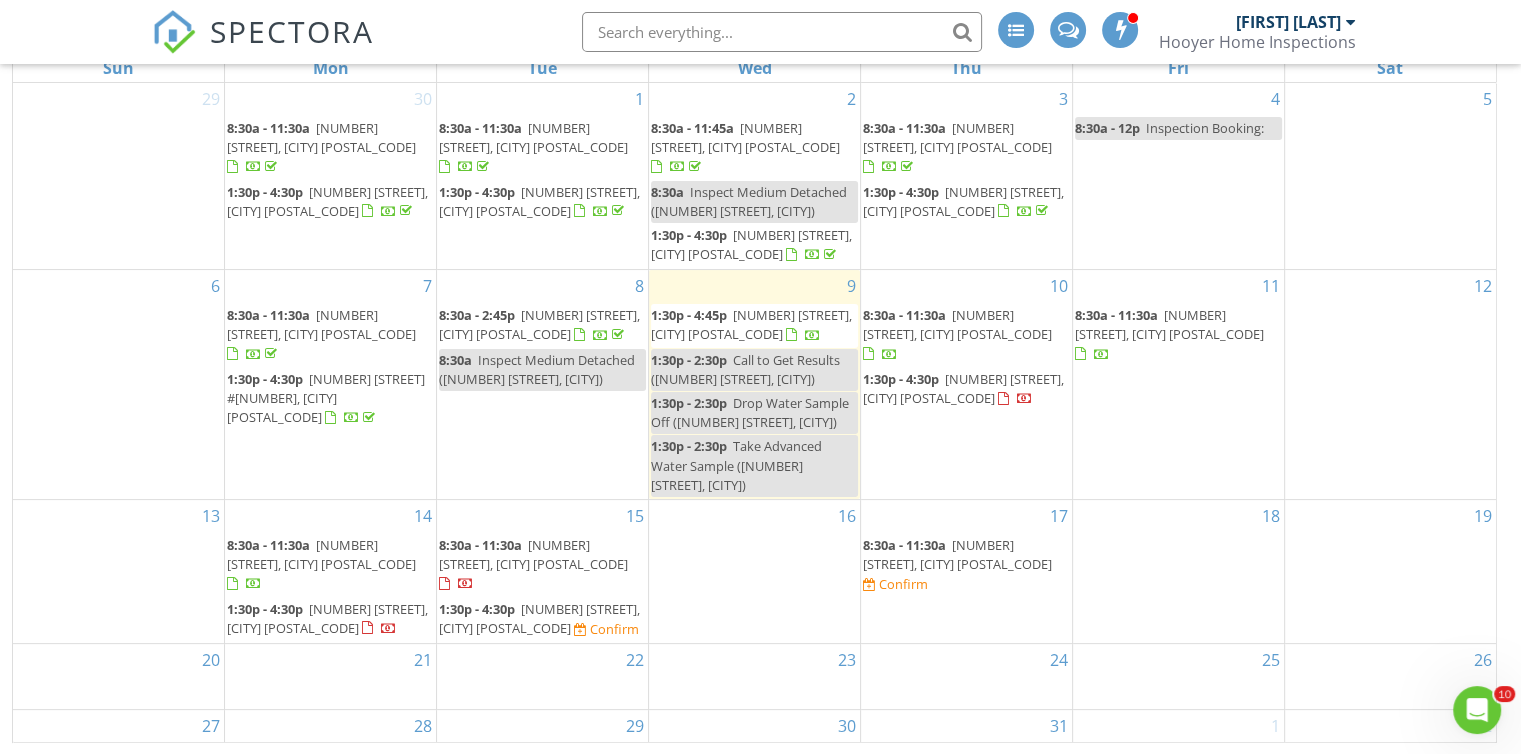 click on "1:30p - 4:30p" at bounding box center [477, 609] 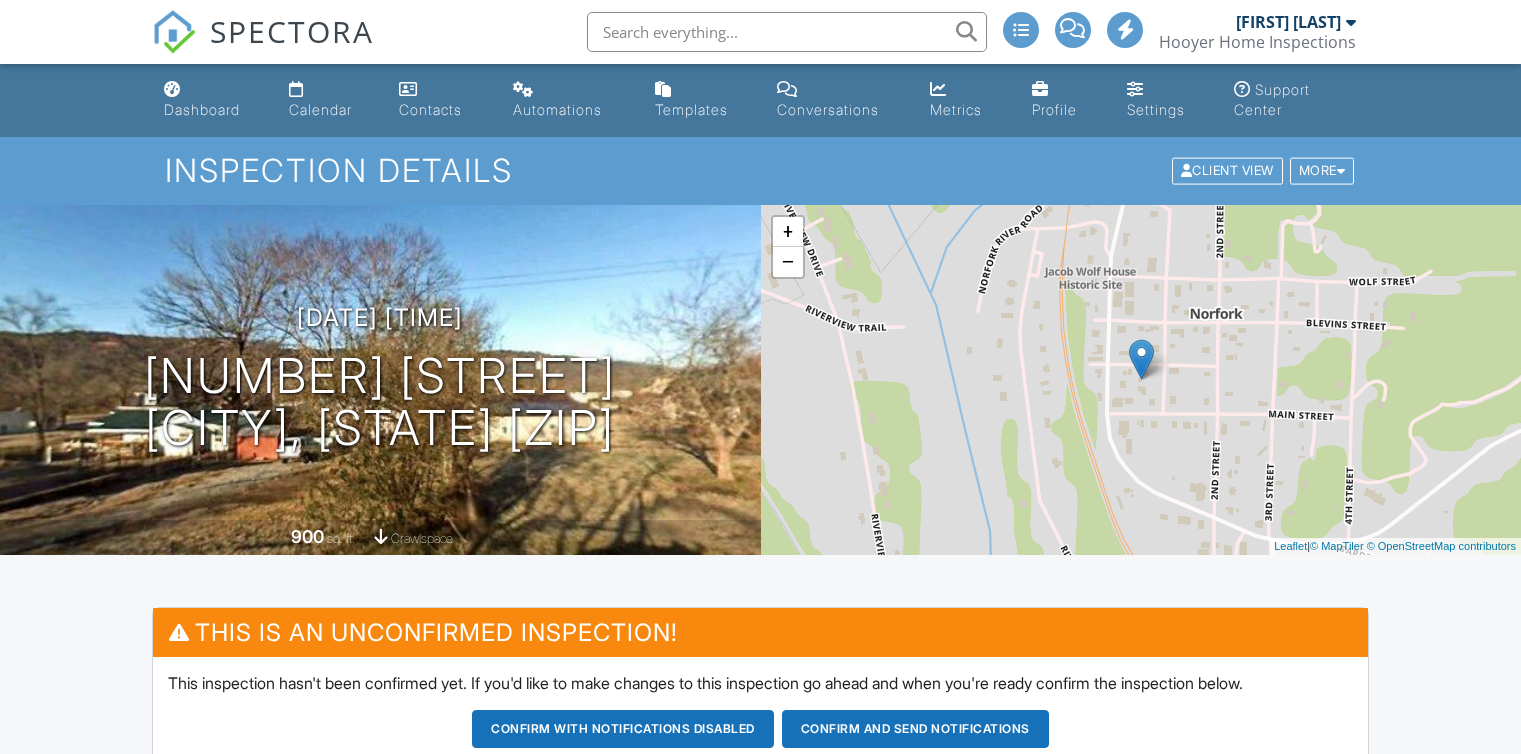 scroll, scrollTop: 0, scrollLeft: 0, axis: both 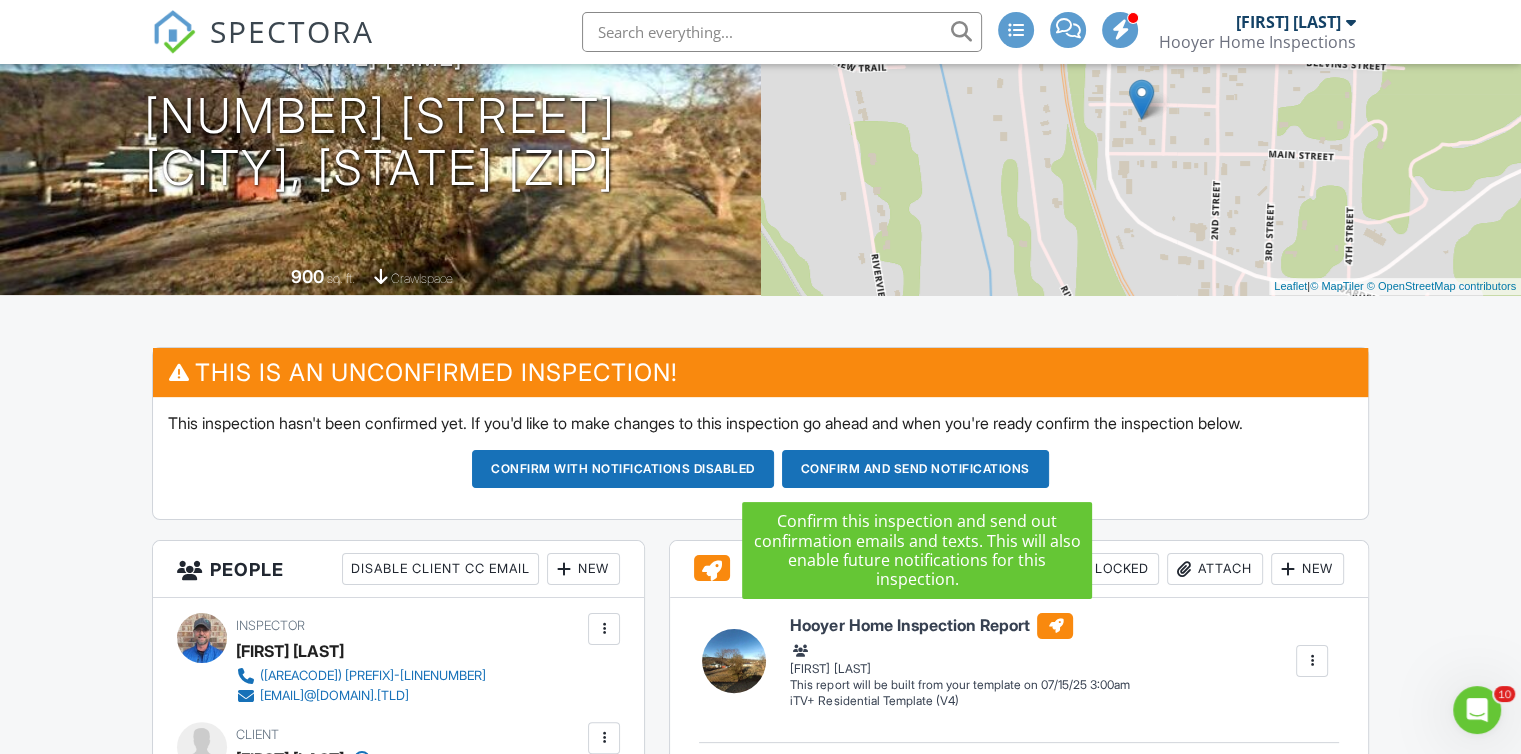 click on "Confirm and send notifications" at bounding box center [623, 469] 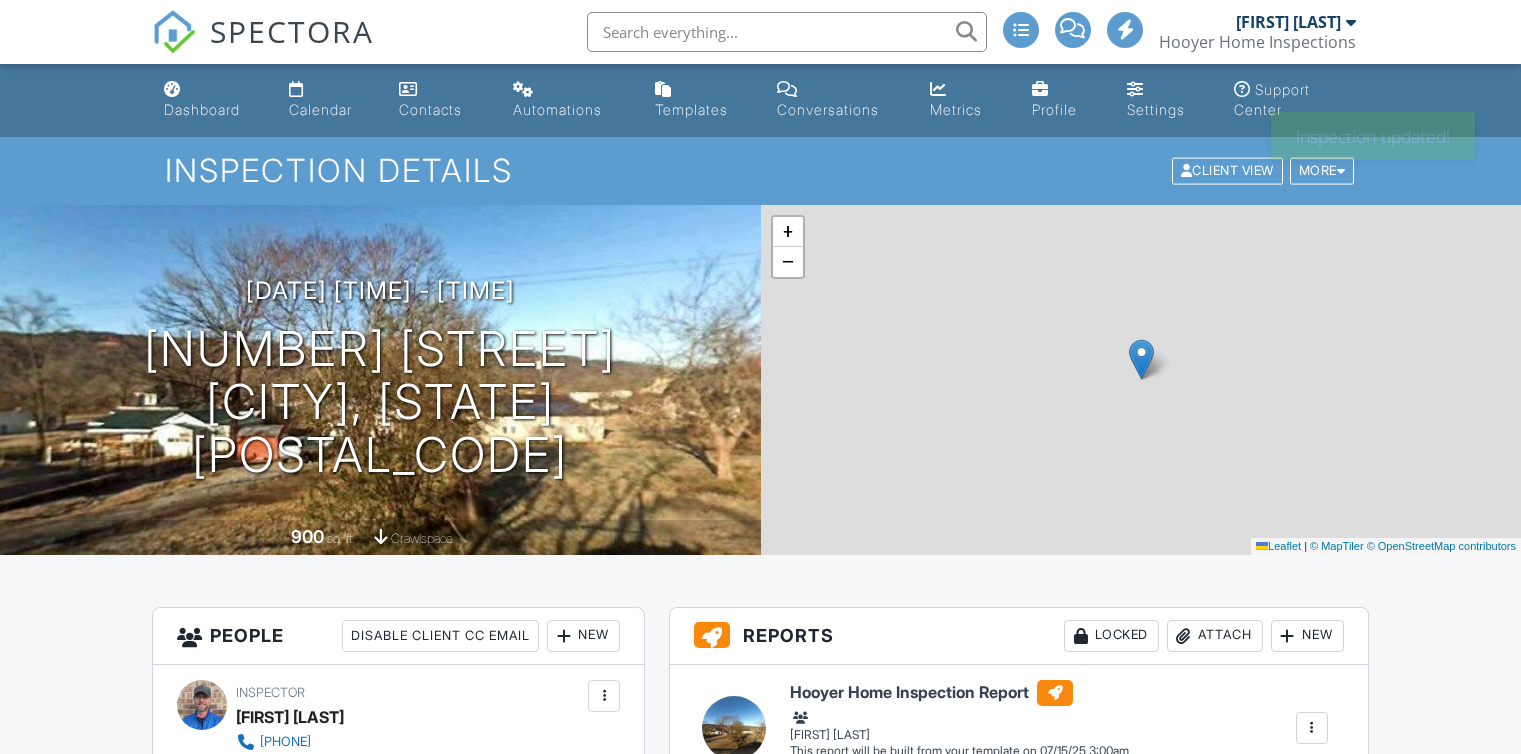 scroll, scrollTop: 0, scrollLeft: 0, axis: both 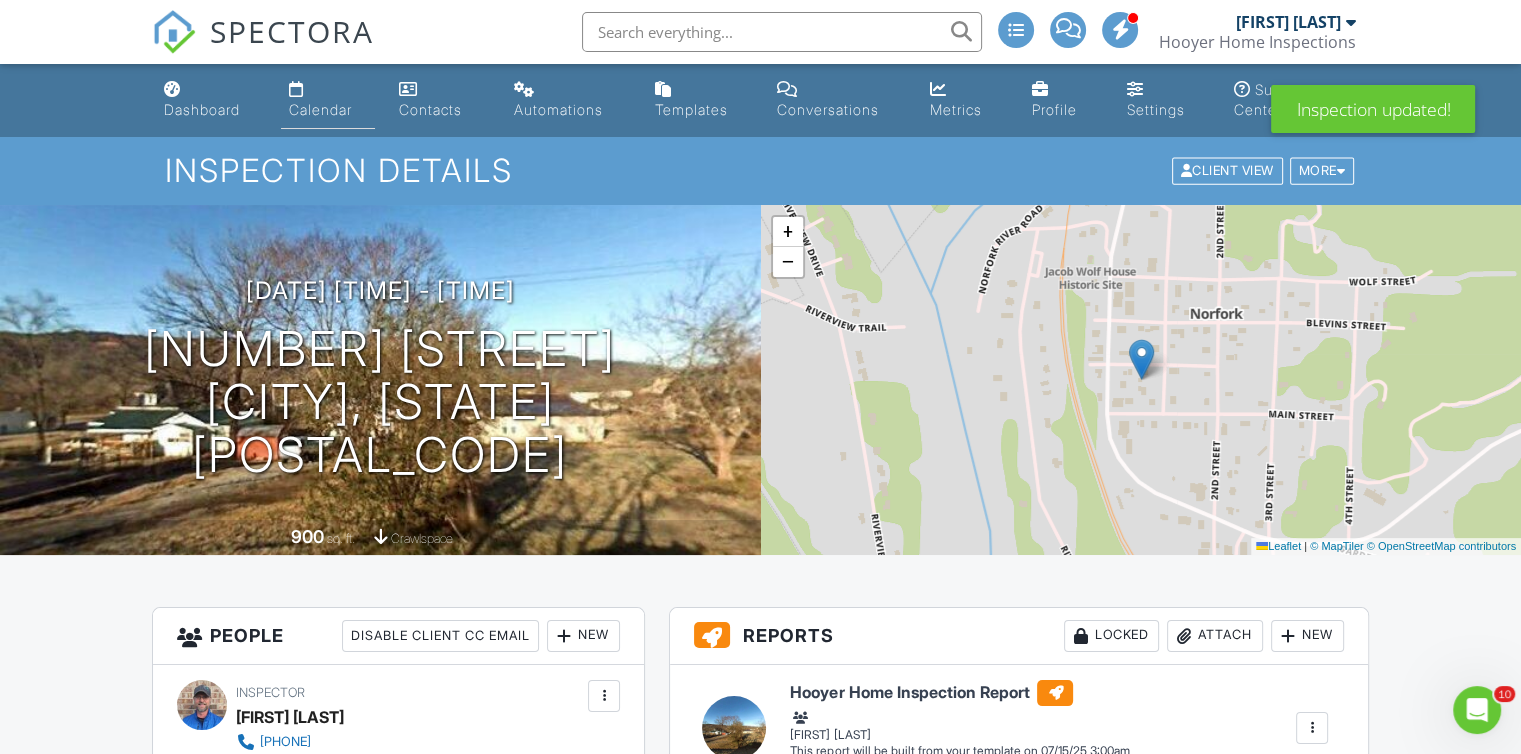 click on "Calendar" at bounding box center [320, 109] 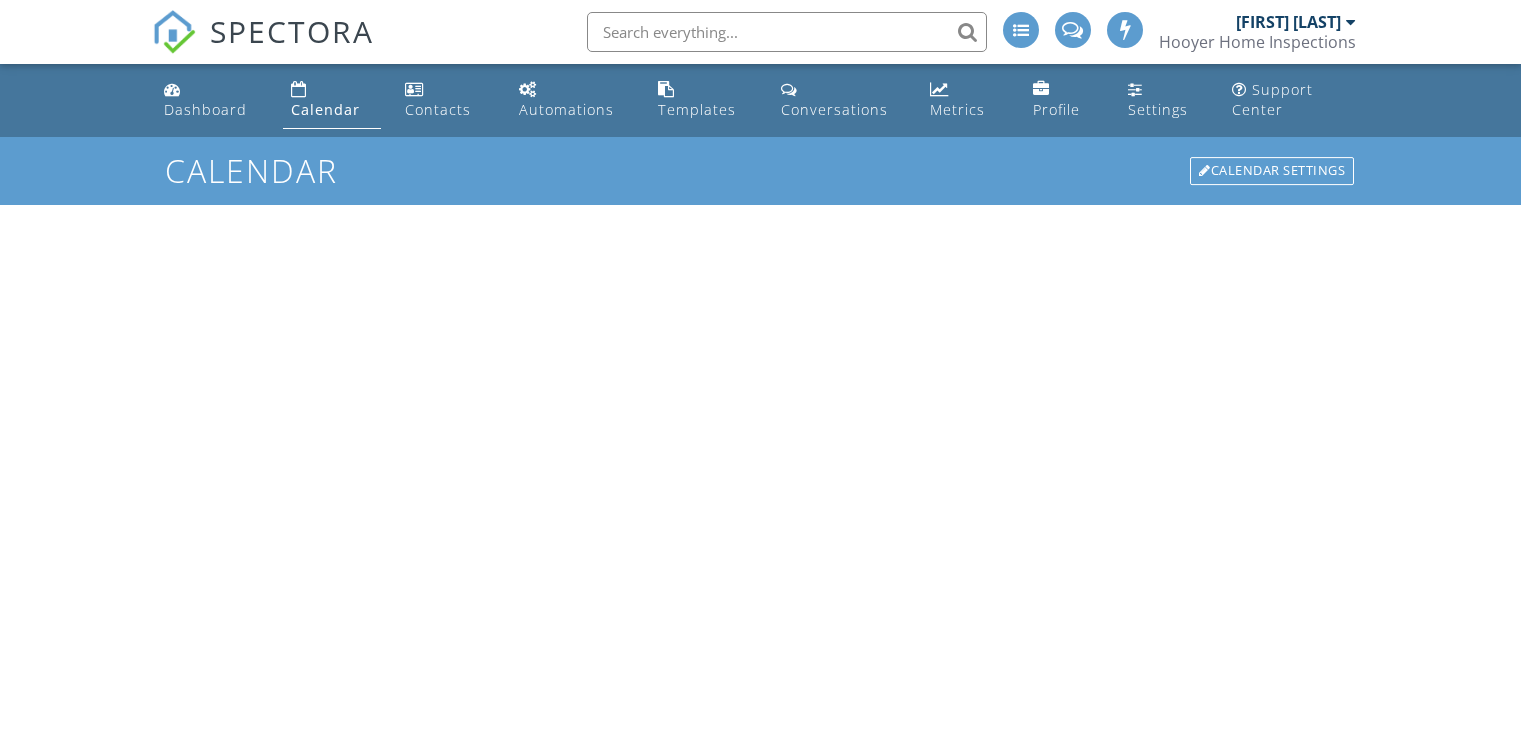 scroll, scrollTop: 0, scrollLeft: 0, axis: both 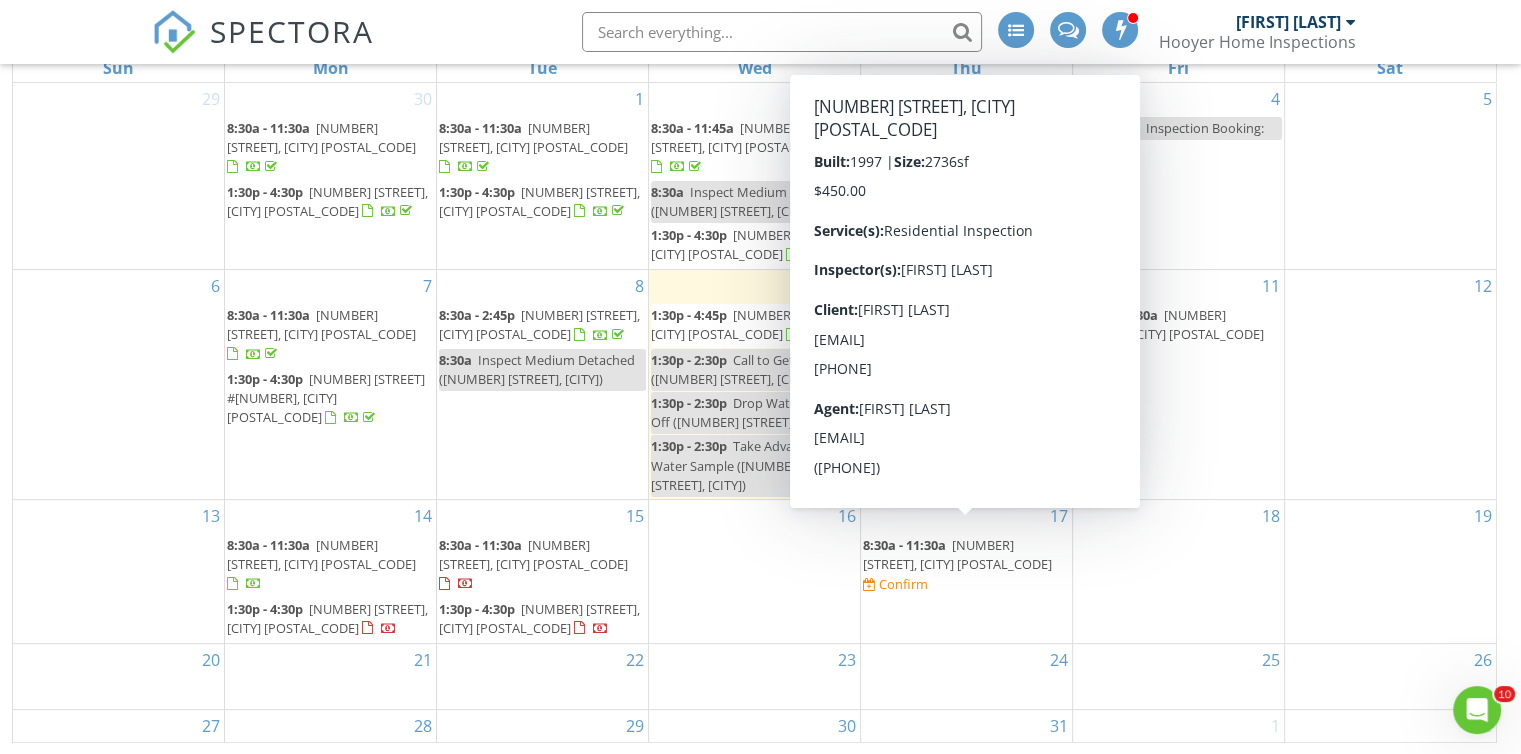 click on "[NUMBER] [STREET], [CITY] [POSTAL_CODE]" at bounding box center [957, 554] 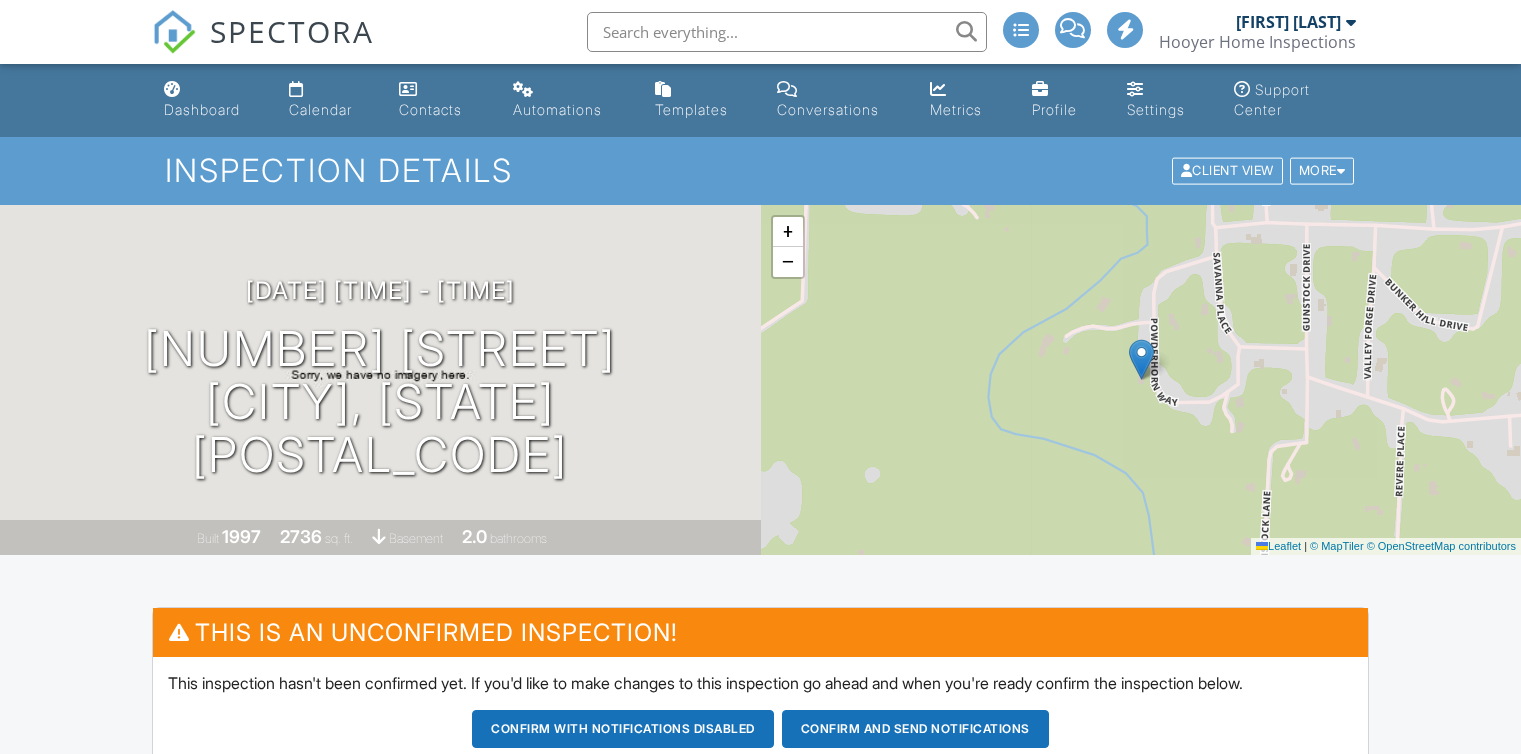 scroll, scrollTop: 0, scrollLeft: 0, axis: both 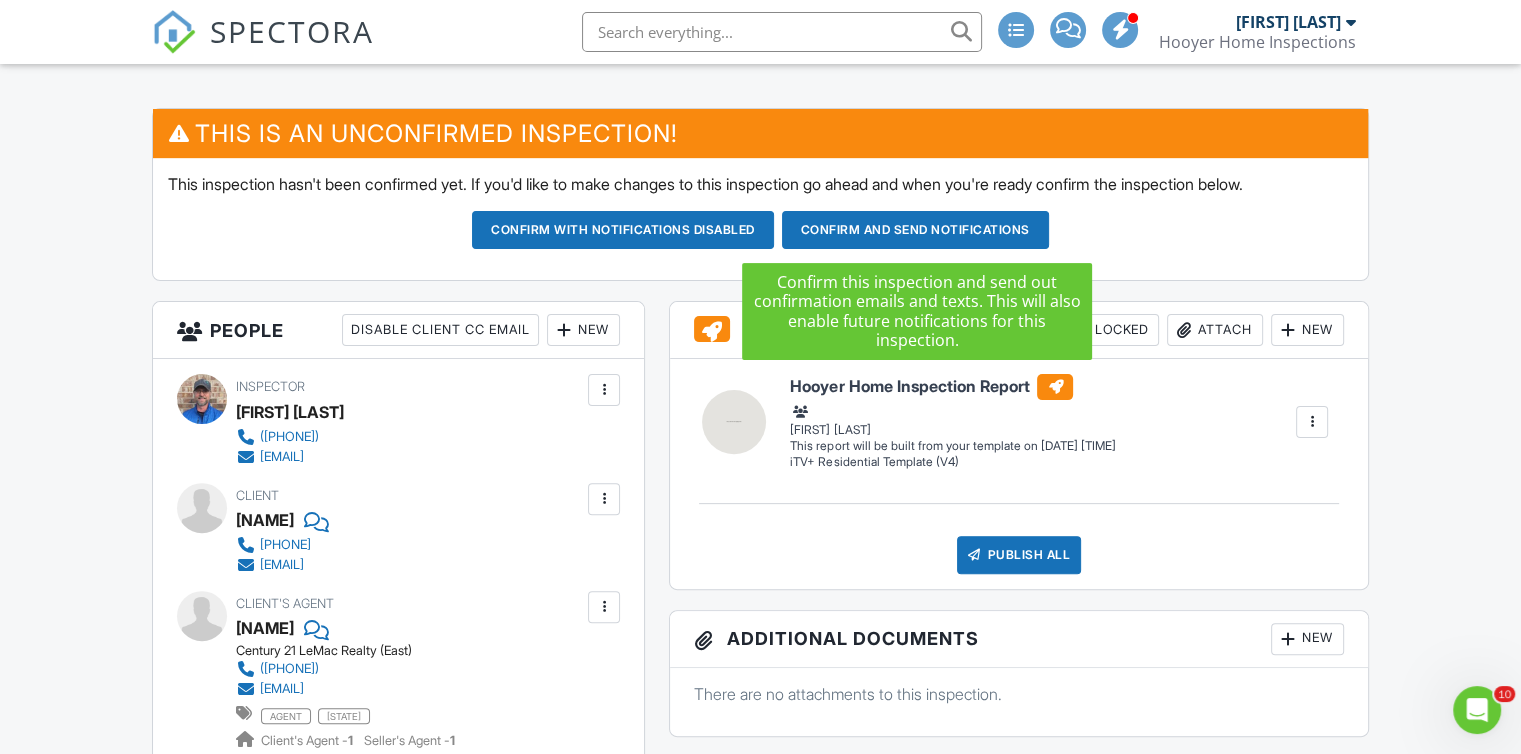click on "Confirm and send notifications" at bounding box center (623, 230) 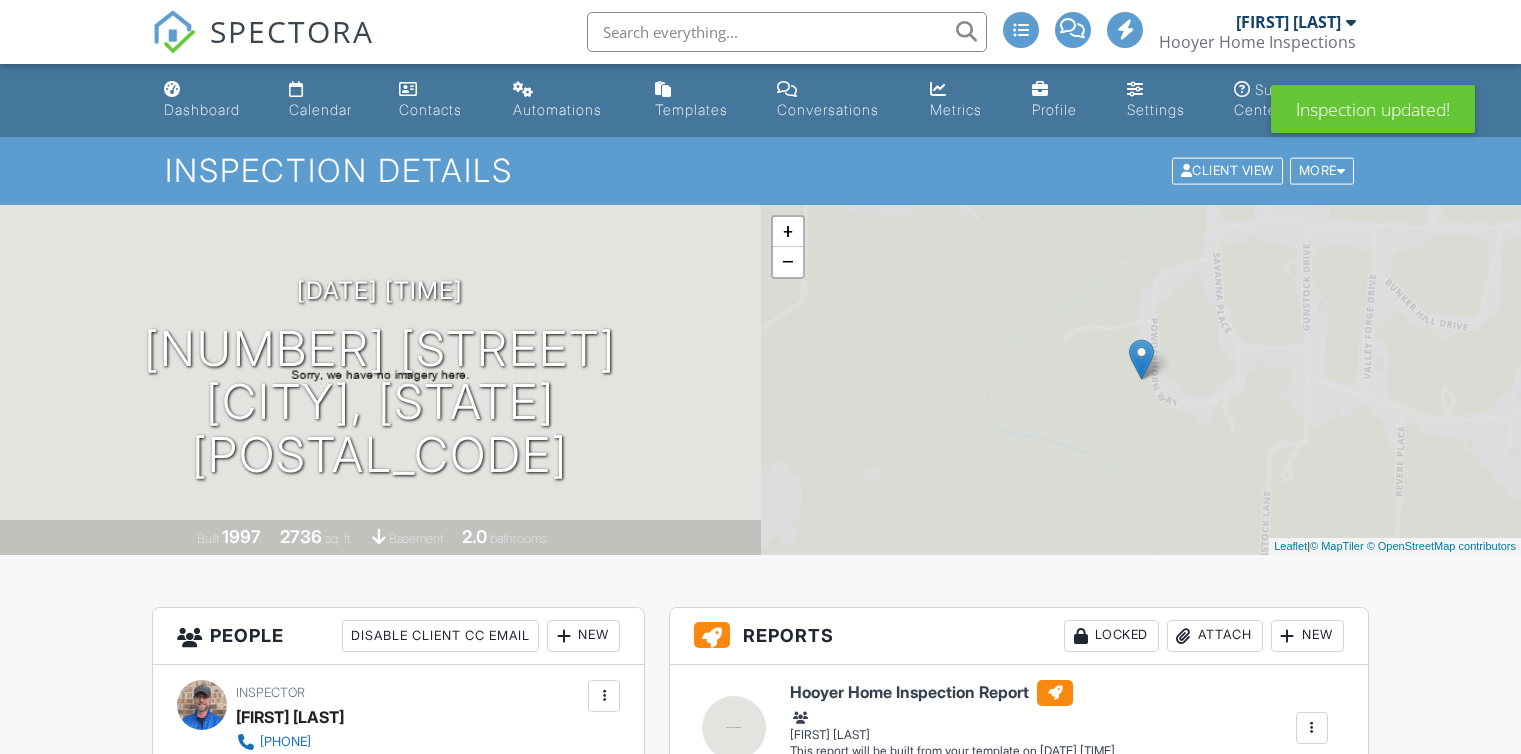 scroll, scrollTop: 0, scrollLeft: 0, axis: both 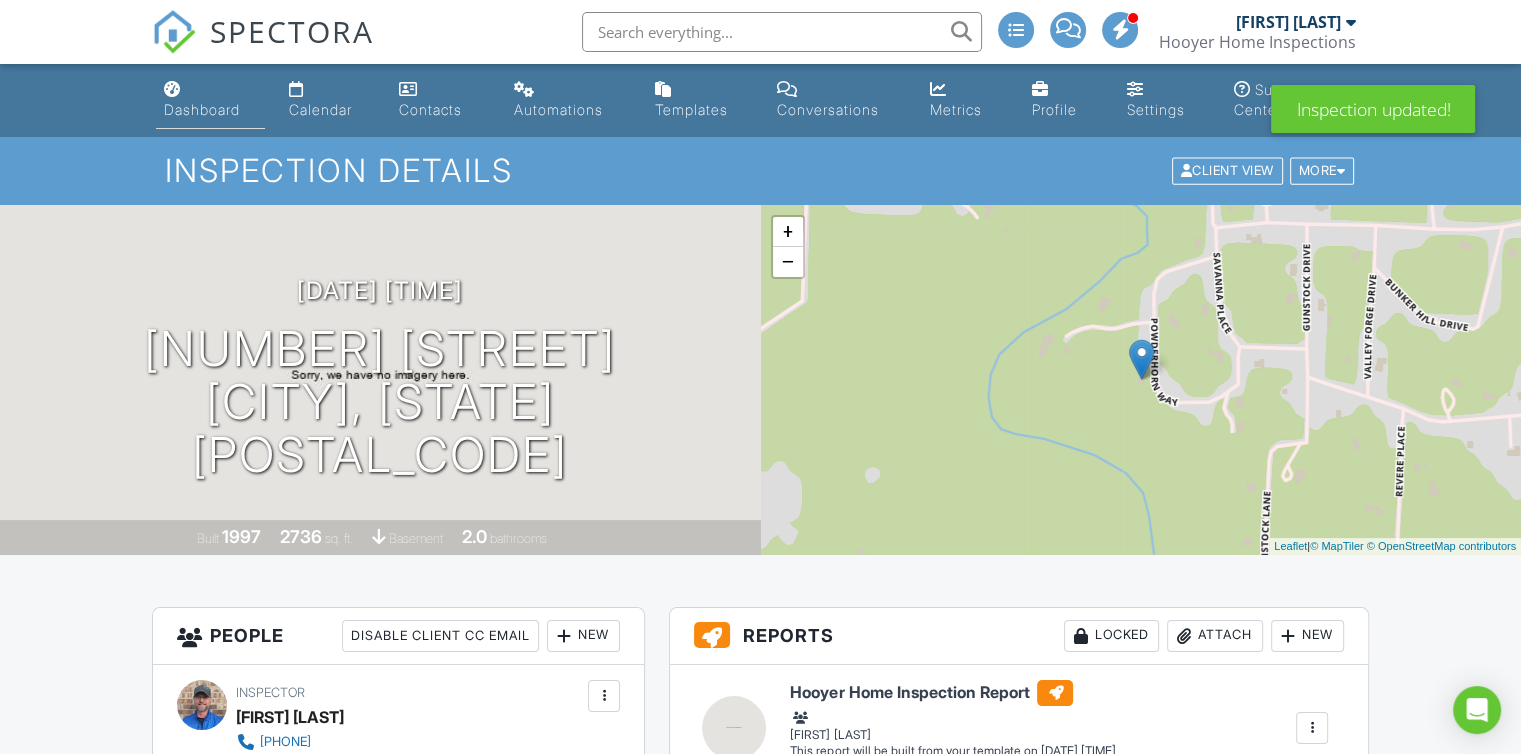 click on "Dashboard" at bounding box center [202, 109] 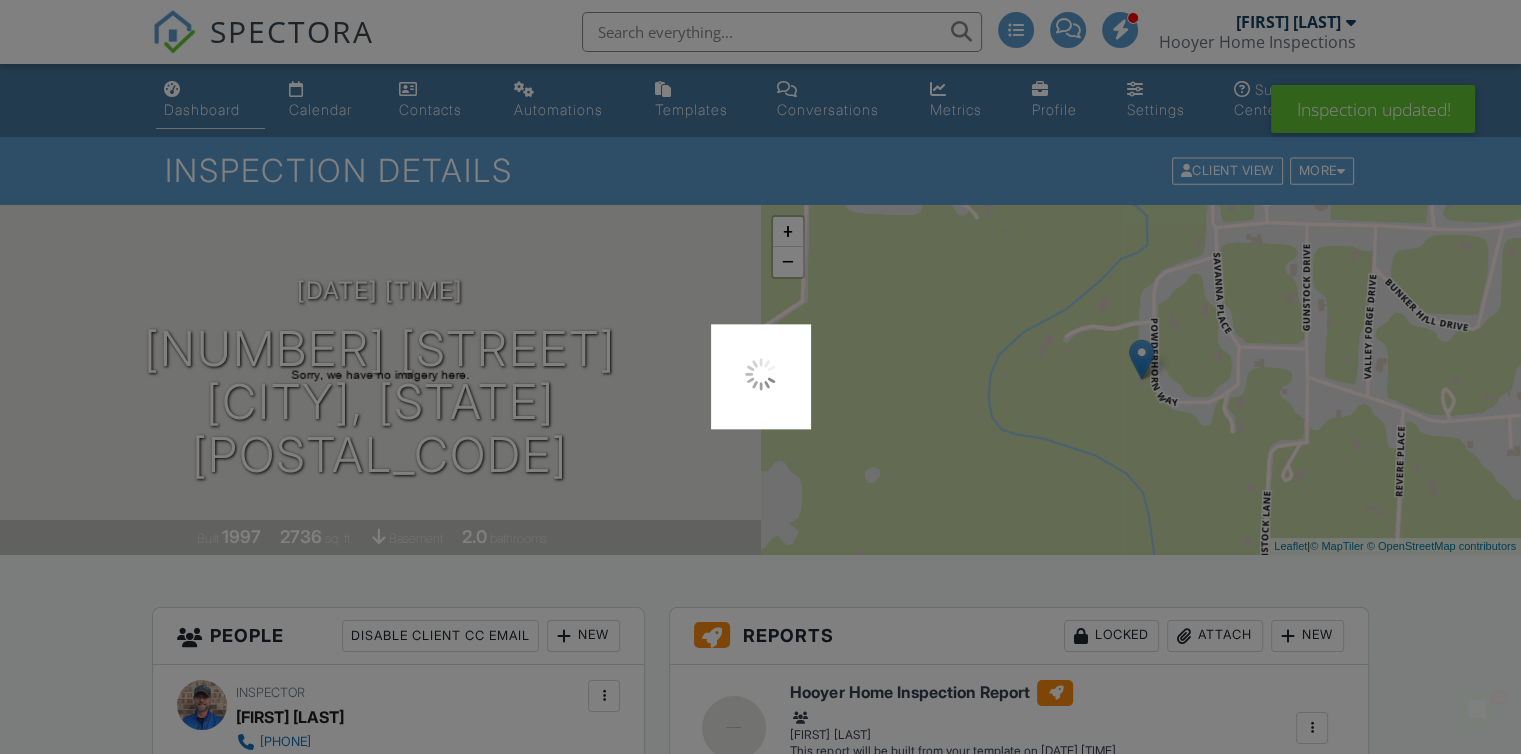scroll, scrollTop: 0, scrollLeft: 0, axis: both 